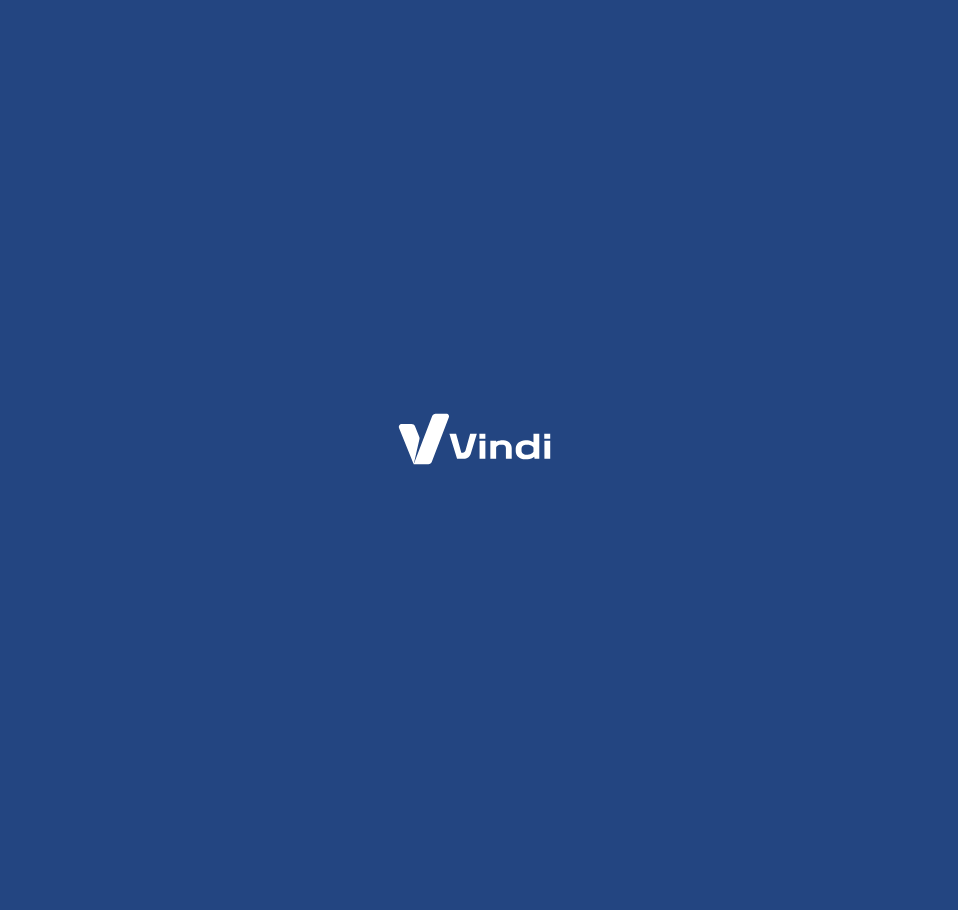 scroll, scrollTop: 0, scrollLeft: 0, axis: both 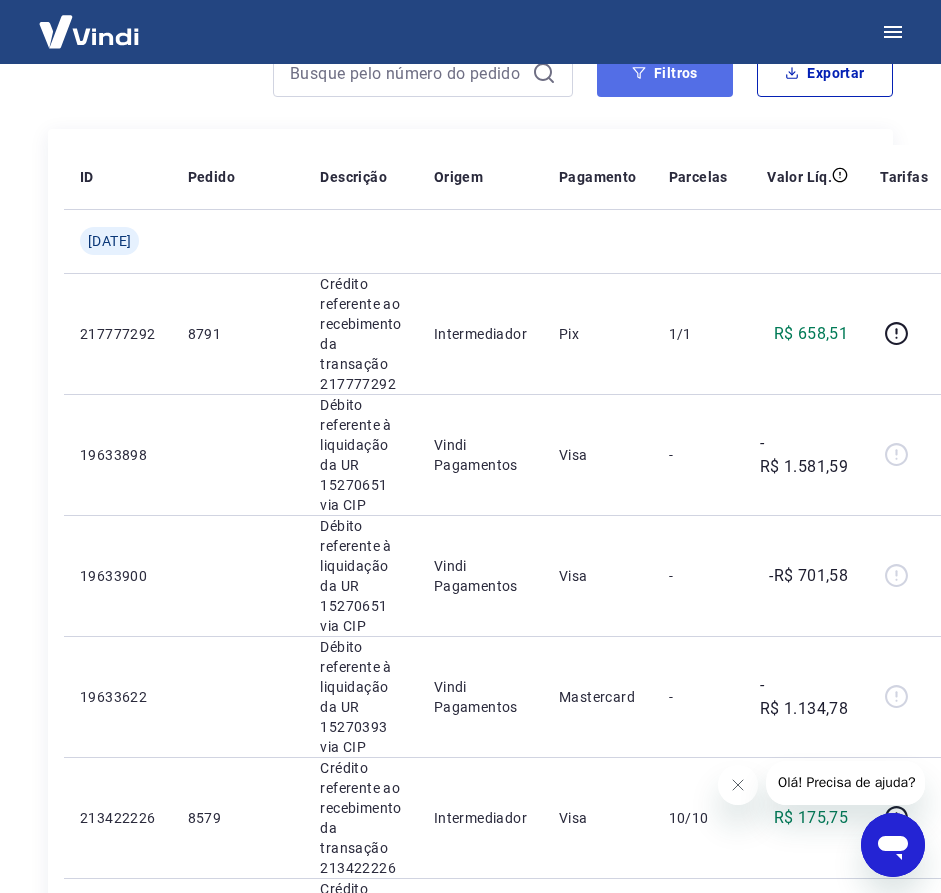 click on "Filtros" at bounding box center [665, 73] 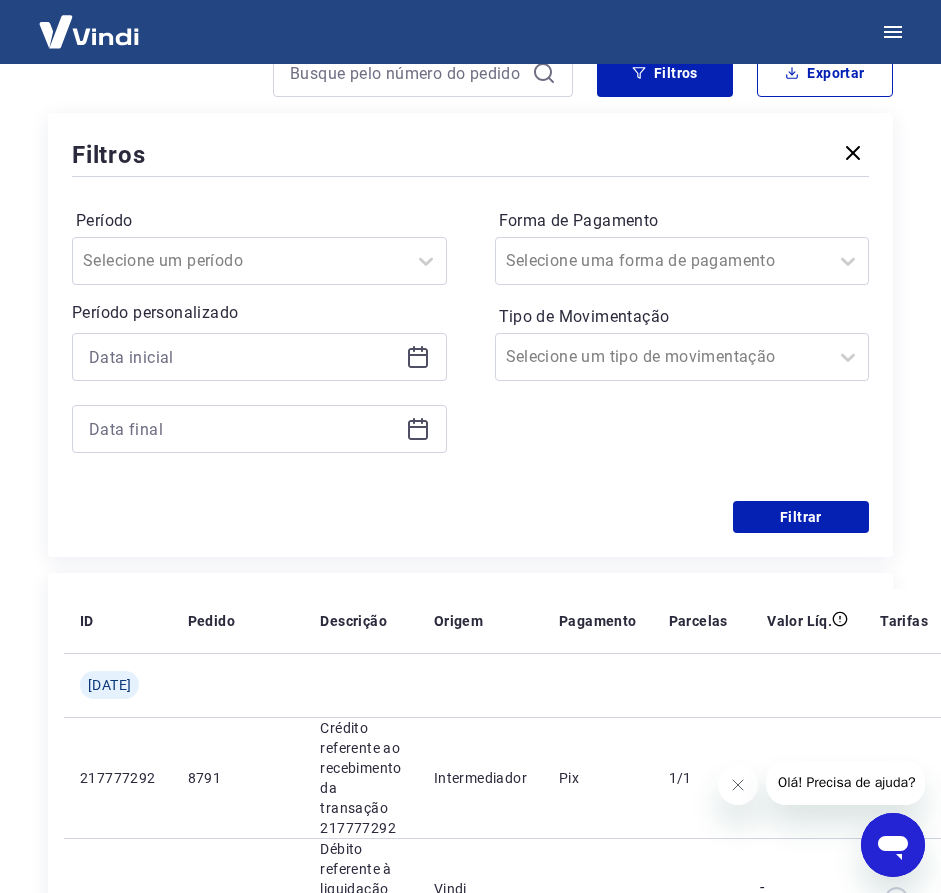 click on "Tipo de Movimentação" at bounding box center [682, 317] 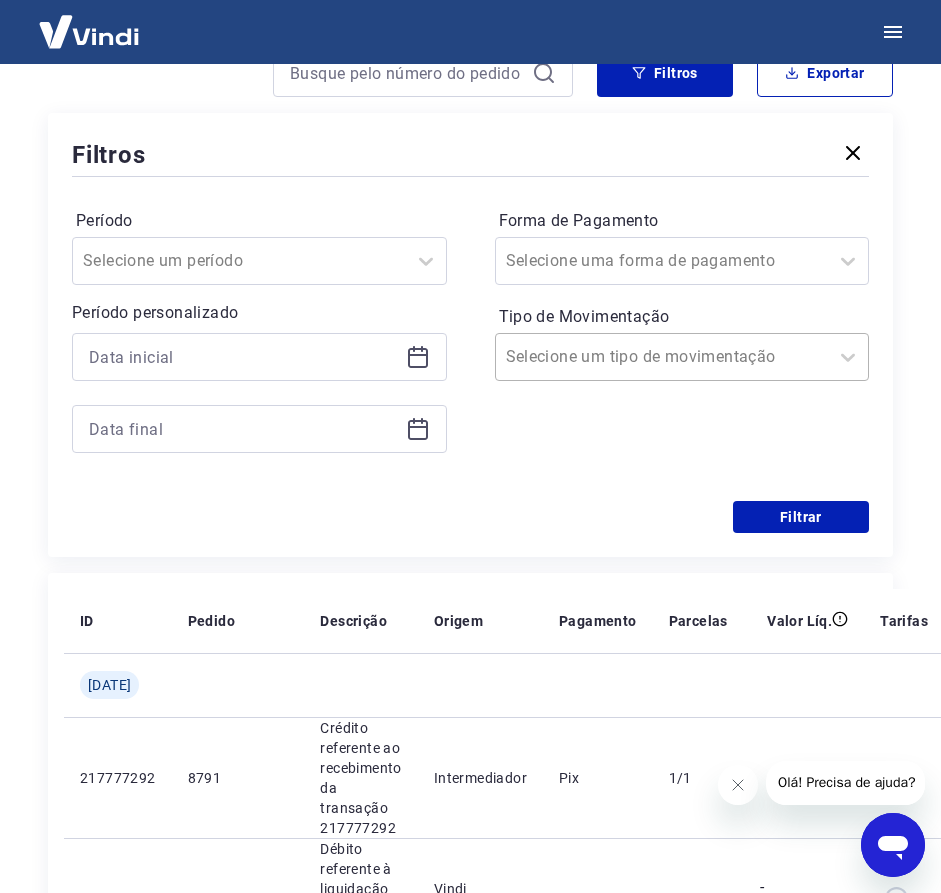 click on "Tipo de Movimentação" at bounding box center (607, 357) 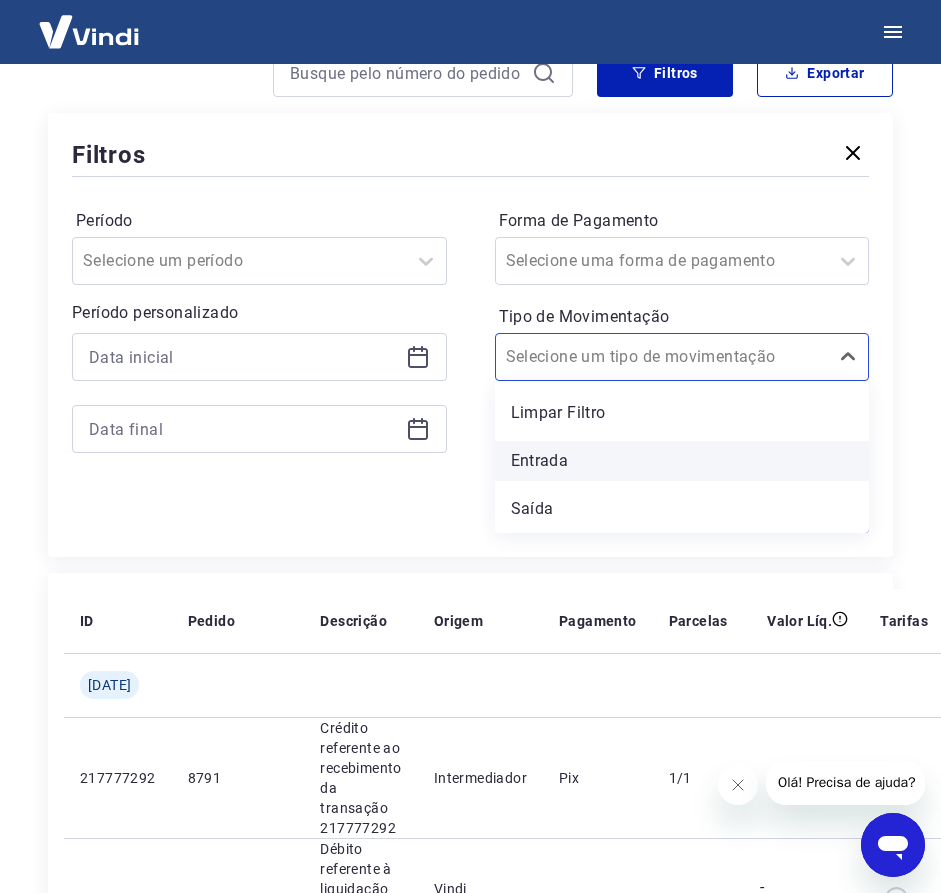 click on "Entrada" at bounding box center (682, 461) 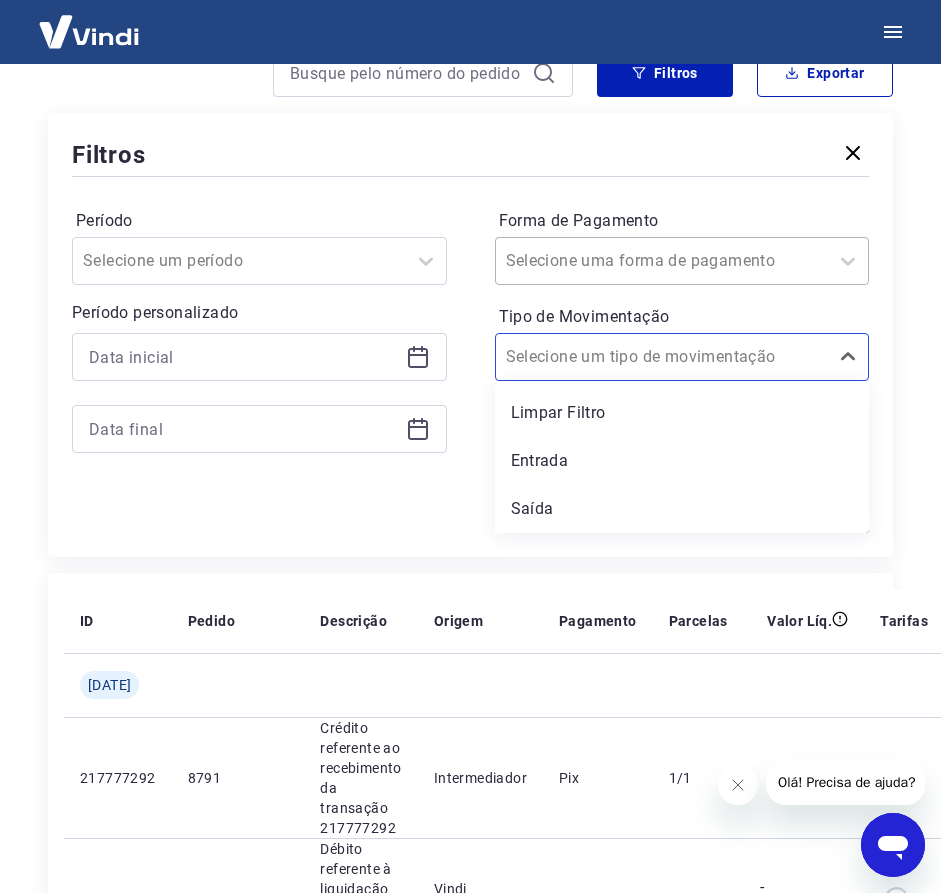 click on "Selecione uma forma de pagamento" at bounding box center [662, 261] 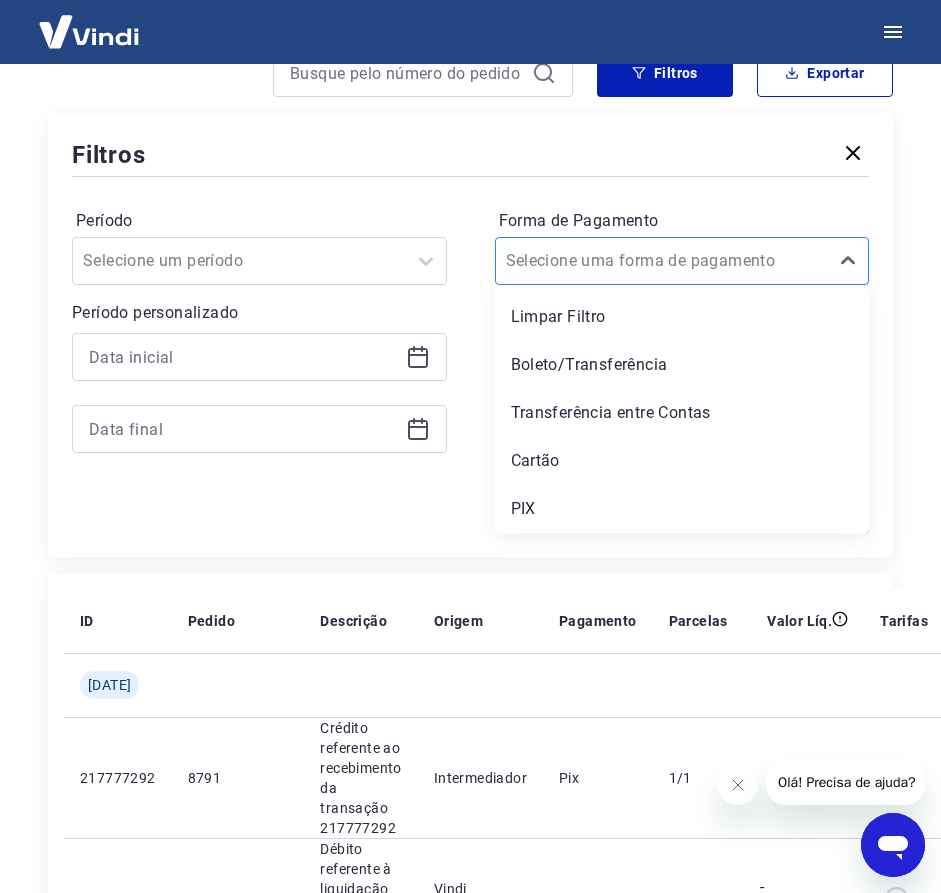 click on "Selecione uma forma de pagamento" at bounding box center (662, 261) 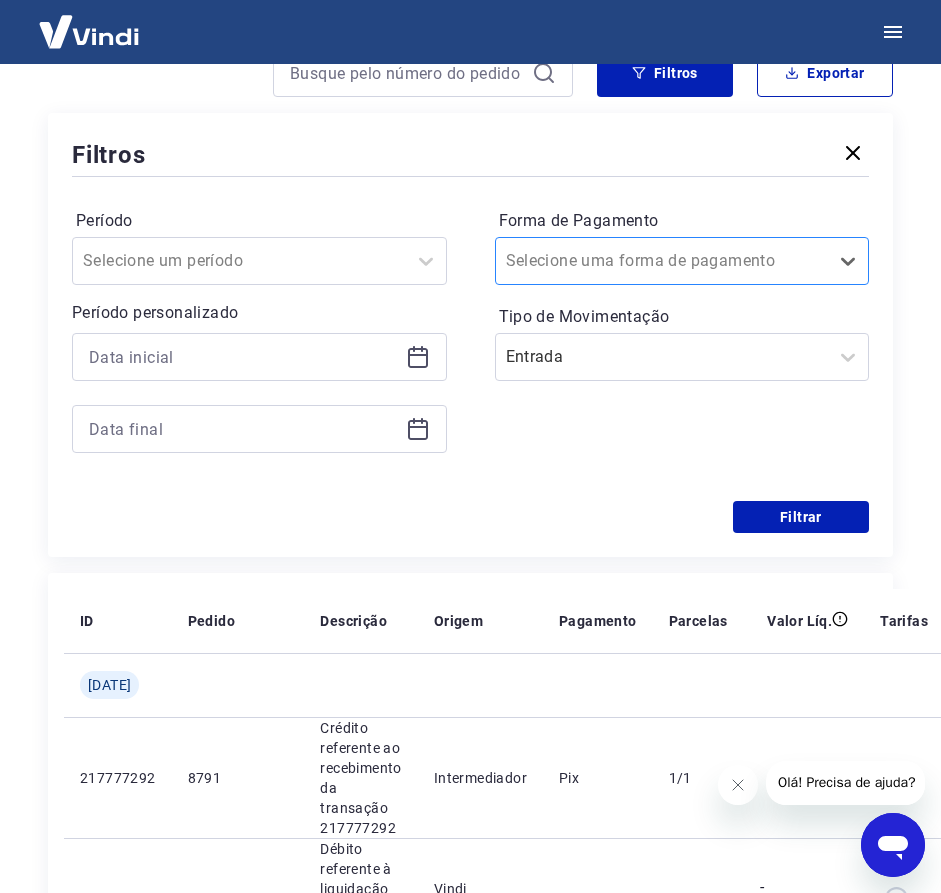 click on "Selecione uma forma de pagamento" at bounding box center (662, 261) 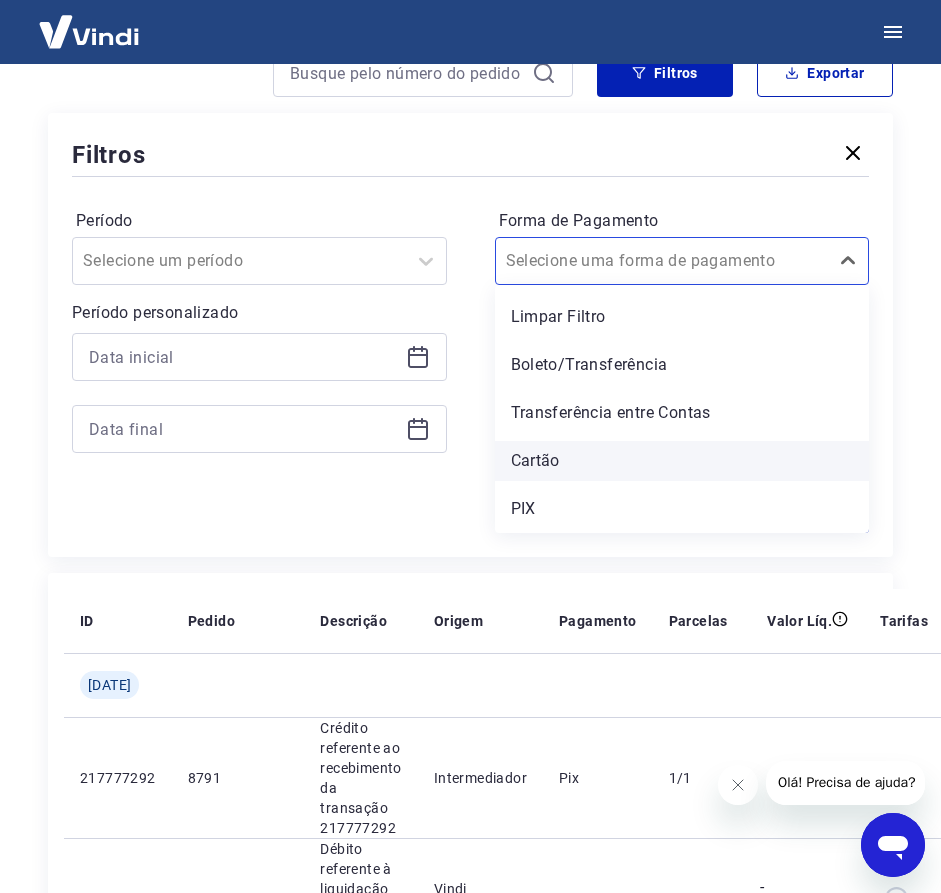 click on "Cartão" at bounding box center [682, 461] 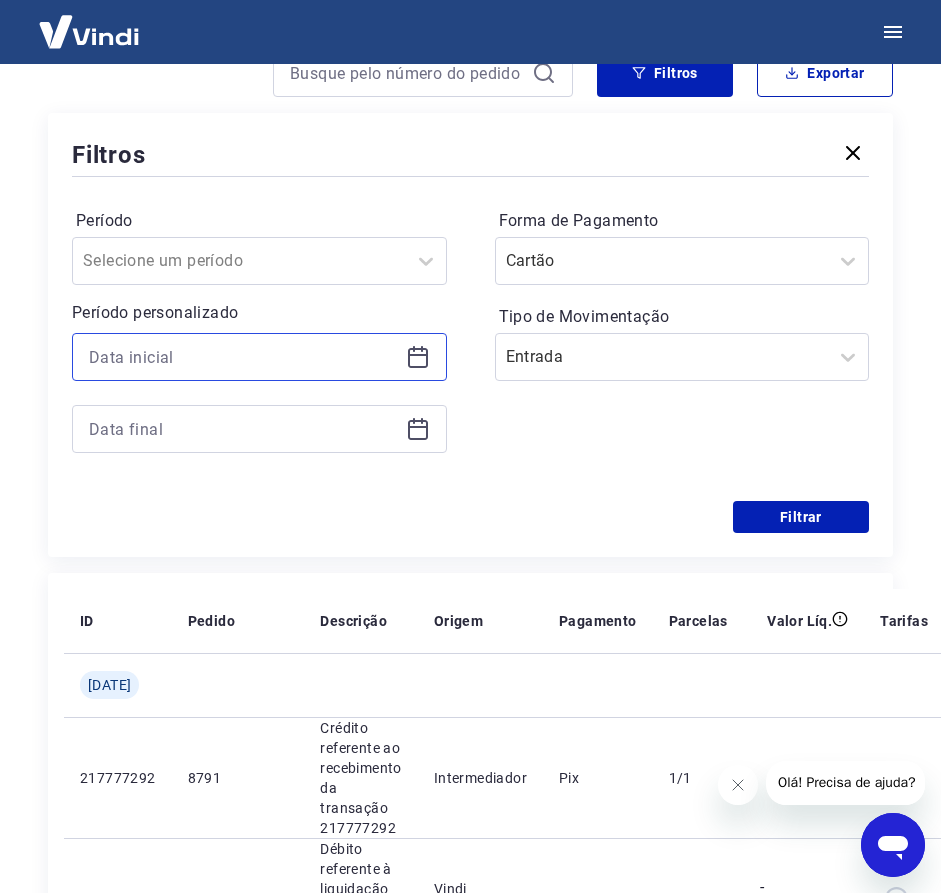 click at bounding box center (243, 357) 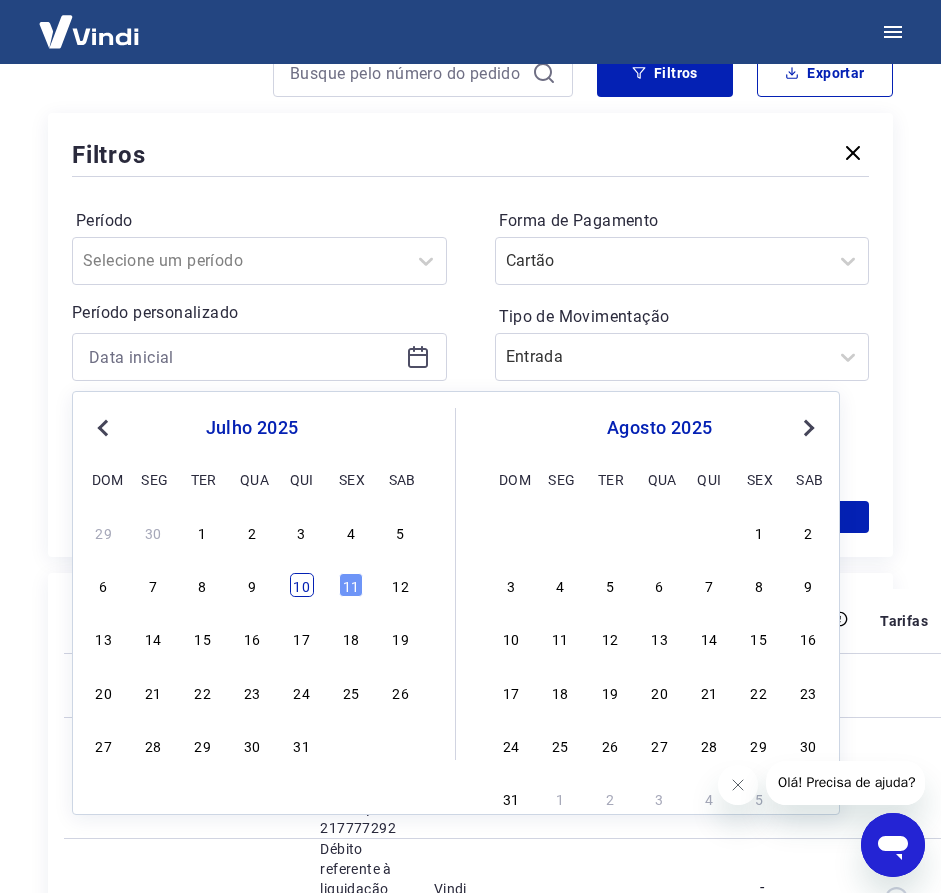 click on "10" at bounding box center [302, 585] 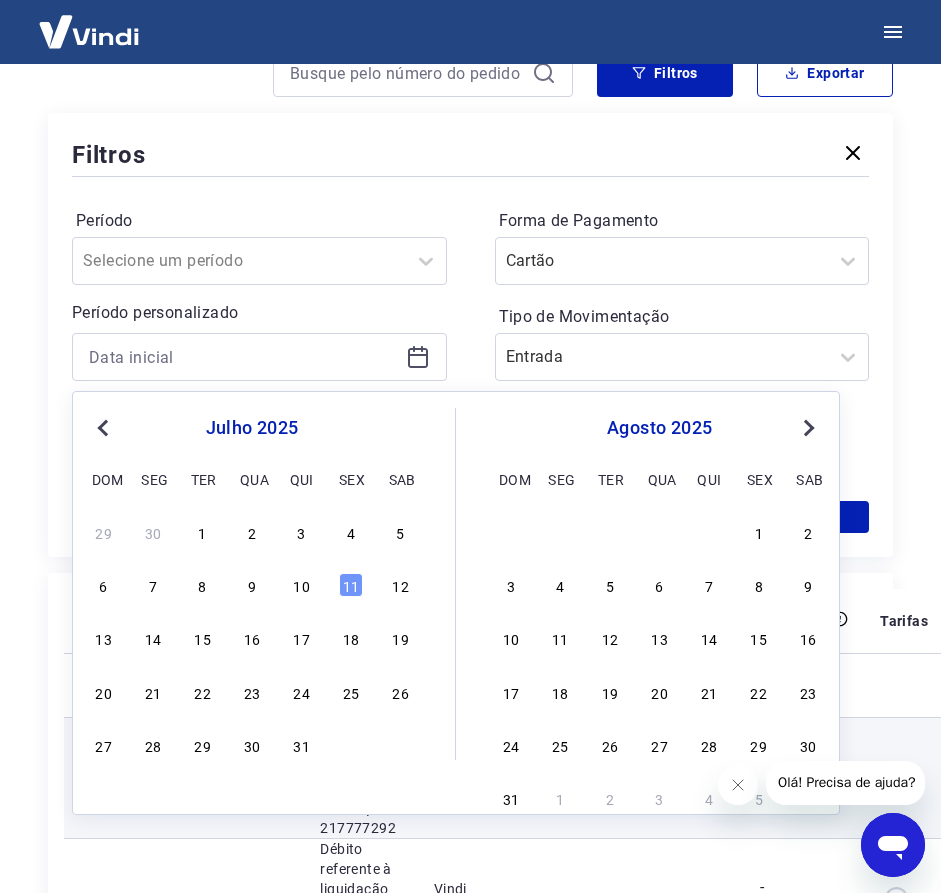 type on "[DATE]" 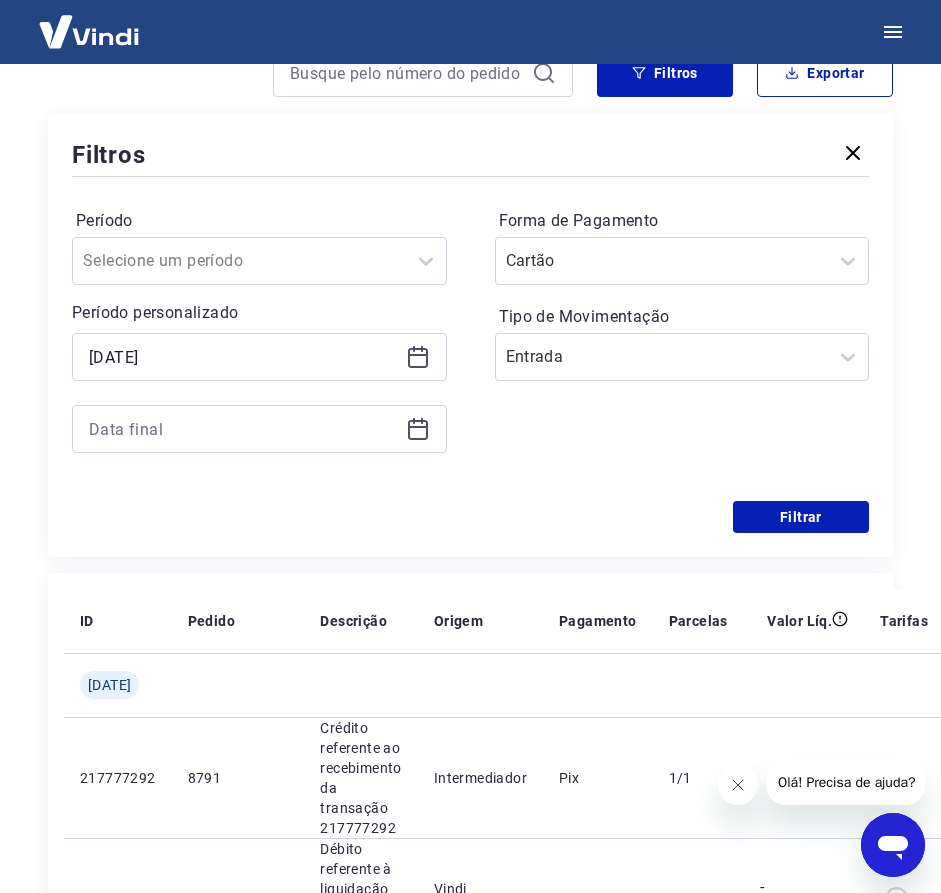 click at bounding box center [737, 785] 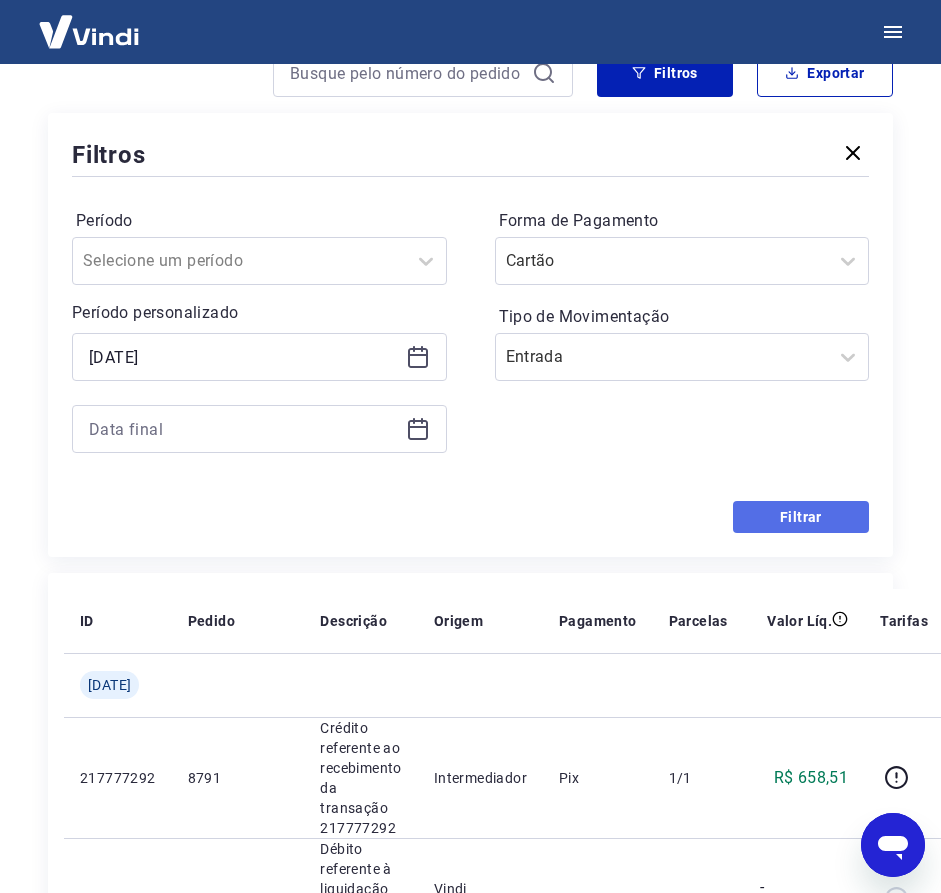 click on "Filtrar" at bounding box center [801, 517] 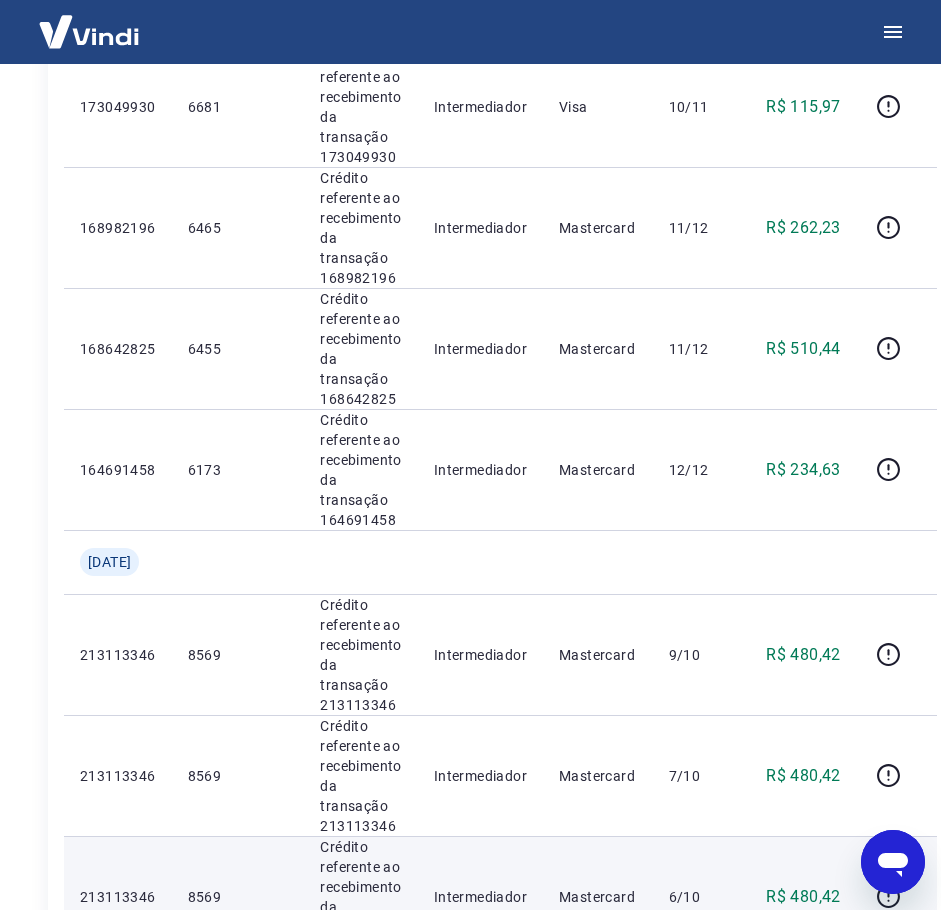 scroll, scrollTop: 2200, scrollLeft: 0, axis: vertical 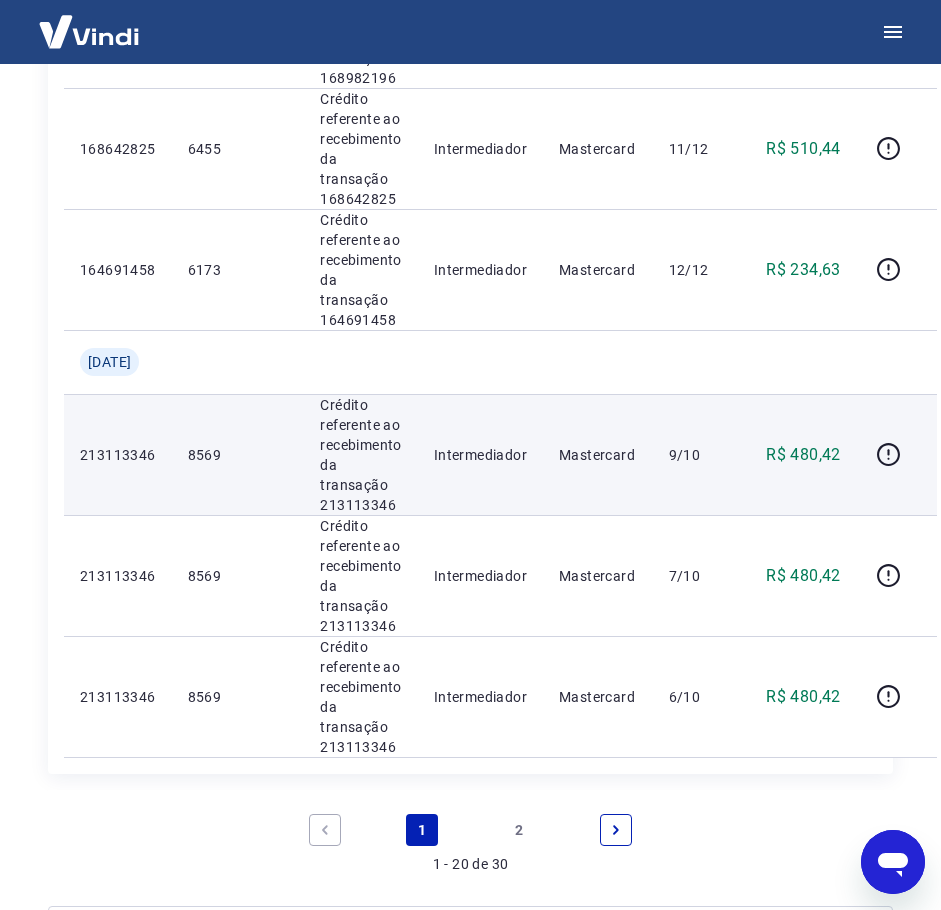 click on "Crédito referente ao recebimento da transação 213113346" at bounding box center (360, 455) 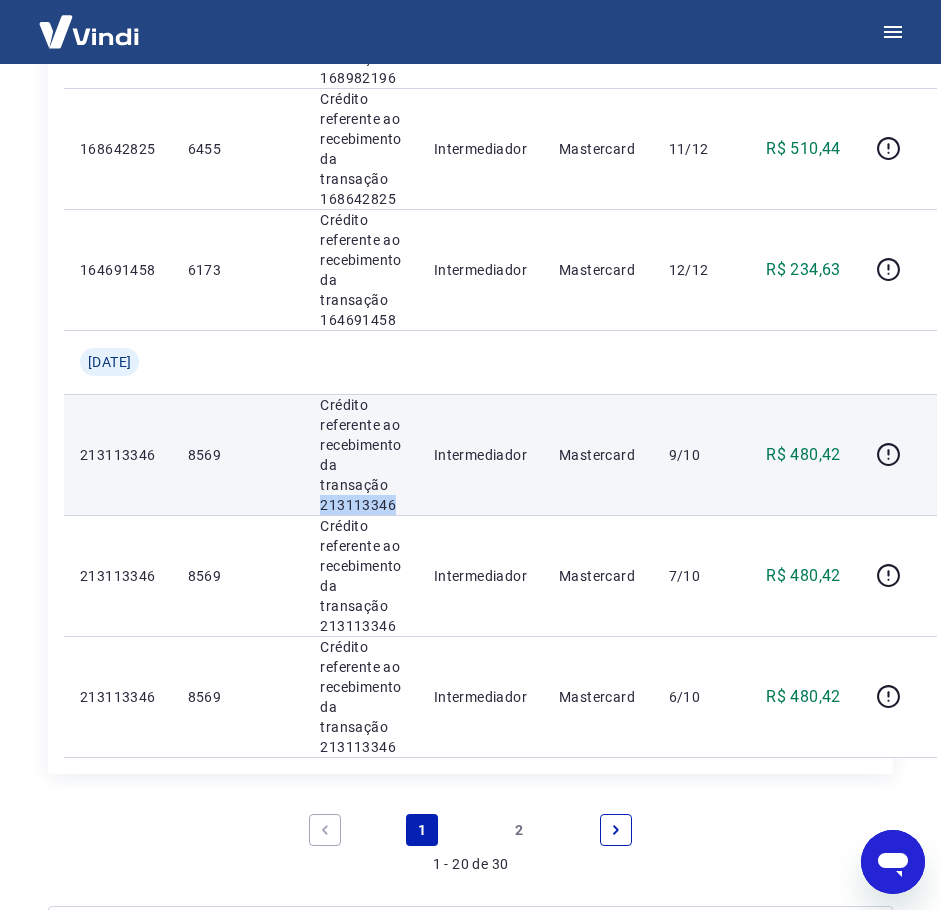 click on "Crédito referente ao recebimento da transação 213113346" at bounding box center [360, 455] 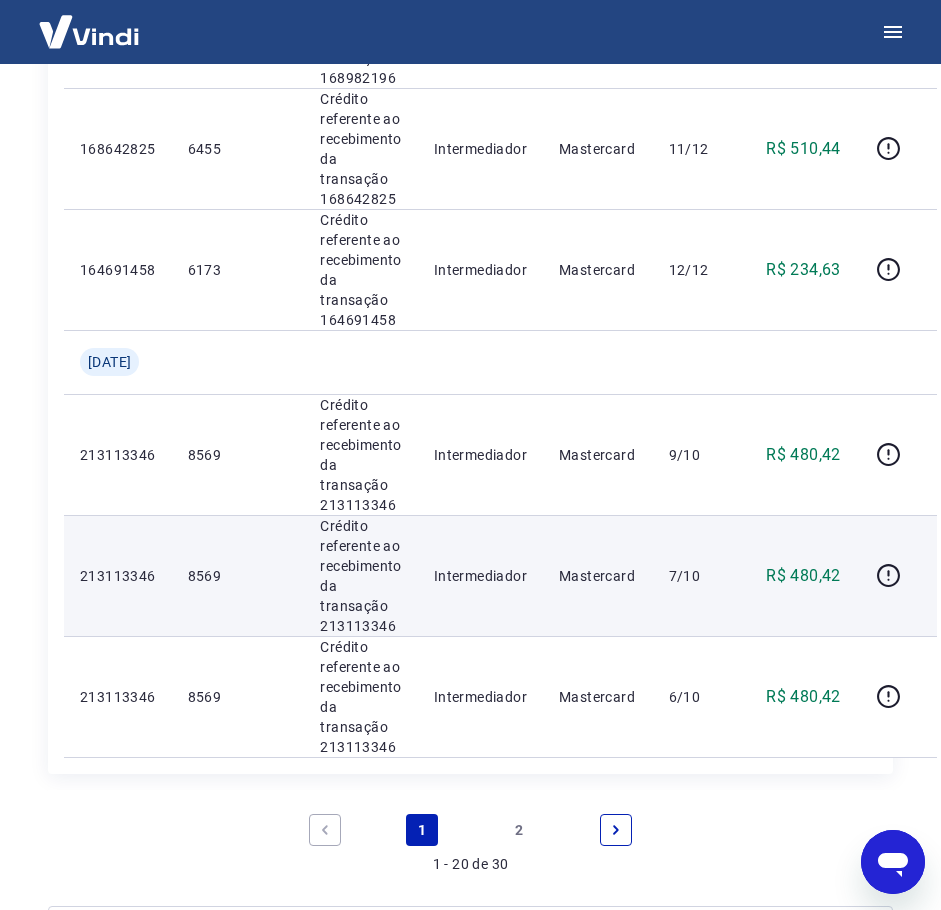click on "Crédito referente ao recebimento da transação 213113346" at bounding box center [360, 576] 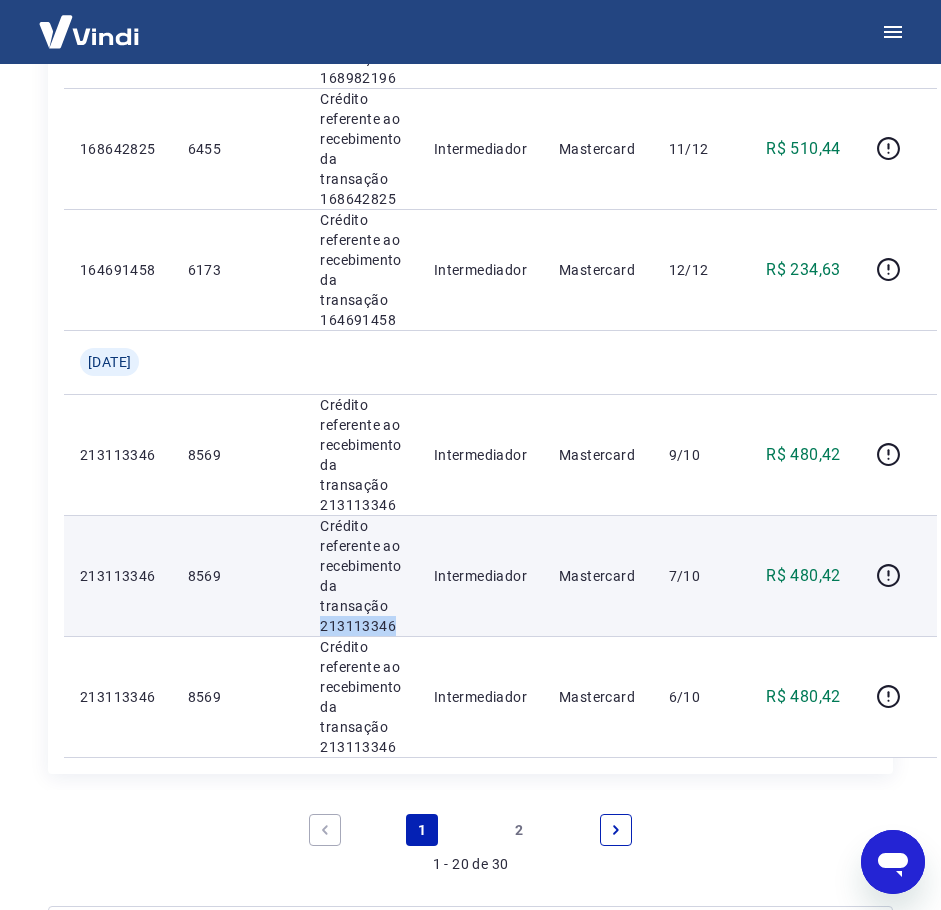 click on "Crédito referente ao recebimento da transação 213113346" at bounding box center (360, 576) 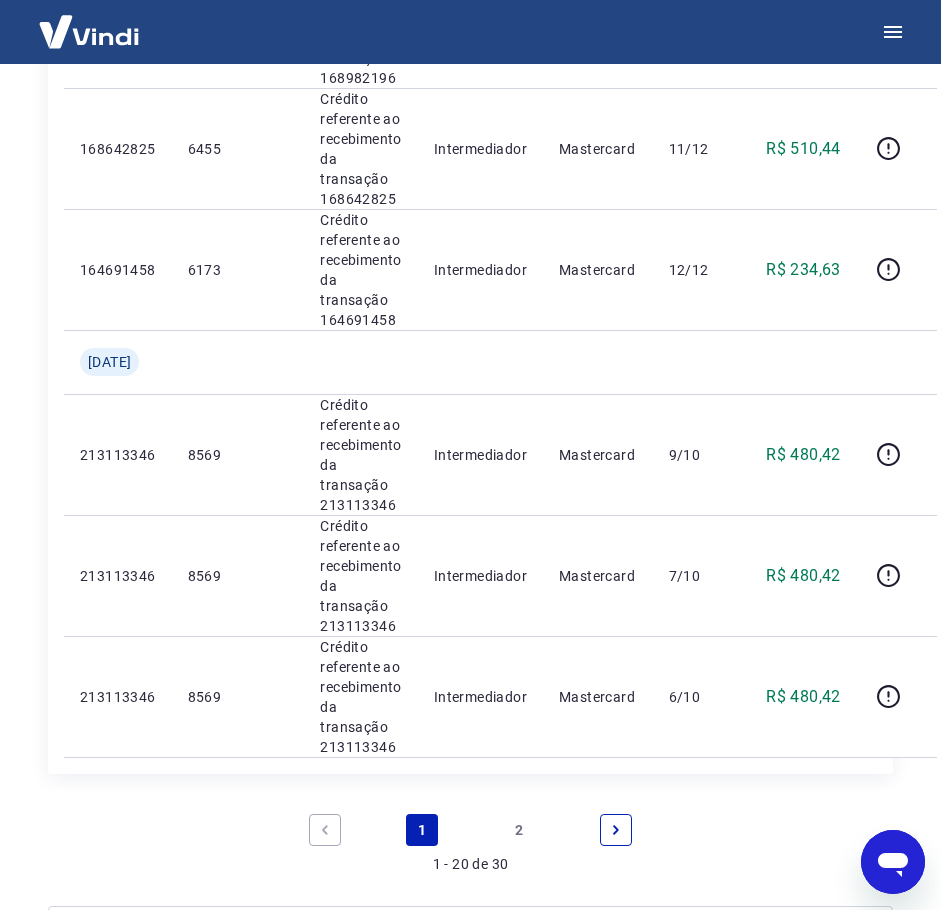 click on "2" at bounding box center [519, 830] 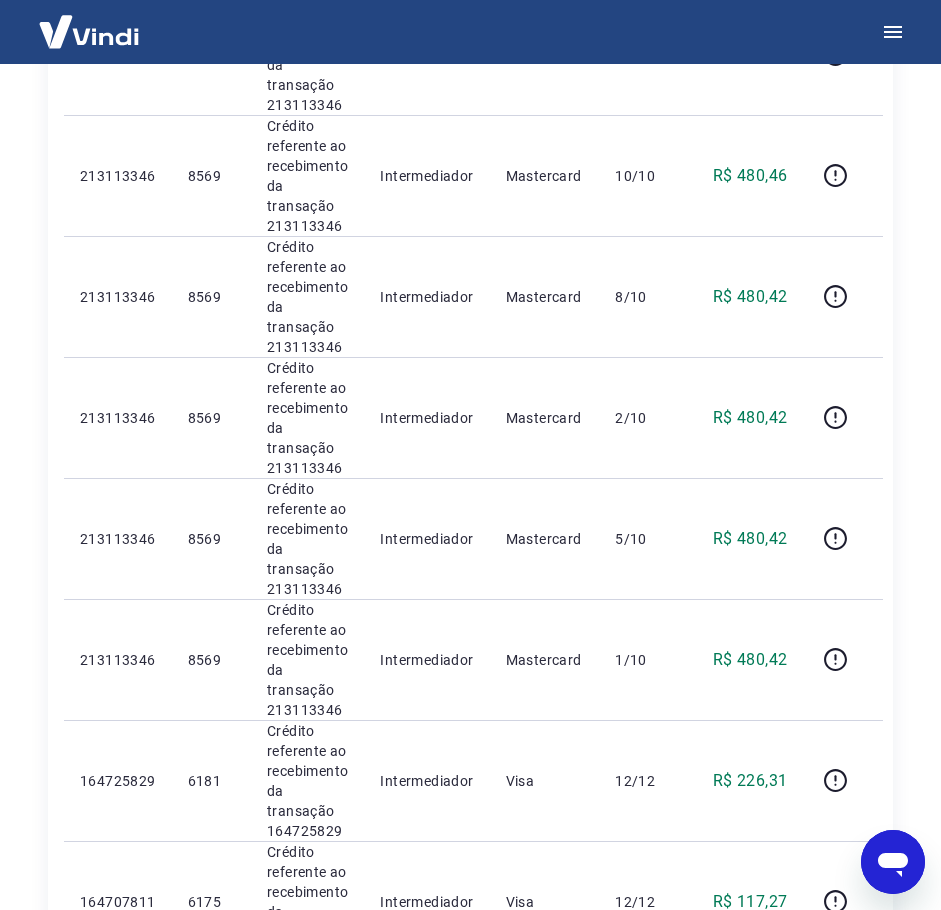scroll, scrollTop: 933, scrollLeft: 0, axis: vertical 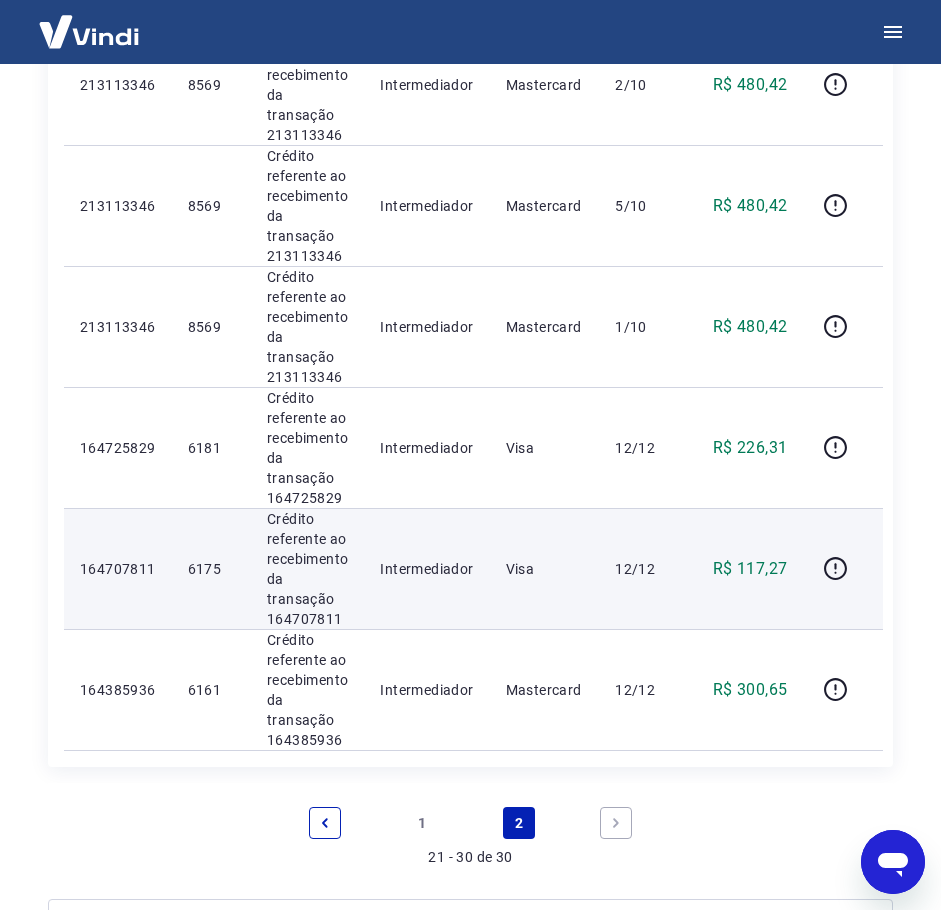 click on "Crédito referente ao recebimento da transação 164707811" at bounding box center (307, 569) 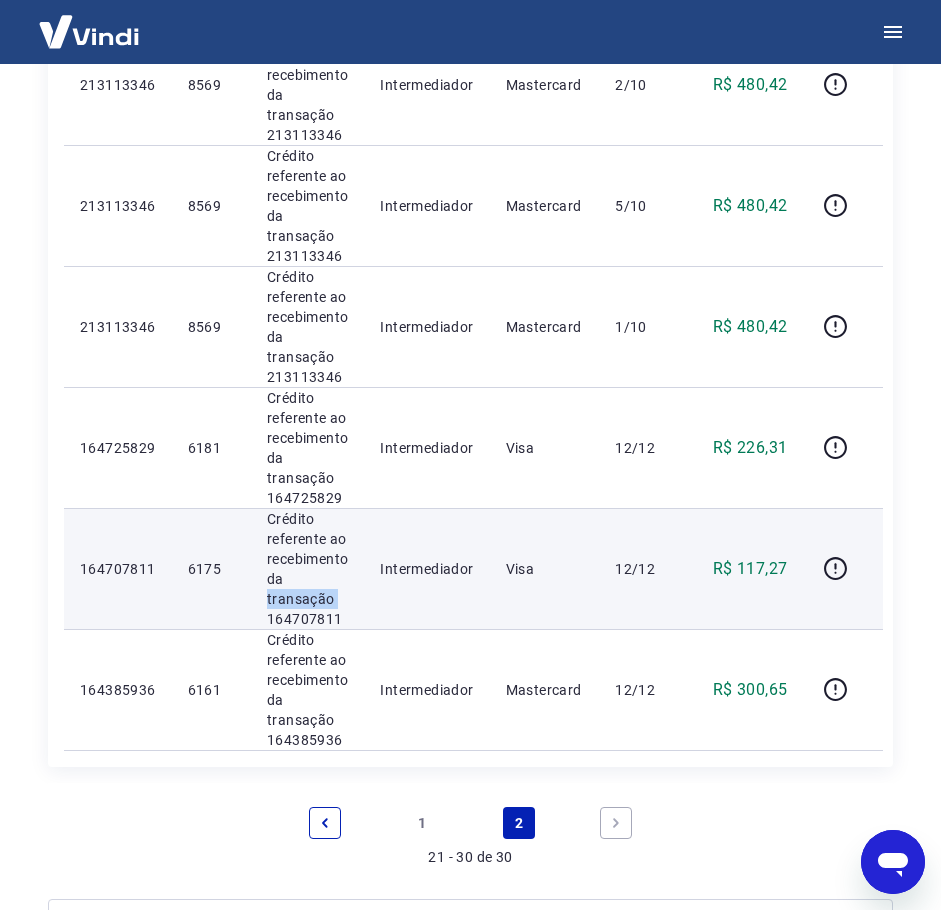 click on "Crédito referente ao recebimento da transação 164707811" at bounding box center (307, 569) 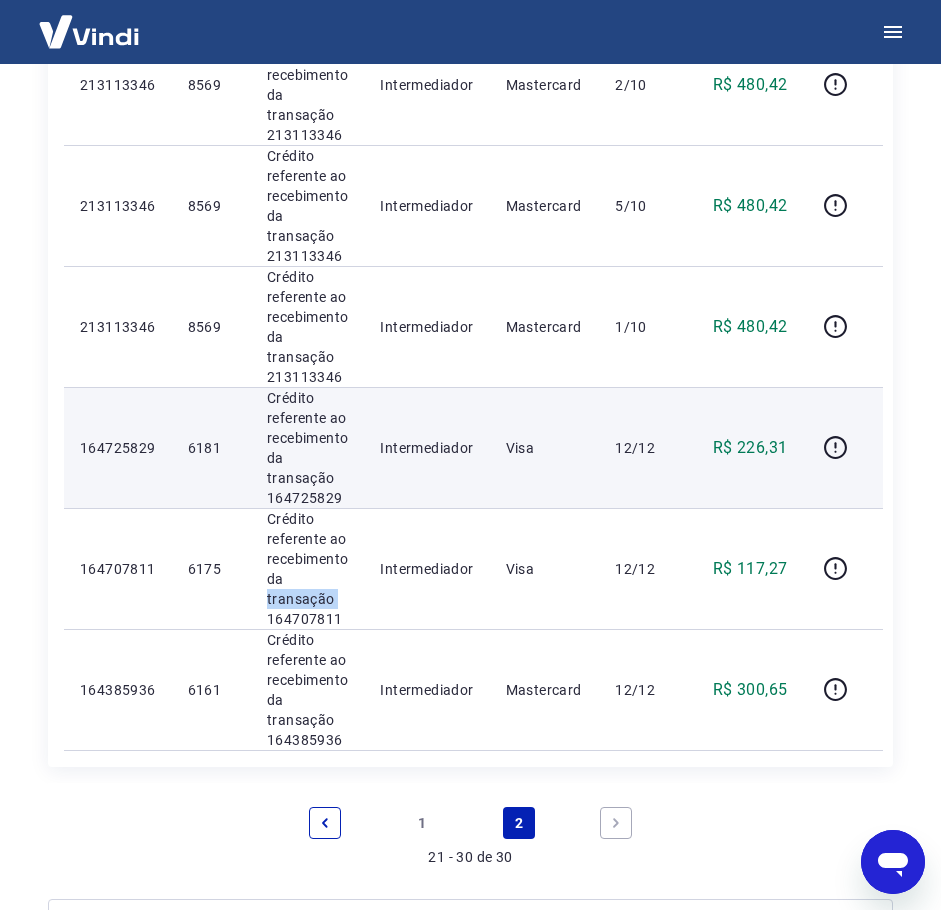 scroll, scrollTop: 867, scrollLeft: 0, axis: vertical 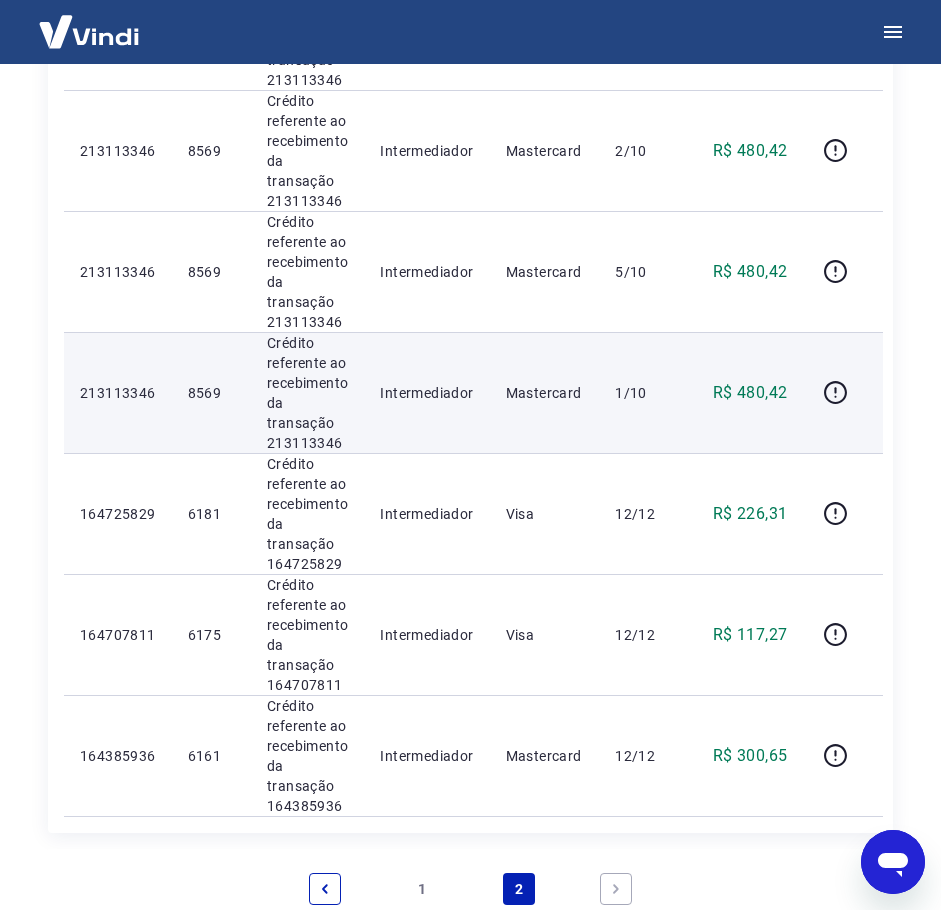 click on "Crédito referente ao recebimento da transação 213113346" at bounding box center [307, 393] 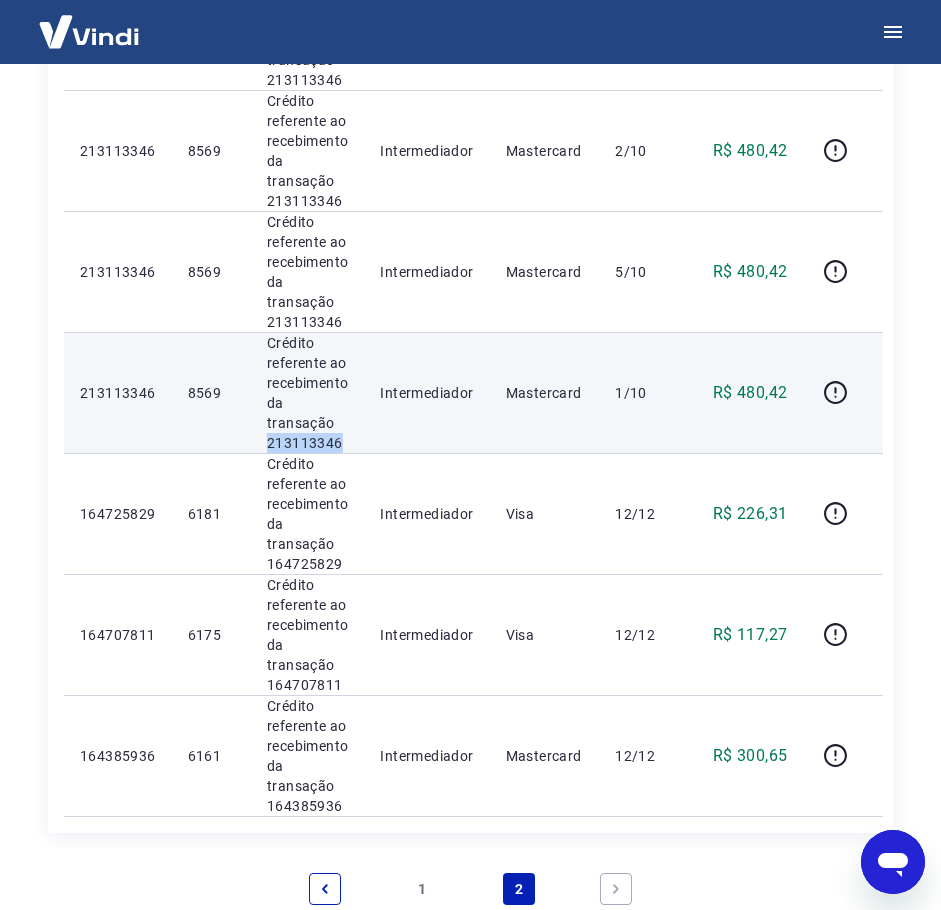 click on "Crédito referente ao recebimento da transação 213113346" at bounding box center (307, 393) 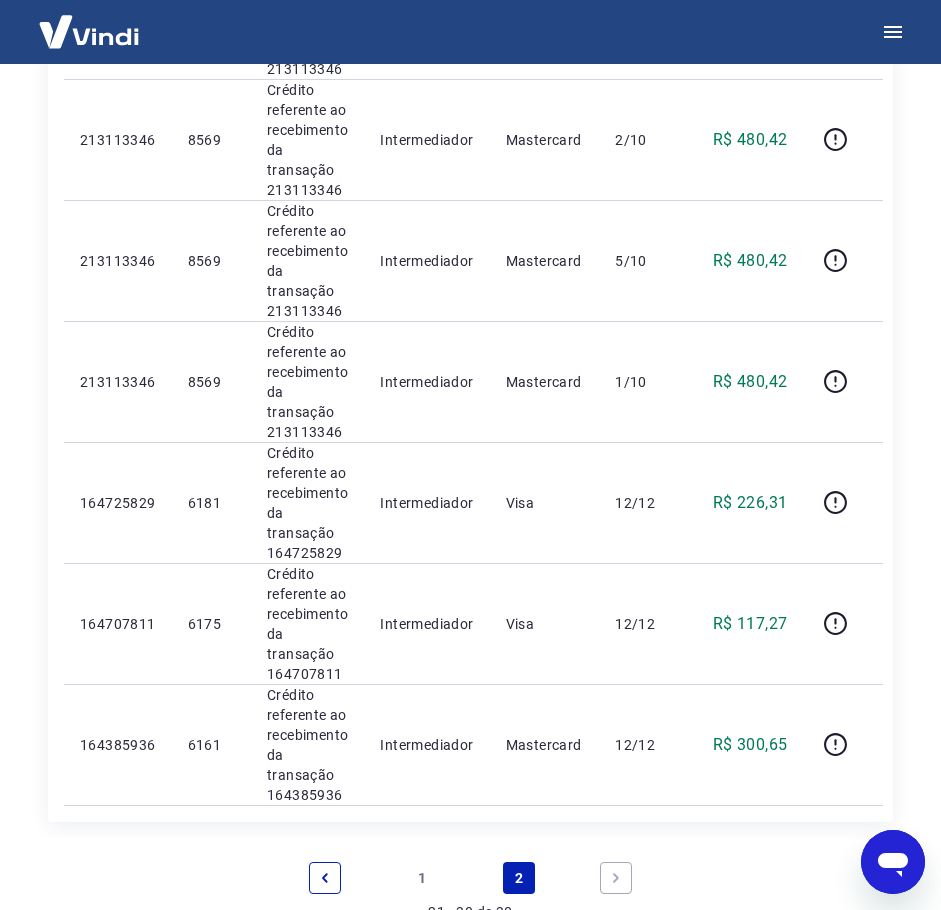scroll, scrollTop: 1210, scrollLeft: 0, axis: vertical 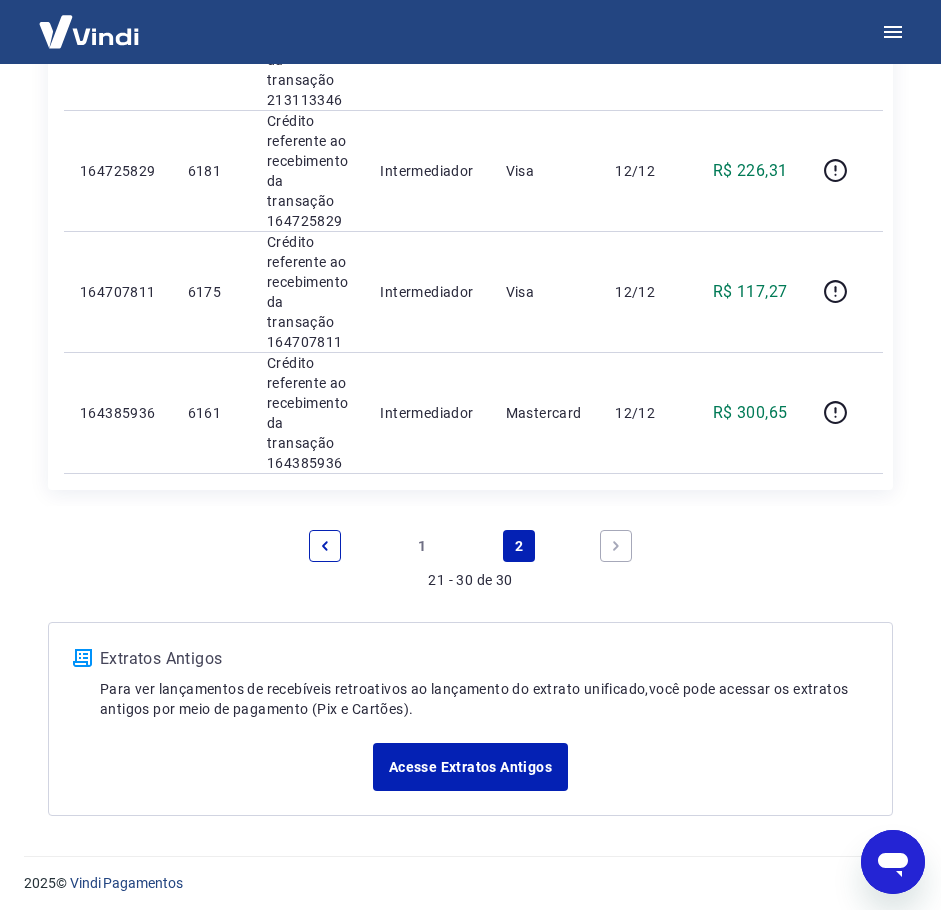click on "1" at bounding box center (422, 546) 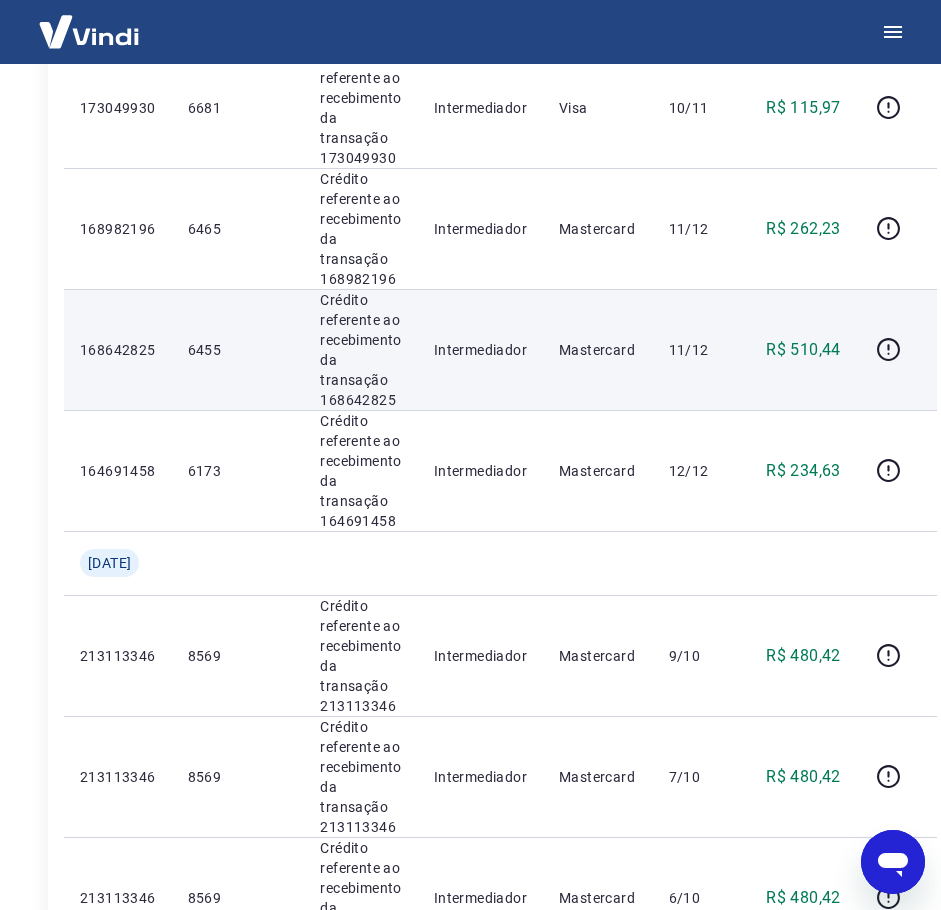 scroll, scrollTop: 1866, scrollLeft: 0, axis: vertical 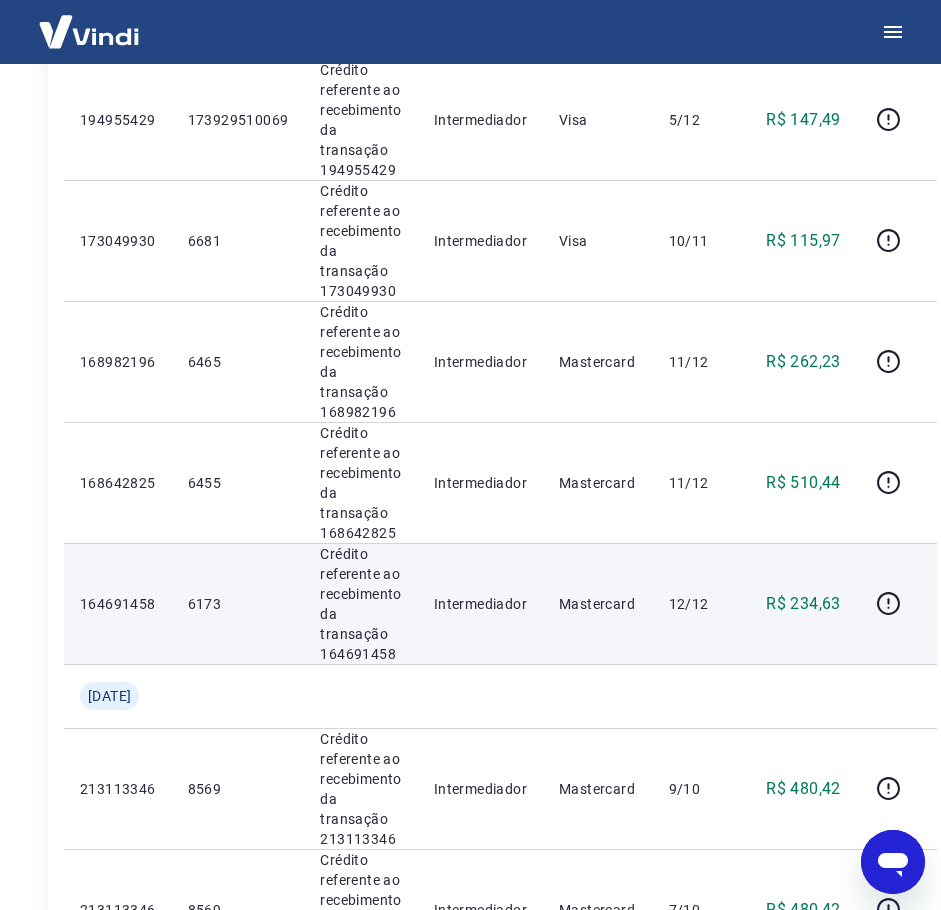 click on "Crédito referente ao recebimento da transação 164691458" at bounding box center [360, 604] 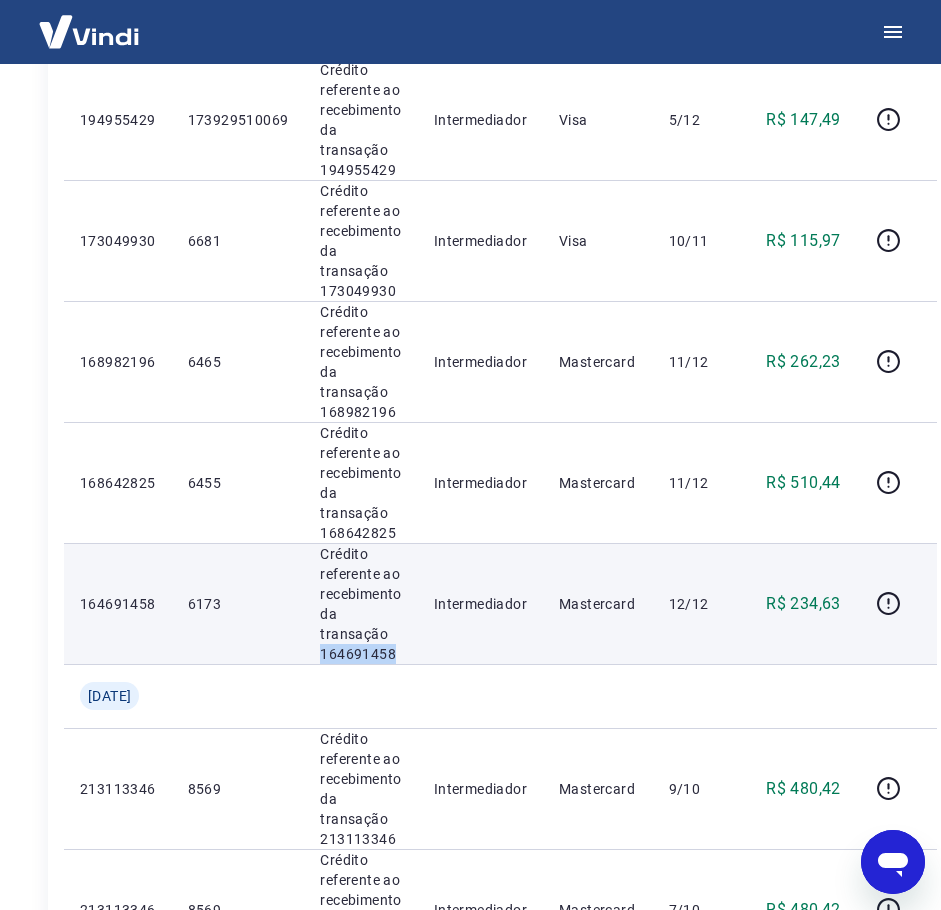 click on "Crédito referente ao recebimento da transação 164691458" at bounding box center [360, 604] 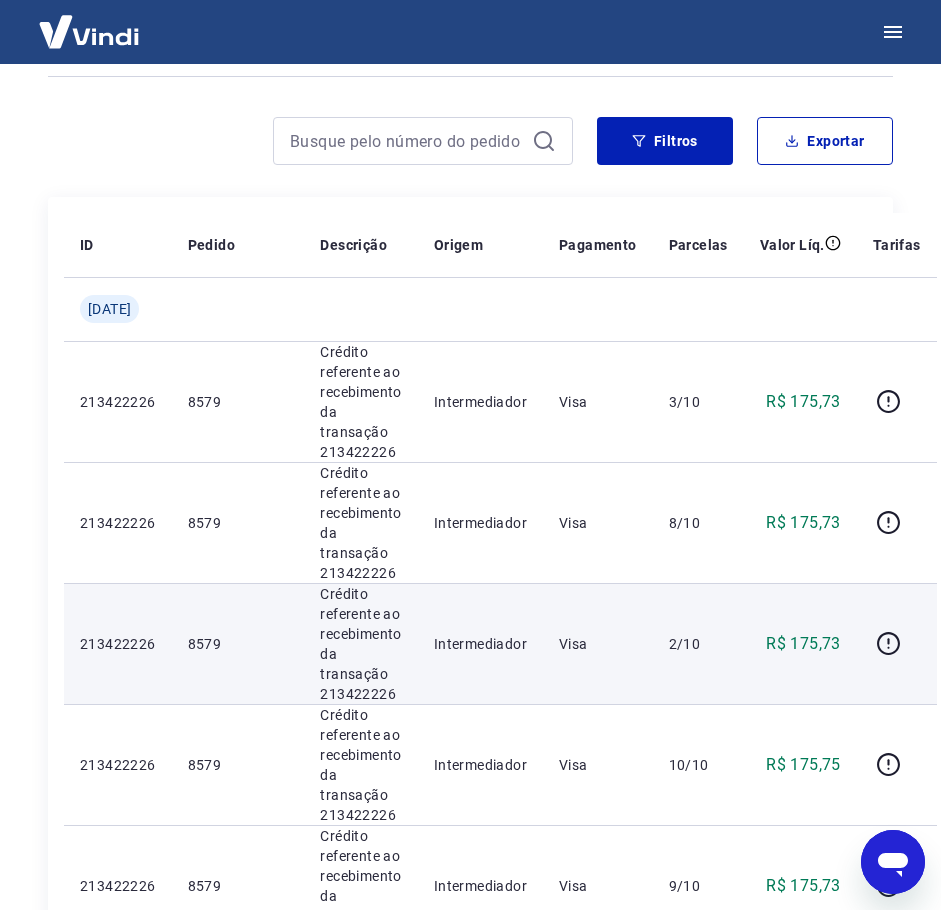 scroll, scrollTop: 0, scrollLeft: 0, axis: both 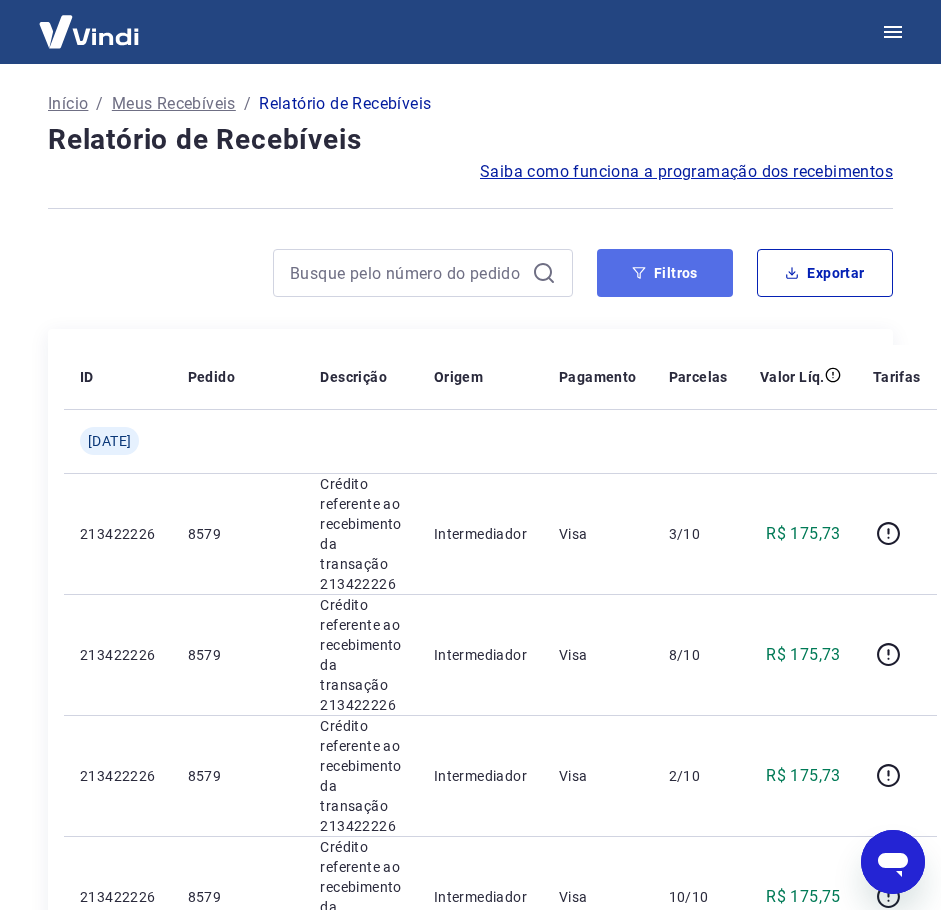 click on "Filtros" at bounding box center (665, 273) 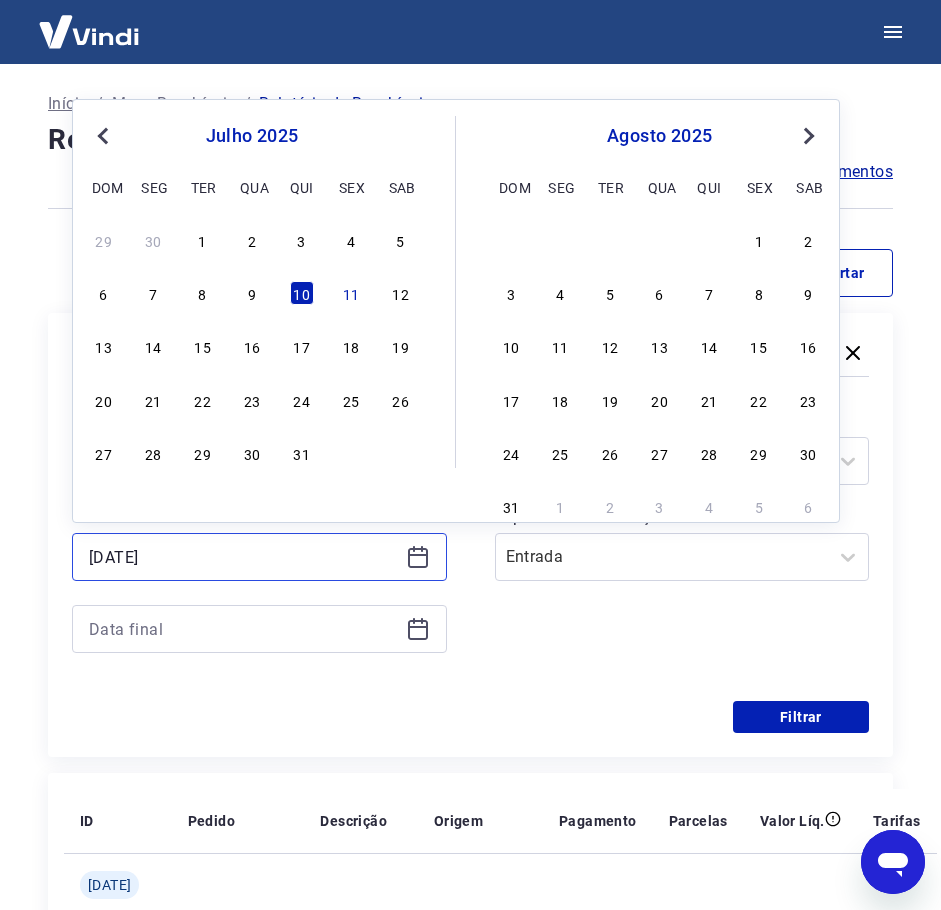 click on "[DATE]" at bounding box center (243, 557) 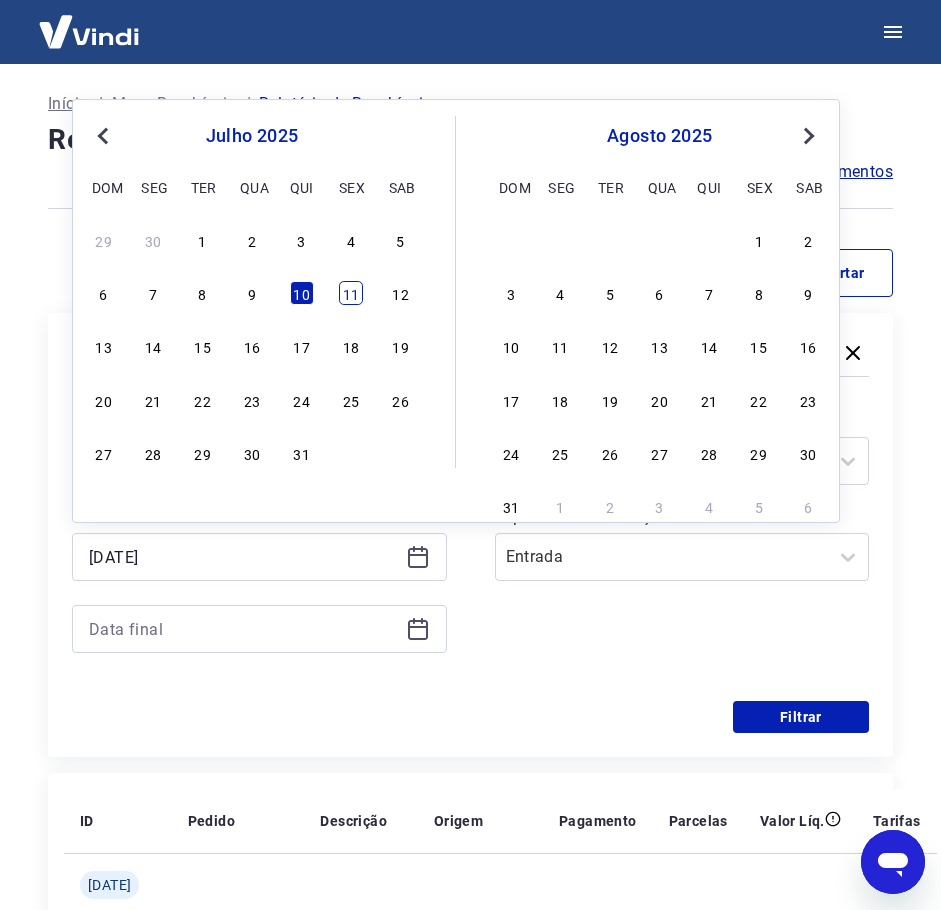 click on "11" at bounding box center [351, 293] 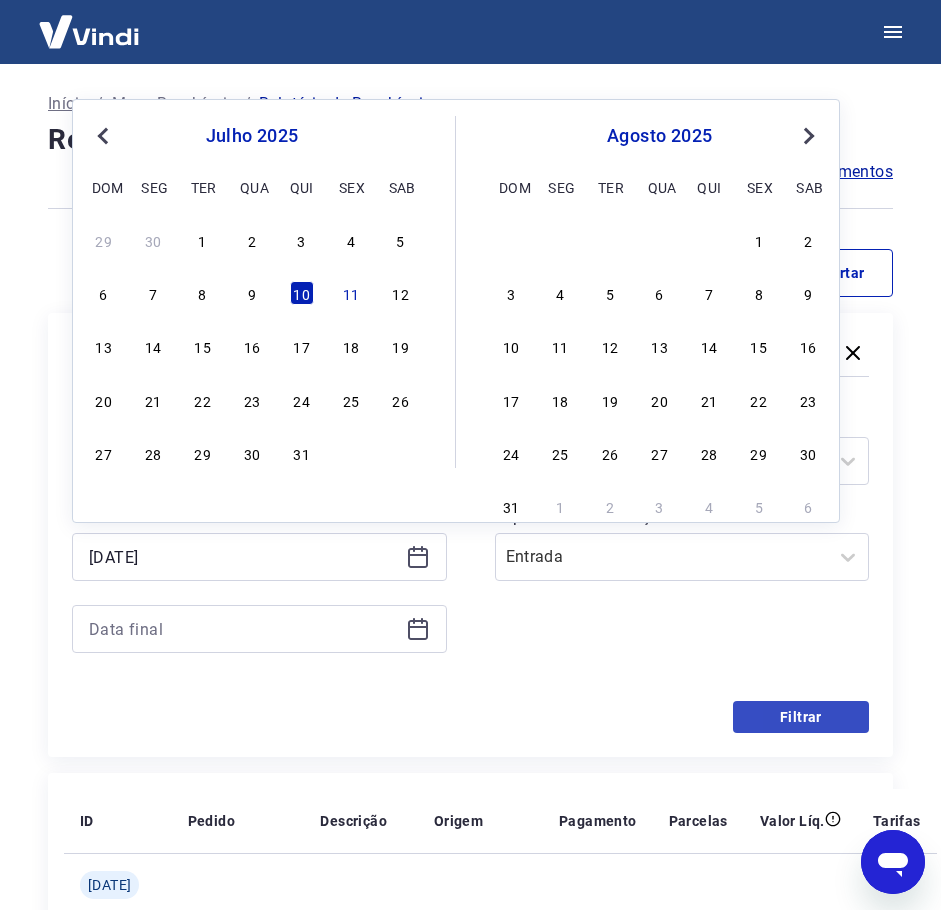 type on "[DATE]" 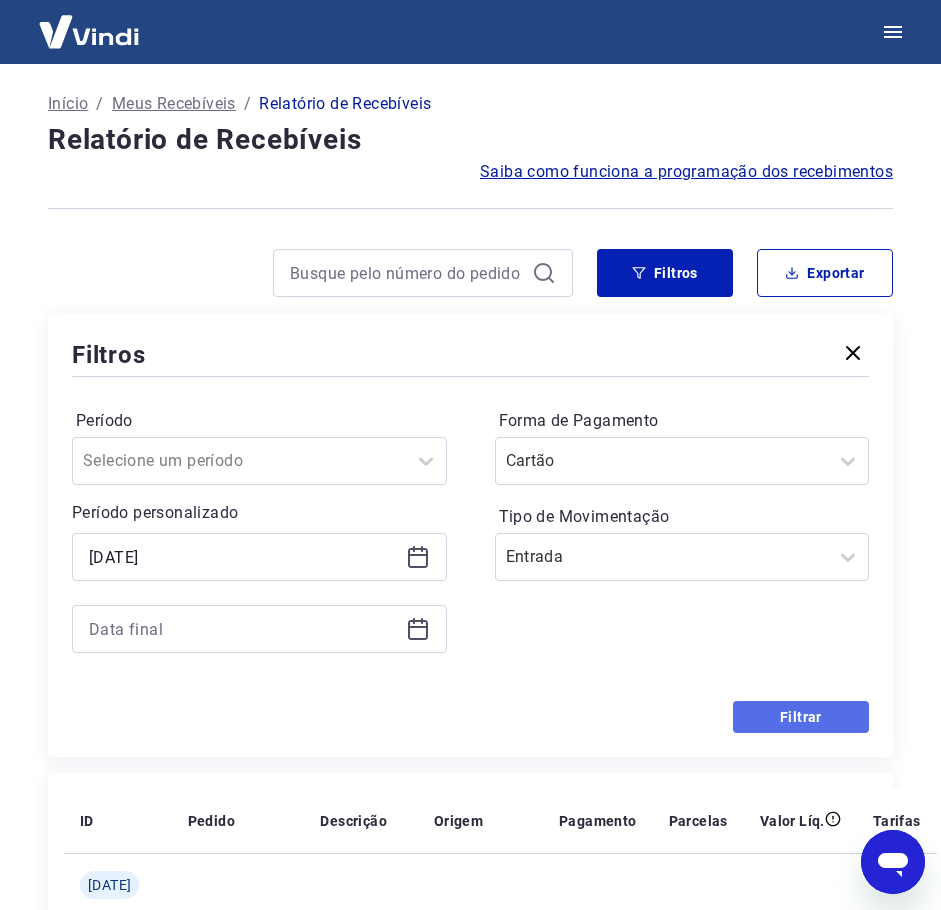 click on "Filtrar" at bounding box center (801, 717) 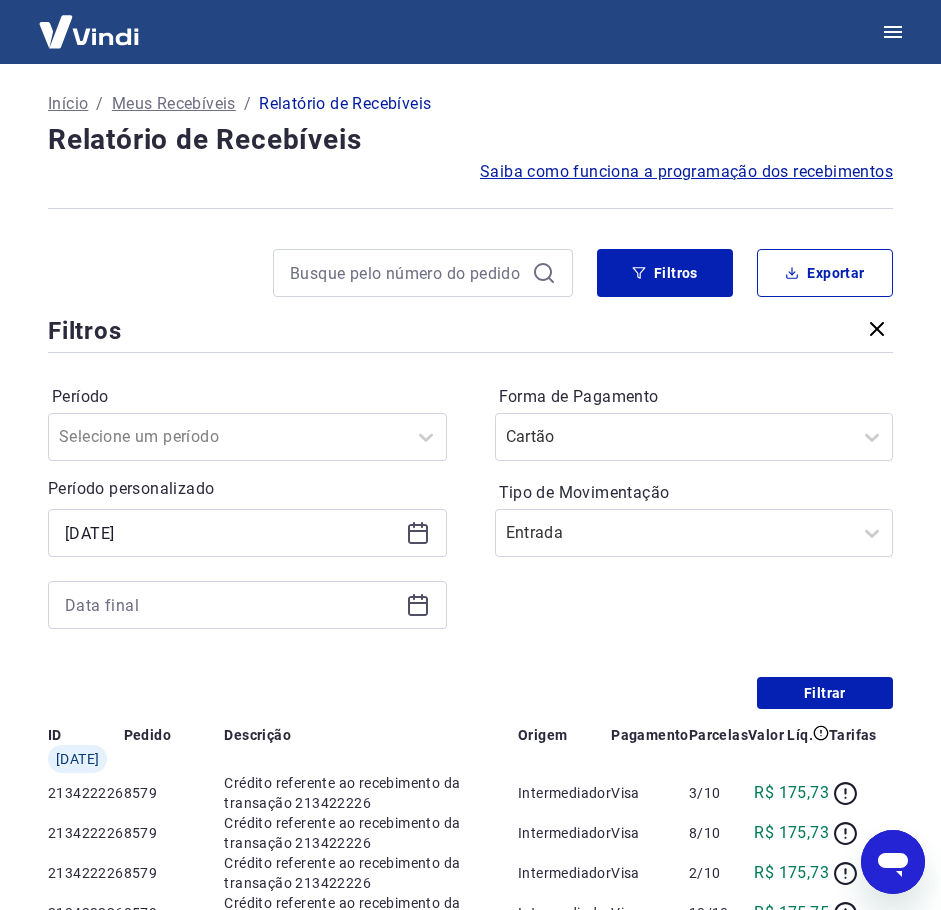click on "Início / Meus Recebíveis / Relatório de Recebíveis Relatório de Recebíveis Saiba como funciona a programação dos recebimentos Saiba como funciona a programação dos recebimentos Filtros Exportar Filtros Período Selecione um período Período personalizado Selected date: [DATE] [DATE] Forma de Pagamento Cartão Tipo de Movimentação Entrada Filtrar ID Pedido Descrição Origem Pagamento Parcelas Valor Líq. Tarifas [DATE] 213422226 8579 Crédito referente ao recebimento da transação 213422226 Intermediador Visa 3/10 R$ 175,73 213422226 8579 Crédito referente ao recebimento da transação 213422226 Intermediador Visa 8/10 R$ 175,73 213422226 8579 Crédito referente ao recebimento da transação 213422226 Intermediador Visa 2/10 R$ 175,73 213422226 8579 Crédito referente ao recebimento da transação 213422226 Intermediador Visa 10/10 R$ 175,75 213422226 8579 Crédito referente ao recebimento da transação 213422226 Intermediador Visa 9/10 R$ 175,73 8579 1" at bounding box center (470, 1020) 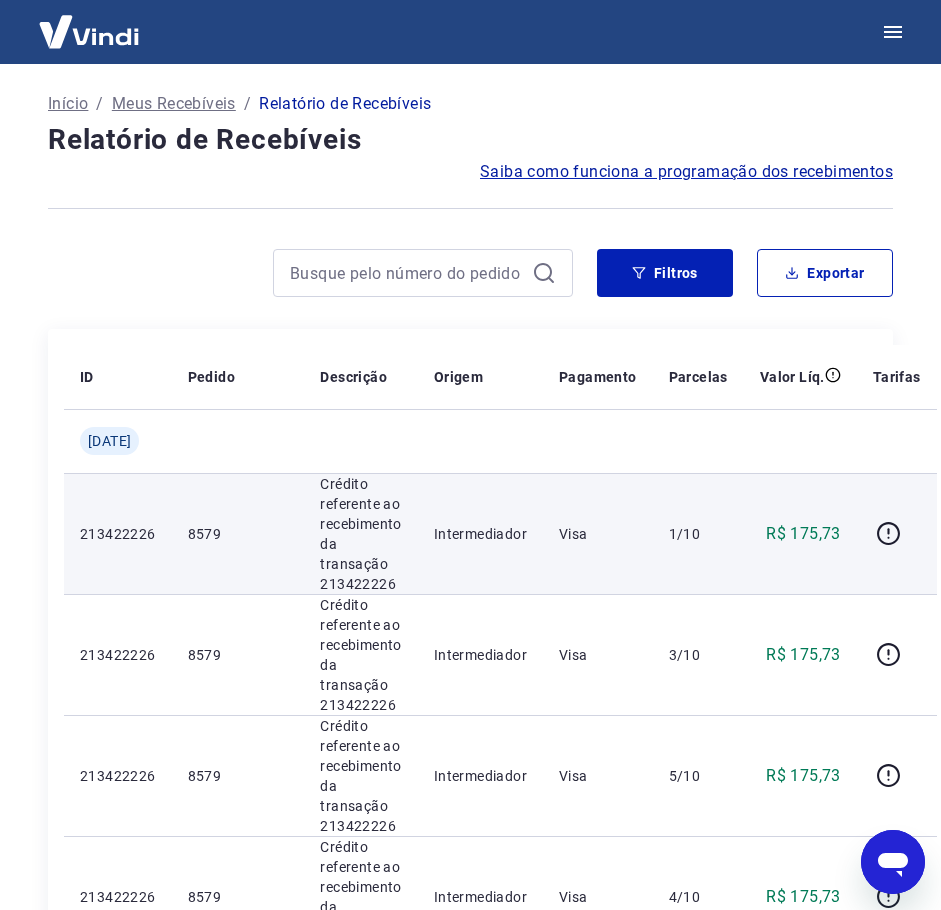 click on "Intermediador" at bounding box center (480, 533) 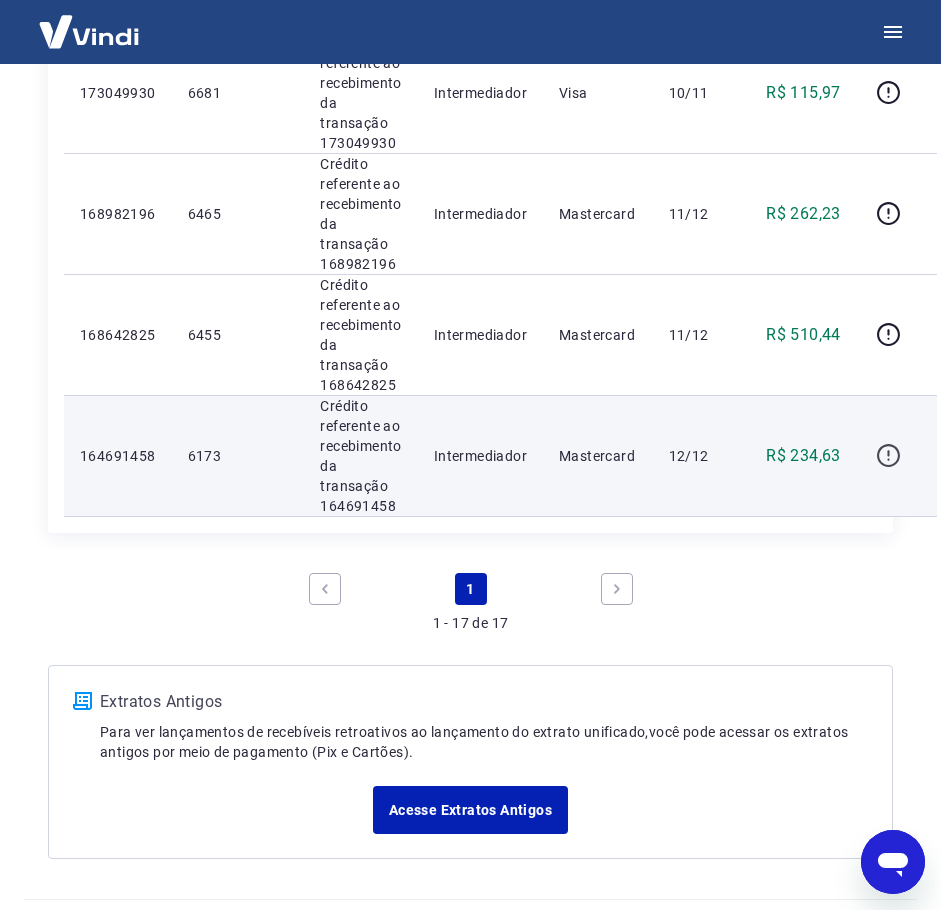 drag, startPoint x: 934, startPoint y: 471, endPoint x: 888, endPoint y: 469, distance: 46.043457 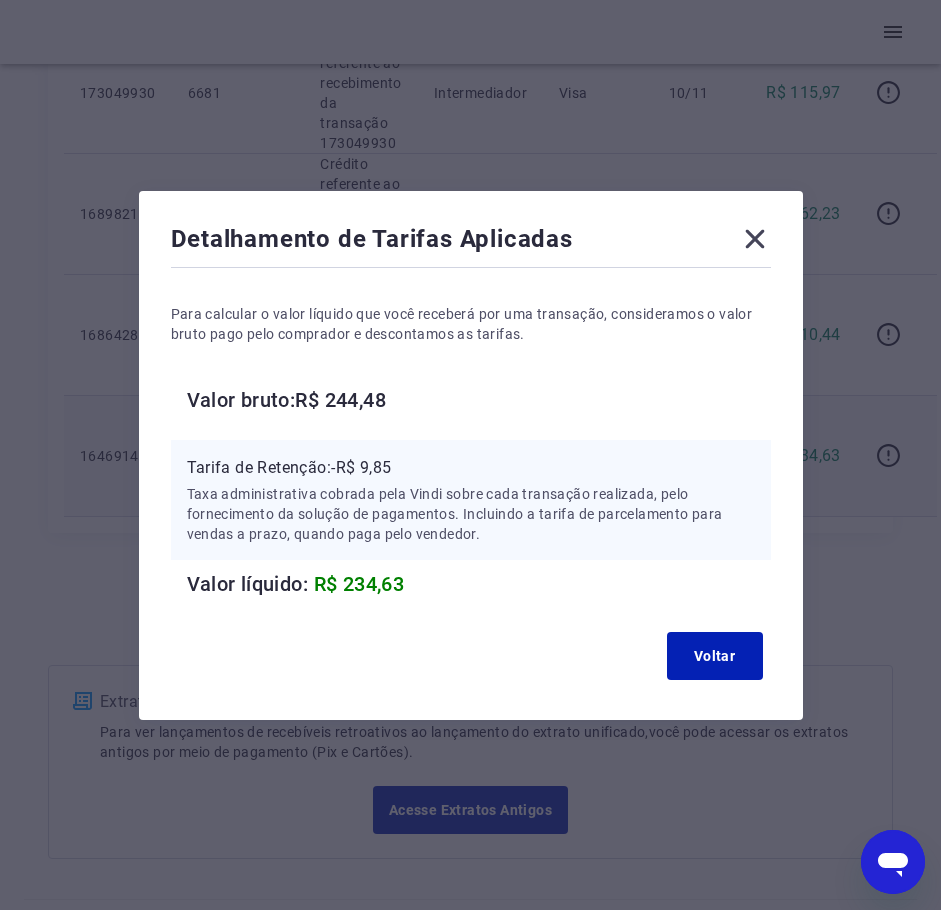 click on "Tarifa de Retenção:  -R$ 9,85" at bounding box center (471, 468) 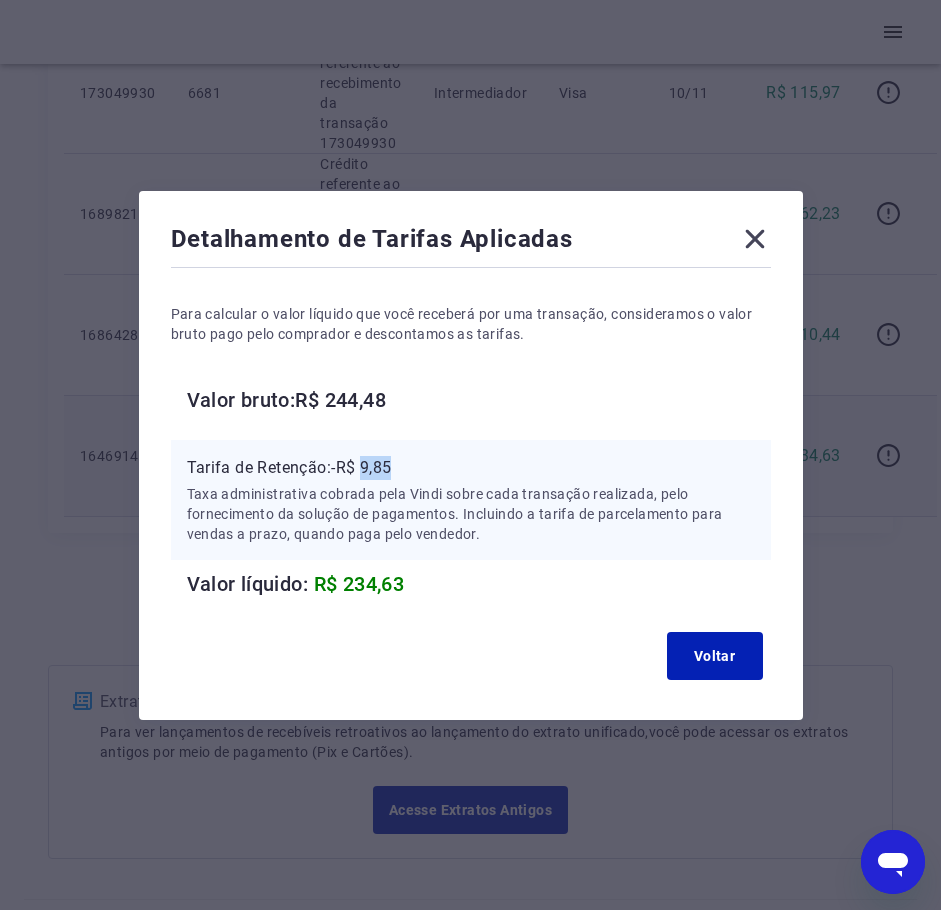 click on "Tarifa de Retenção:  -R$ 9,85" at bounding box center [471, 468] 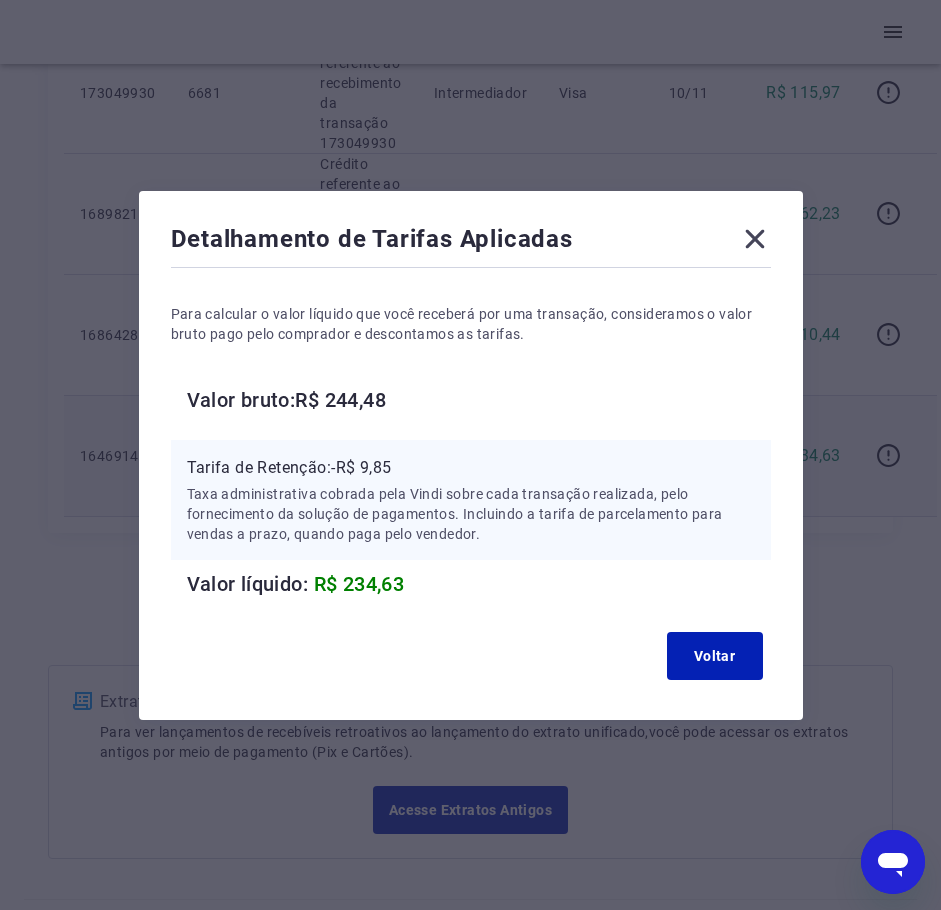 click on "Valor bruto:  R$ 244,48" at bounding box center (479, 400) 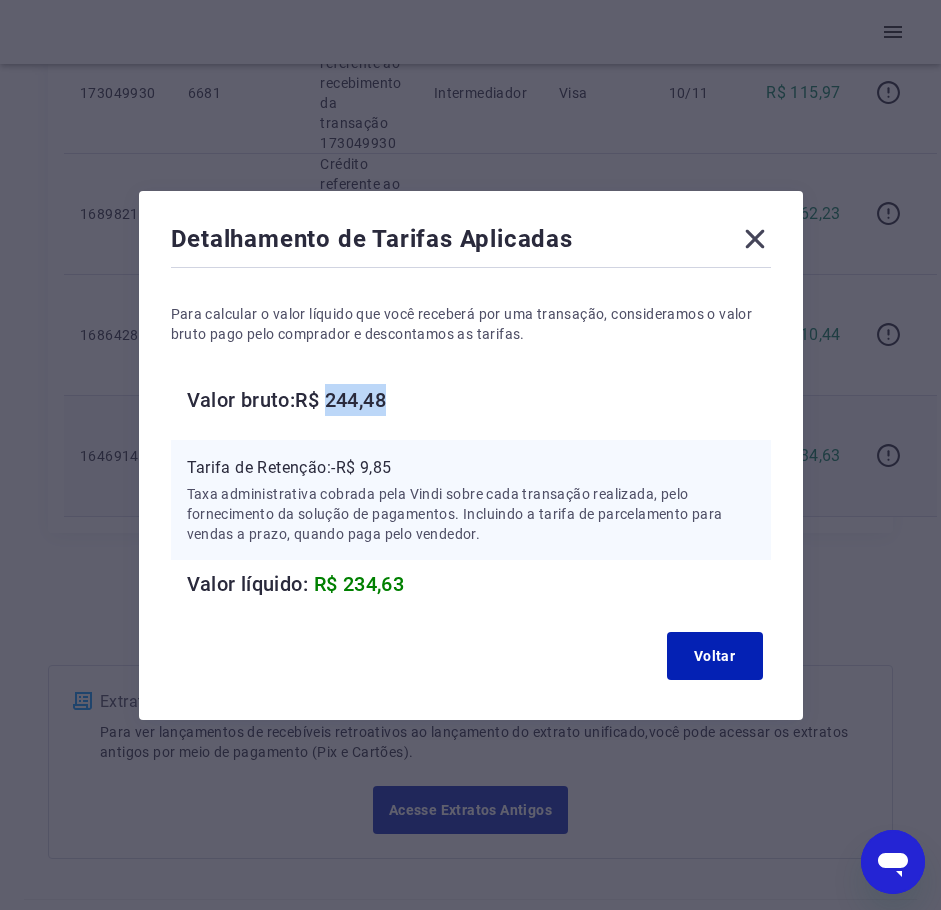 click on "Valor bruto:  R$ 244,48" at bounding box center [479, 400] 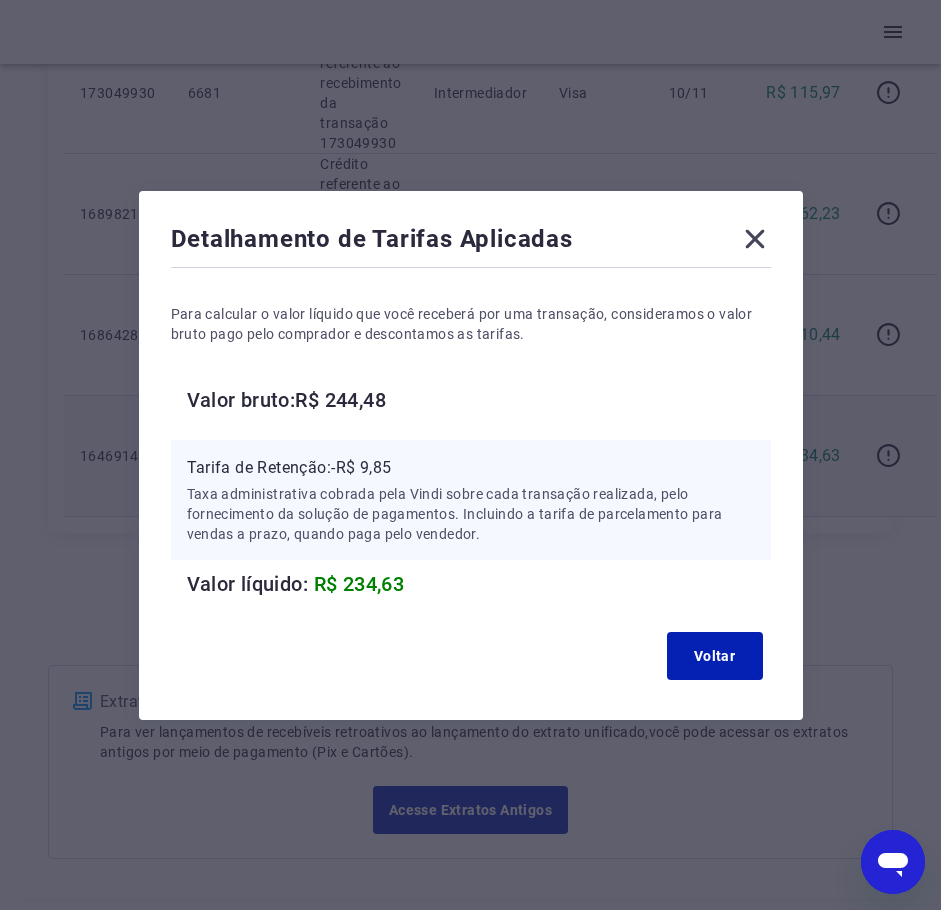 click 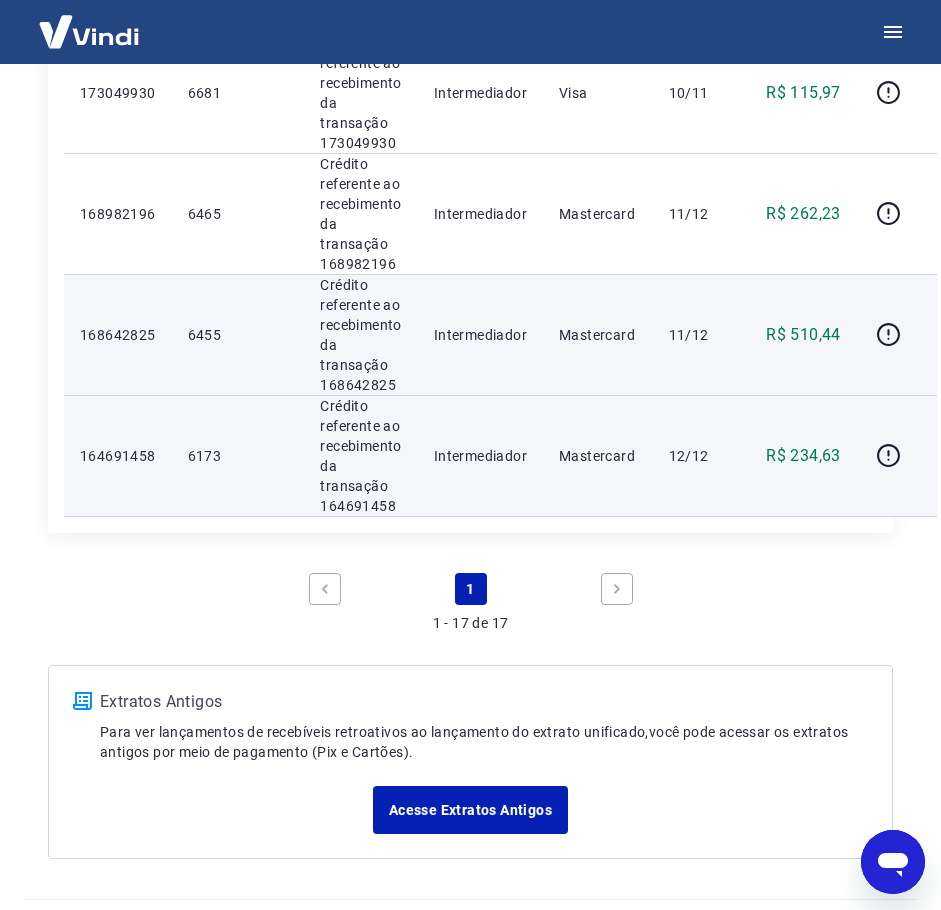 click on "Crédito referente ao recebimento da transação 168642825" at bounding box center (360, 335) 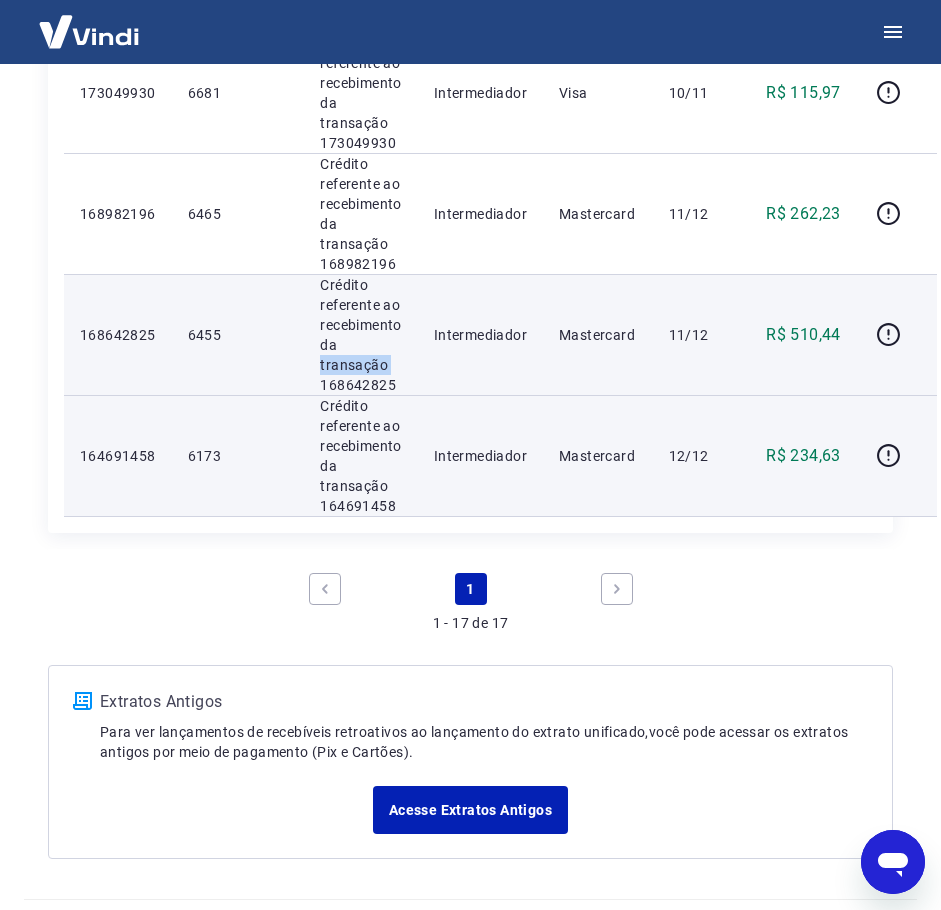 copy on "transação" 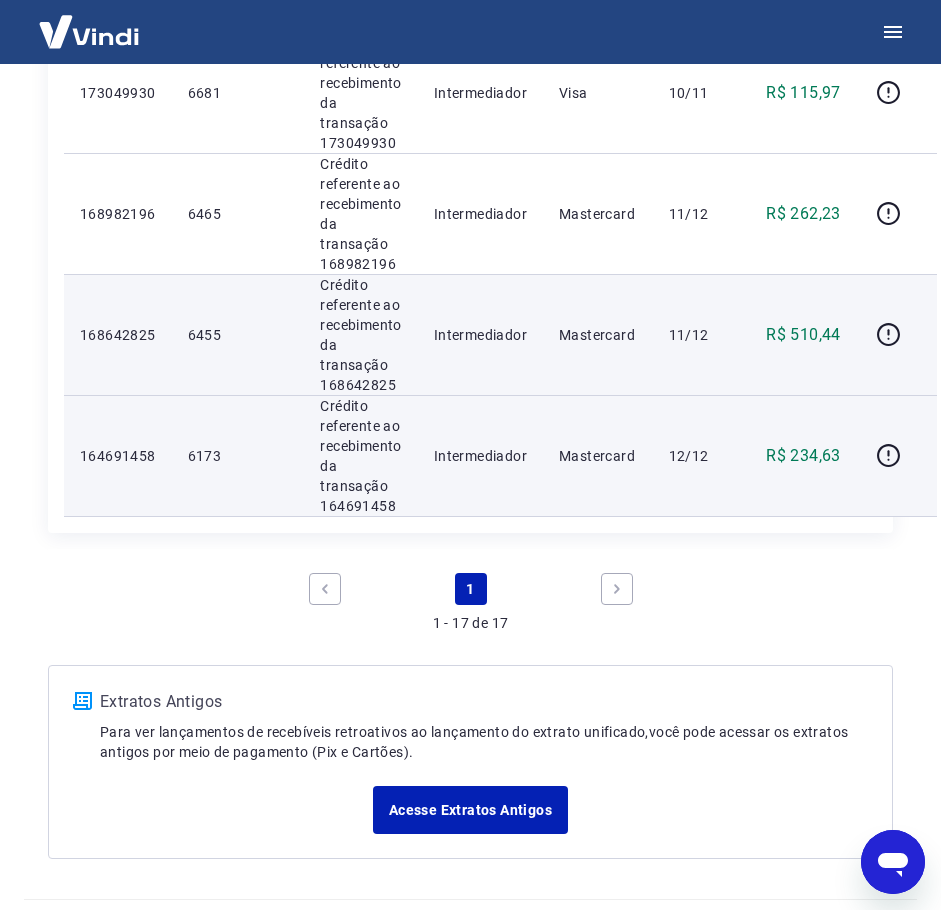click on "Crédito referente ao recebimento da transação 168642825" at bounding box center [360, 335] 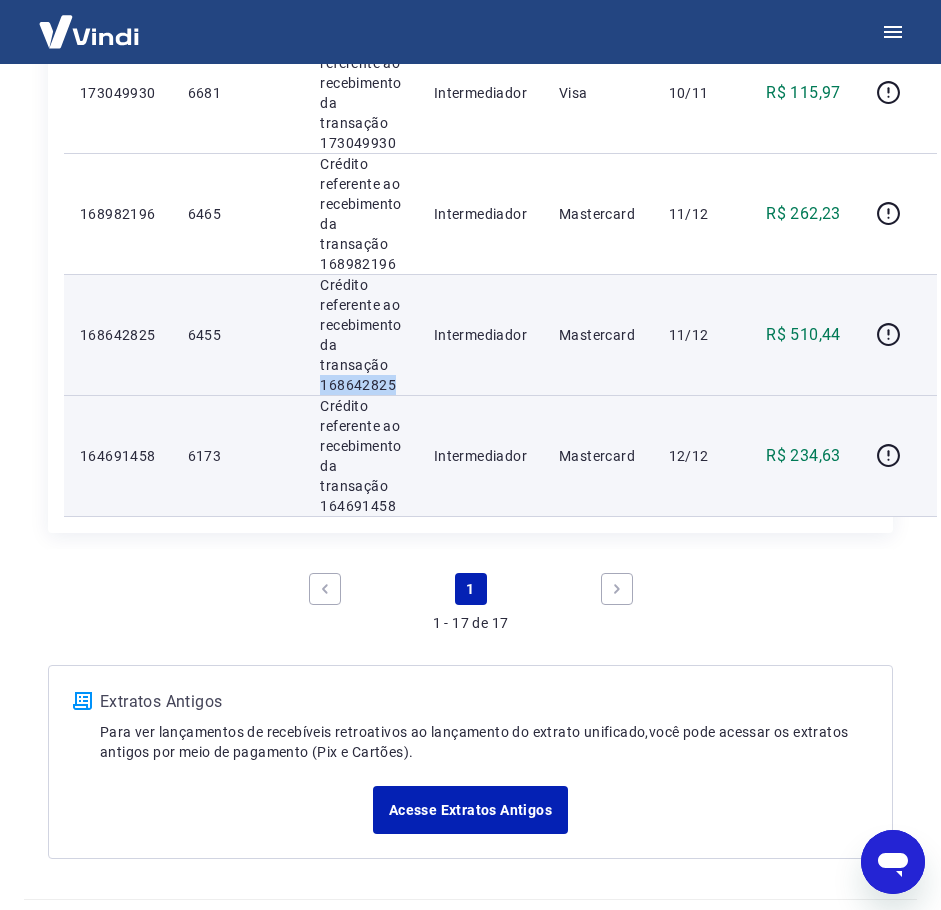 copy on "168642825" 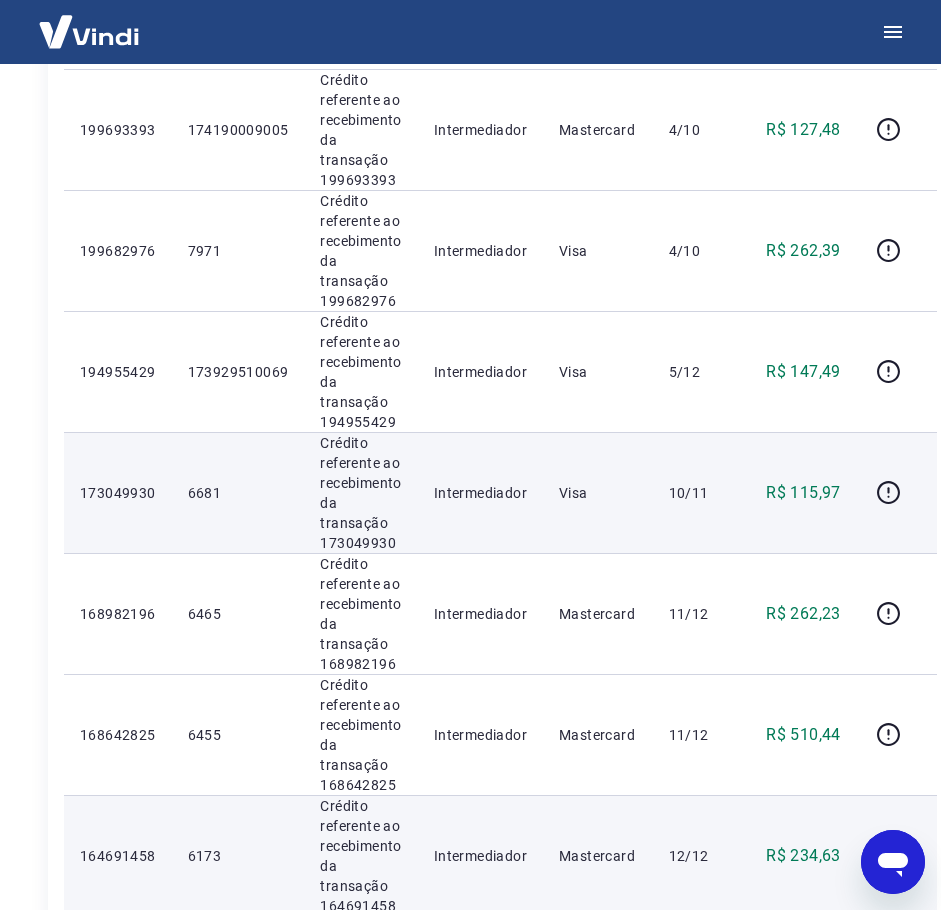 scroll, scrollTop: 1547, scrollLeft: 0, axis: vertical 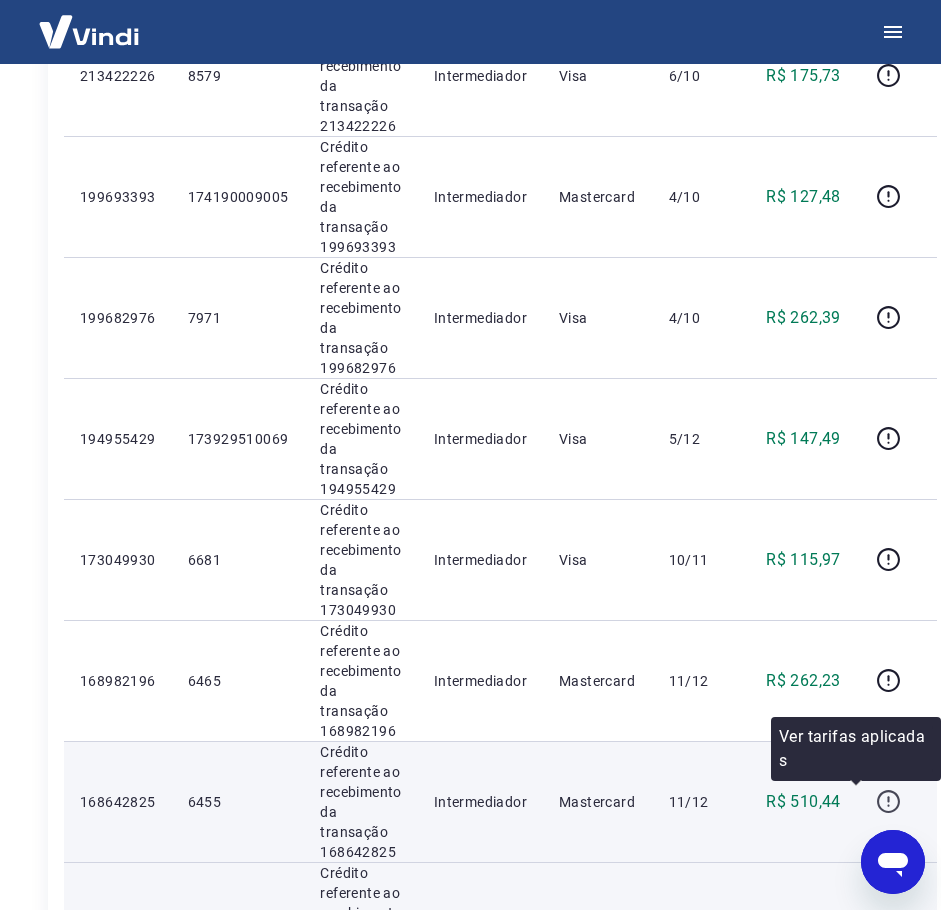 click at bounding box center (889, 802) 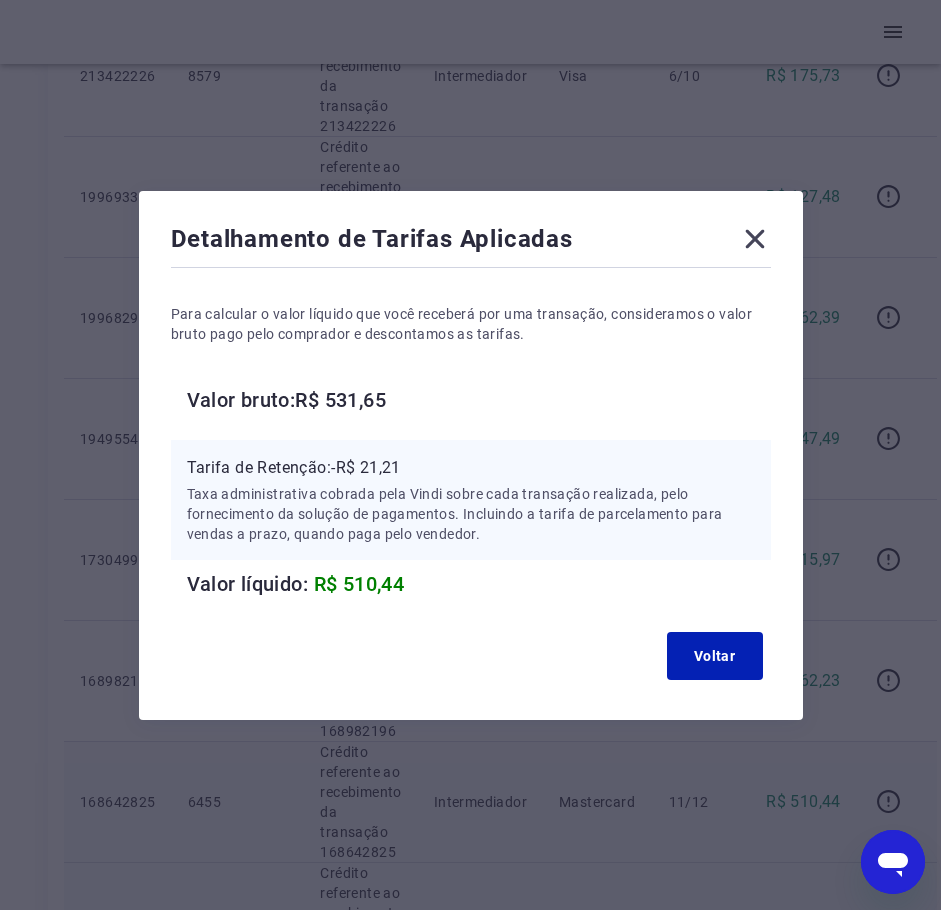 click on "Valor bruto:  R$ 531,65" at bounding box center (479, 400) 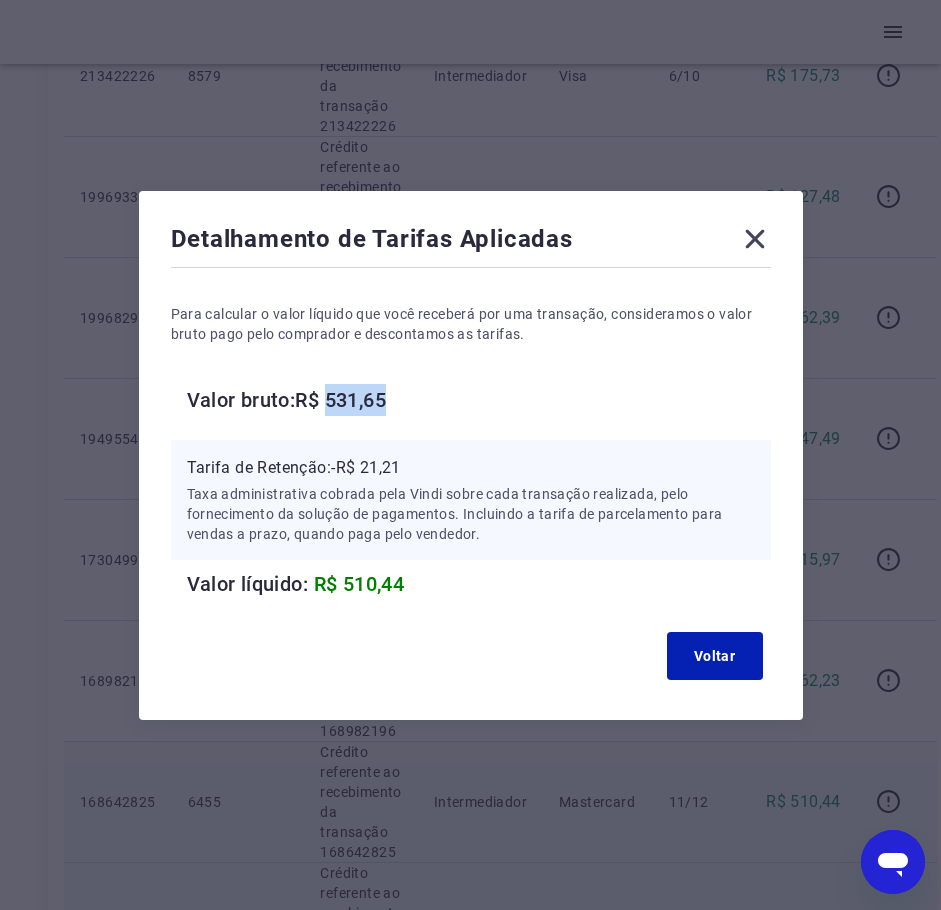click on "Valor bruto:  R$ 531,65" at bounding box center (479, 400) 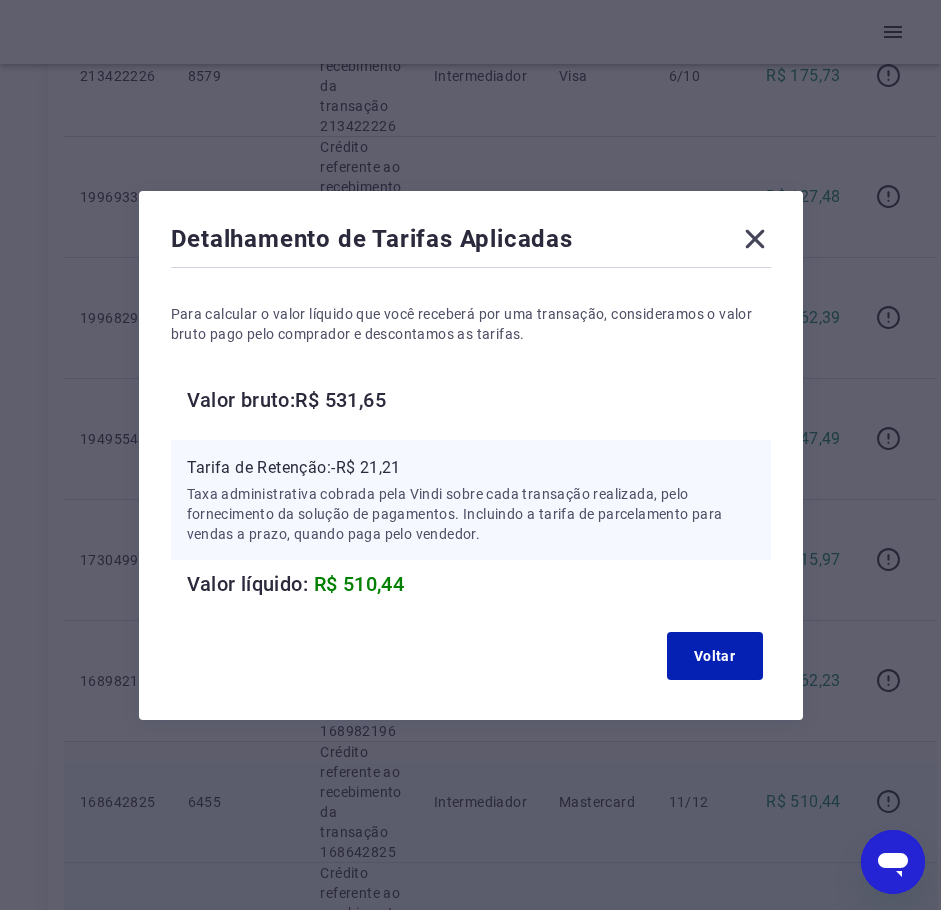 click on "Tarifa de Retenção:  -R$ 21,21" at bounding box center [471, 468] 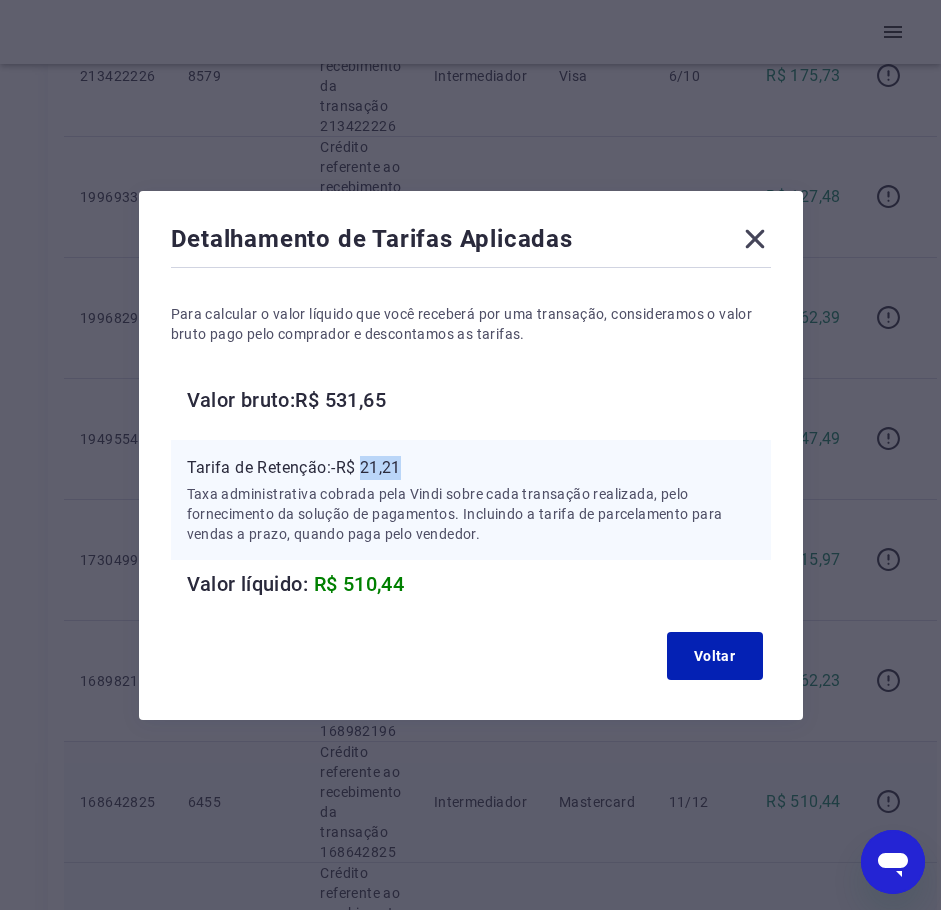 click on "Tarifa de Retenção:  -R$ 21,21" at bounding box center [471, 468] 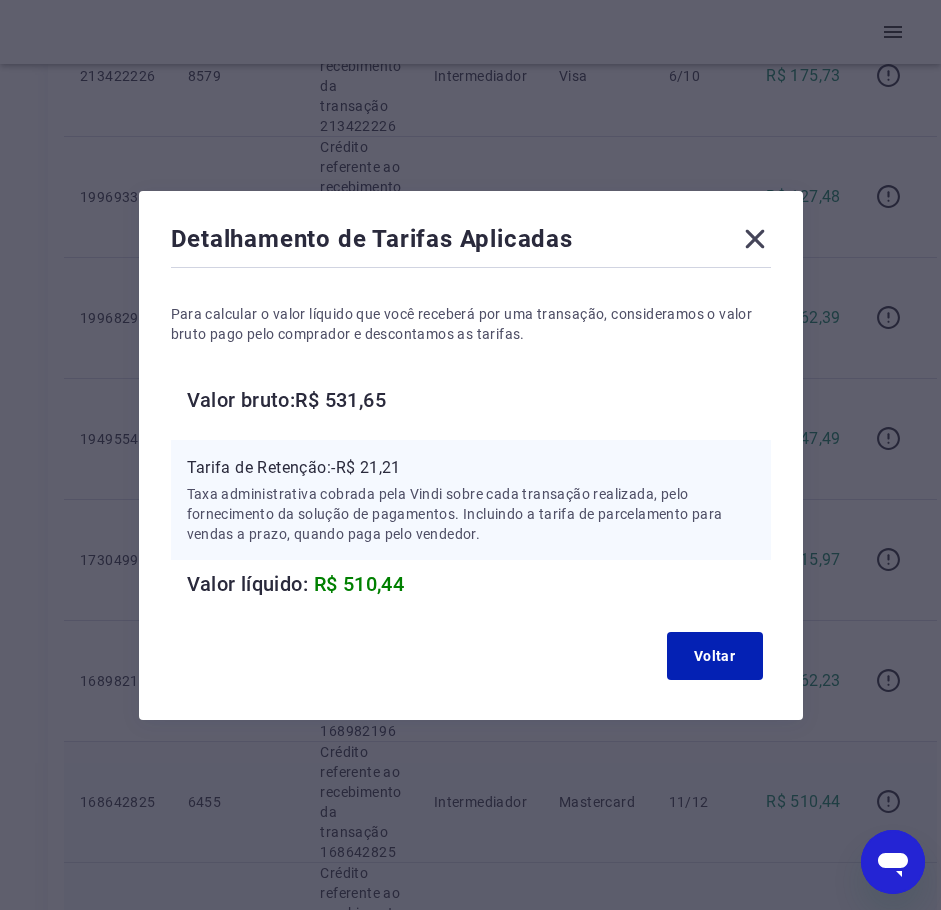 click 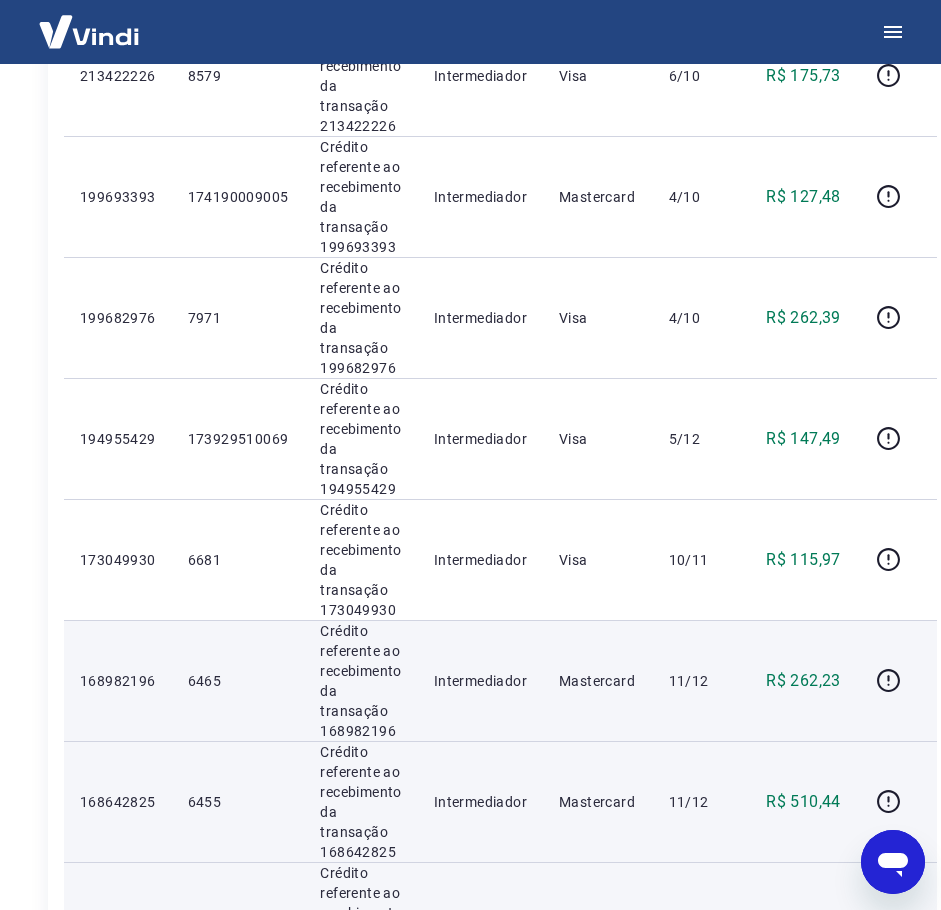 click on "Crédito referente ao recebimento da transação 168982196" at bounding box center (360, 681) 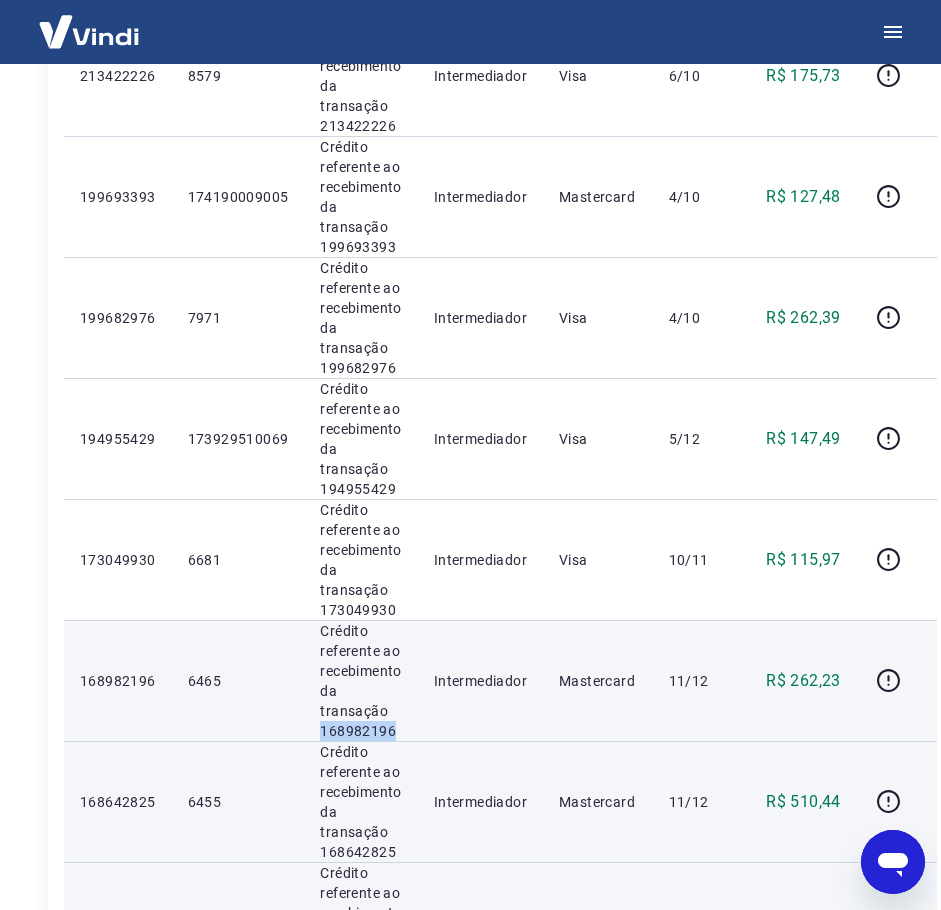 drag, startPoint x: 387, startPoint y: 724, endPoint x: 398, endPoint y: 722, distance: 11.18034 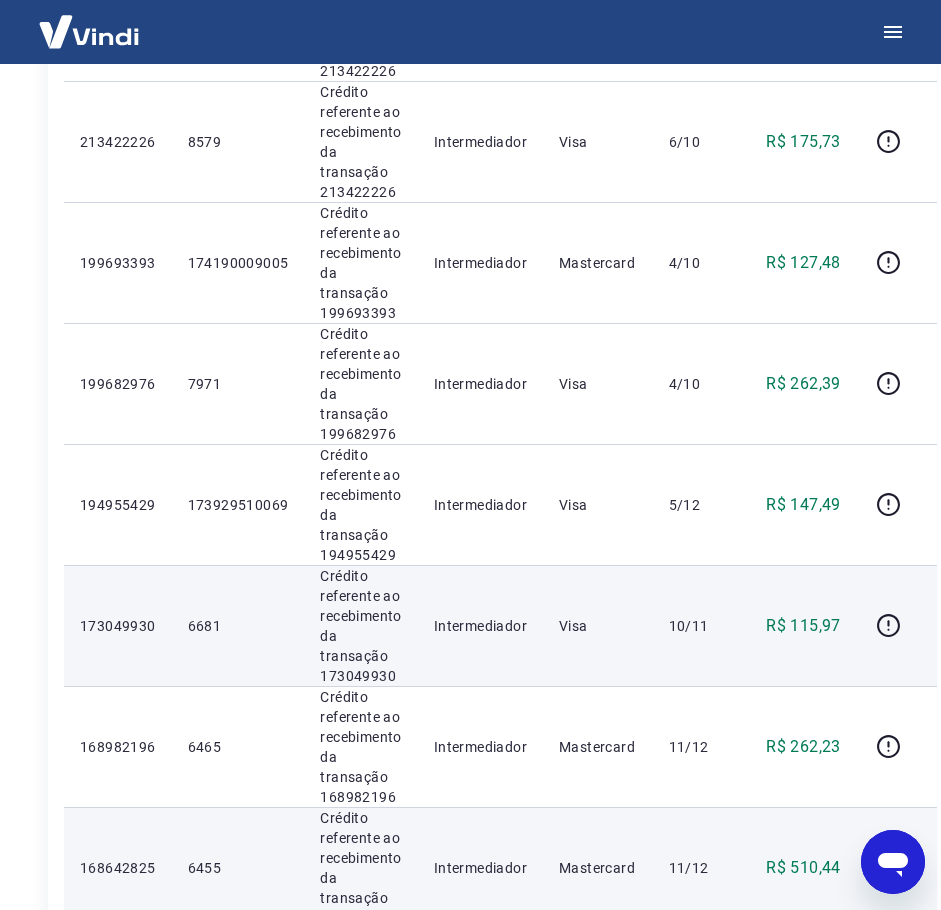 scroll, scrollTop: 1414, scrollLeft: 0, axis: vertical 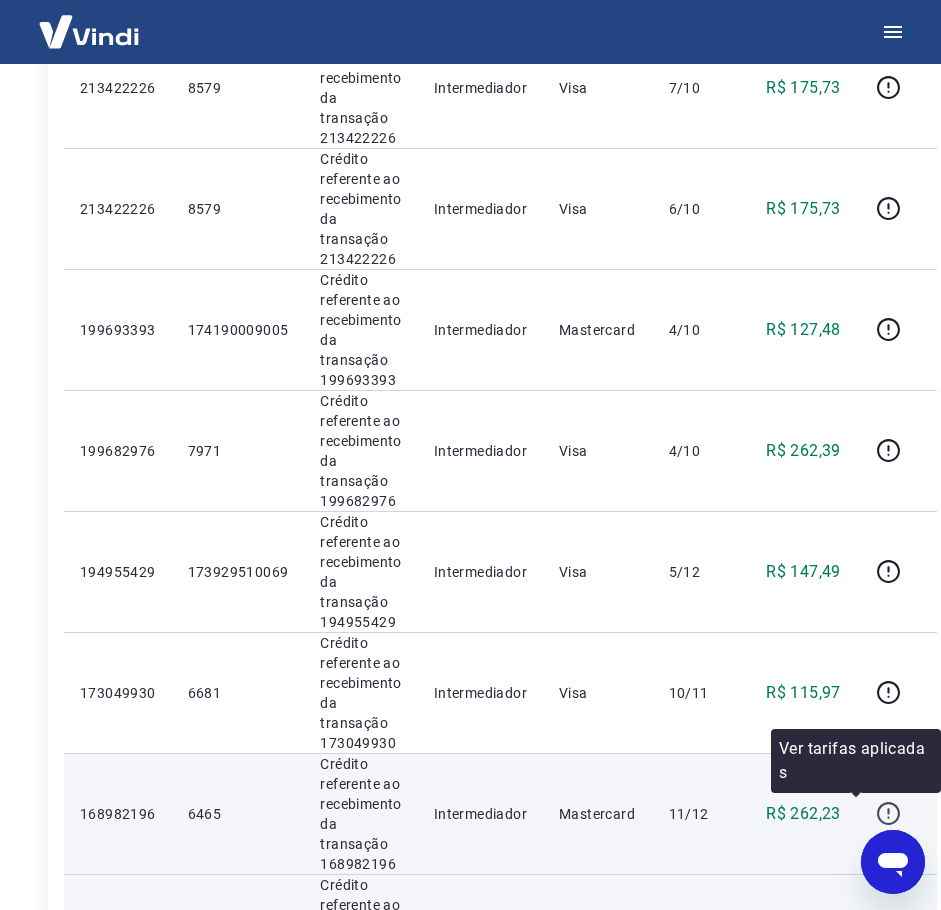 click 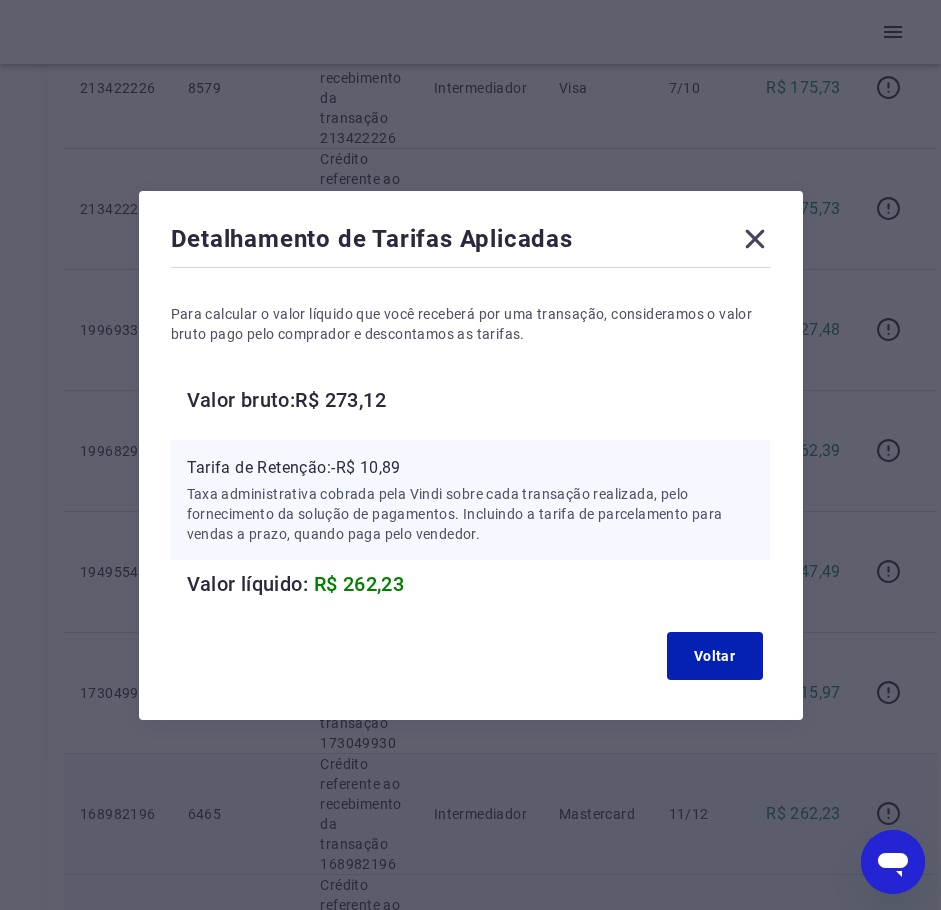 drag, startPoint x: 402, startPoint y: 442, endPoint x: 401, endPoint y: 454, distance: 12.0415945 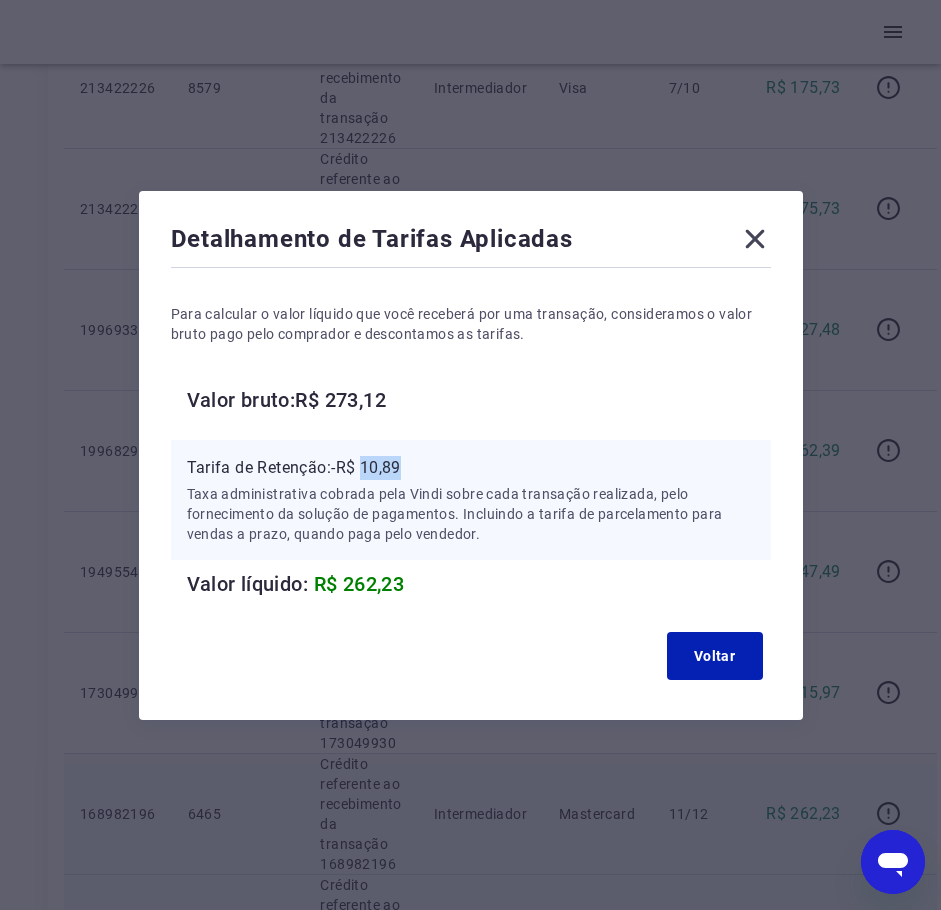 click on "Tarifa de Retenção:  -R$ 10,89" at bounding box center [471, 468] 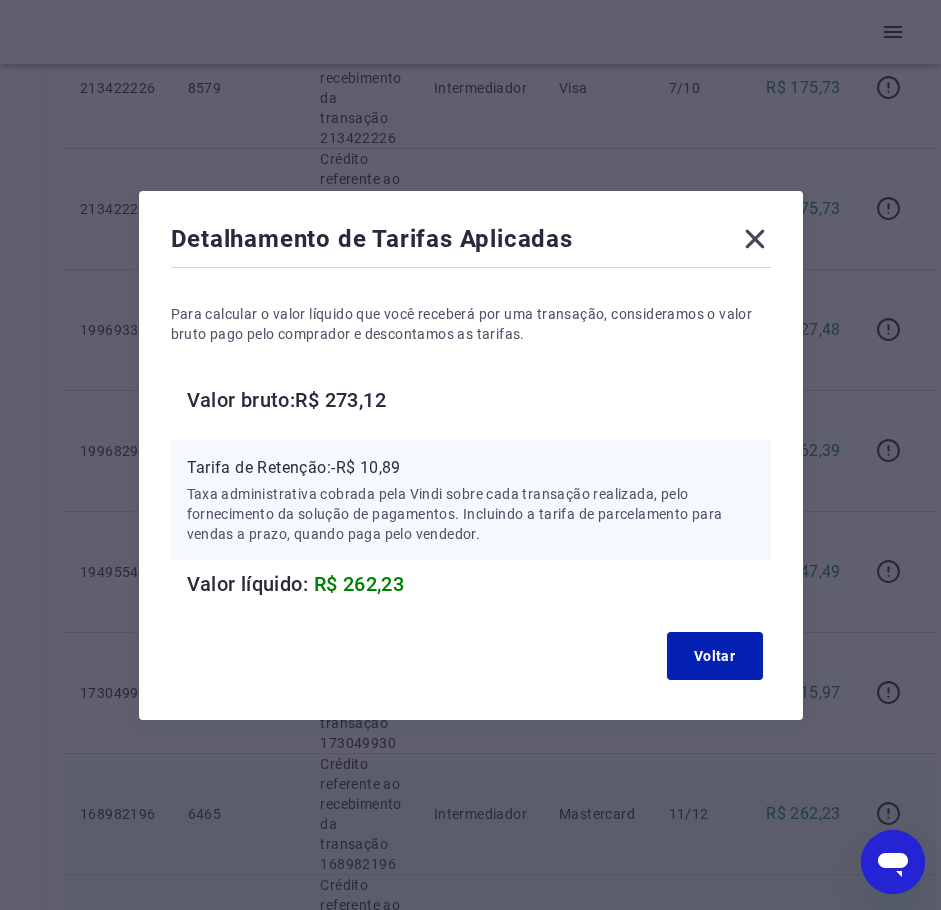 click on "Valor bruto:  R$ 273,12" at bounding box center (479, 400) 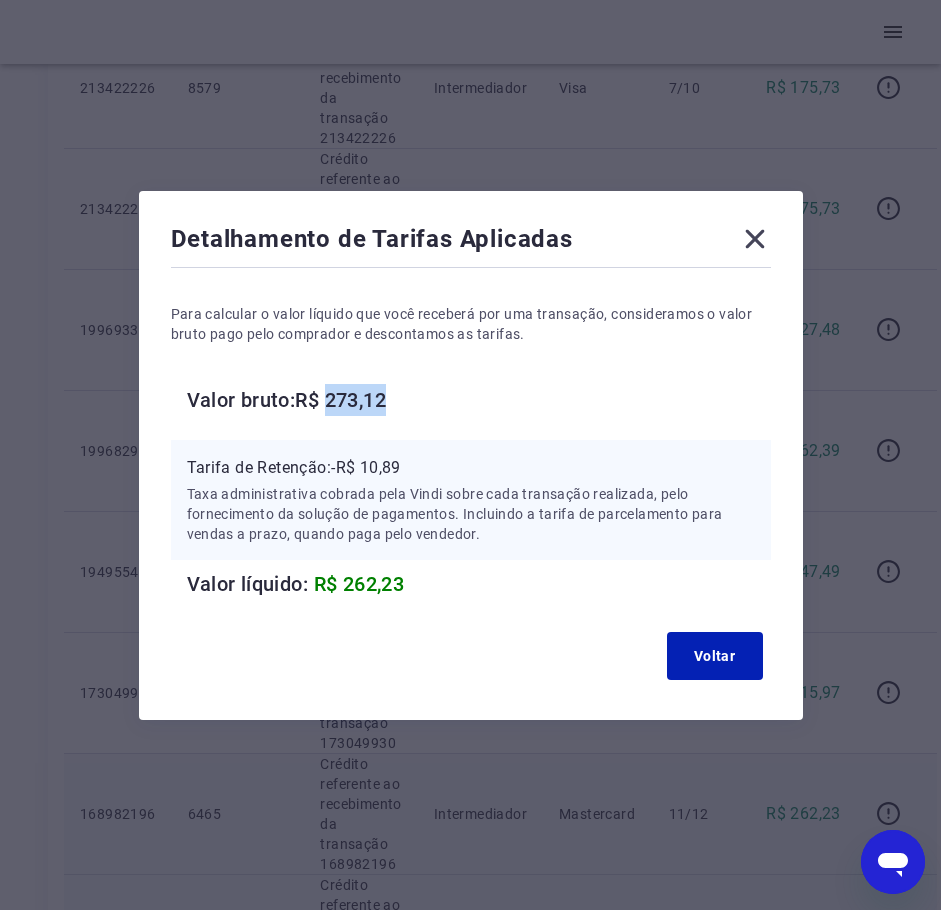 click on "Valor bruto:  R$ 273,12" at bounding box center [479, 400] 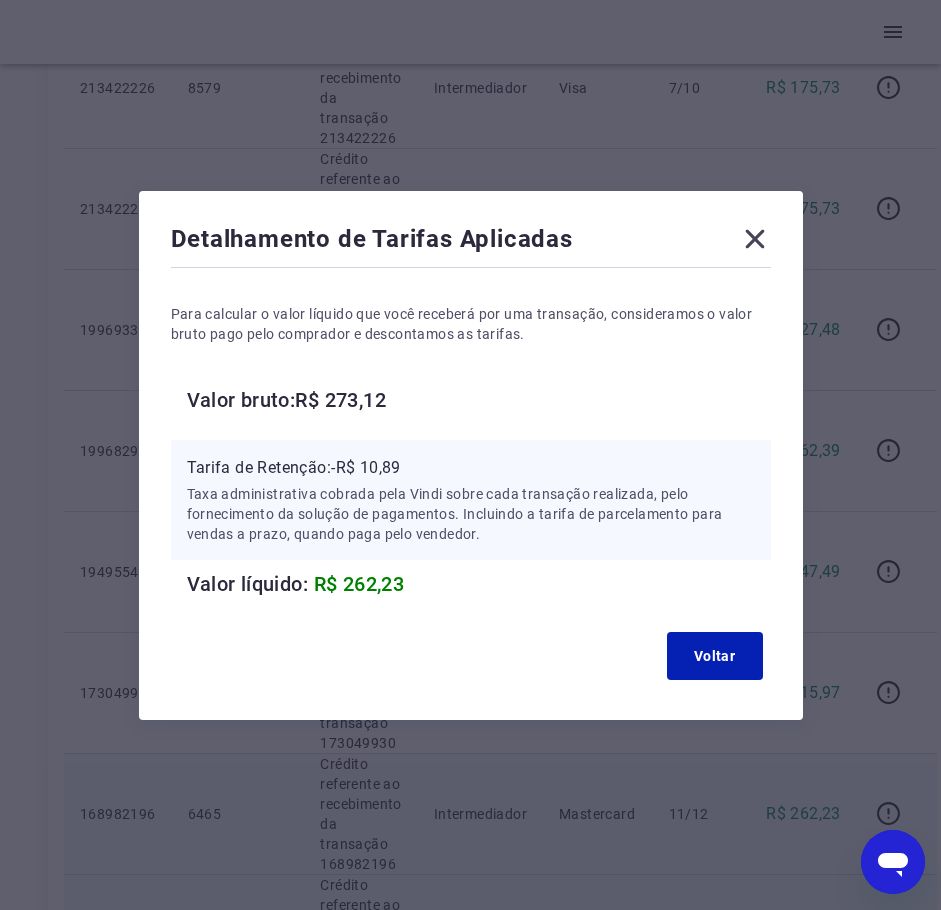 click 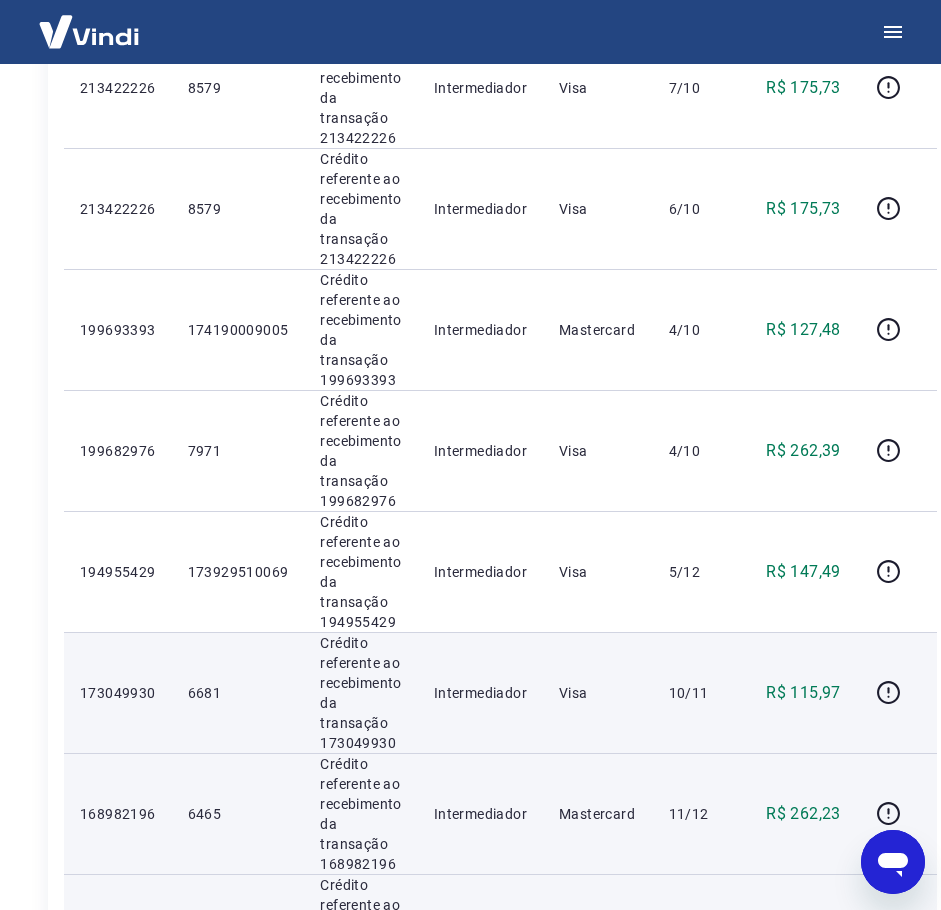 click on "Crédito referente ao recebimento da transação 173049930" at bounding box center (360, 693) 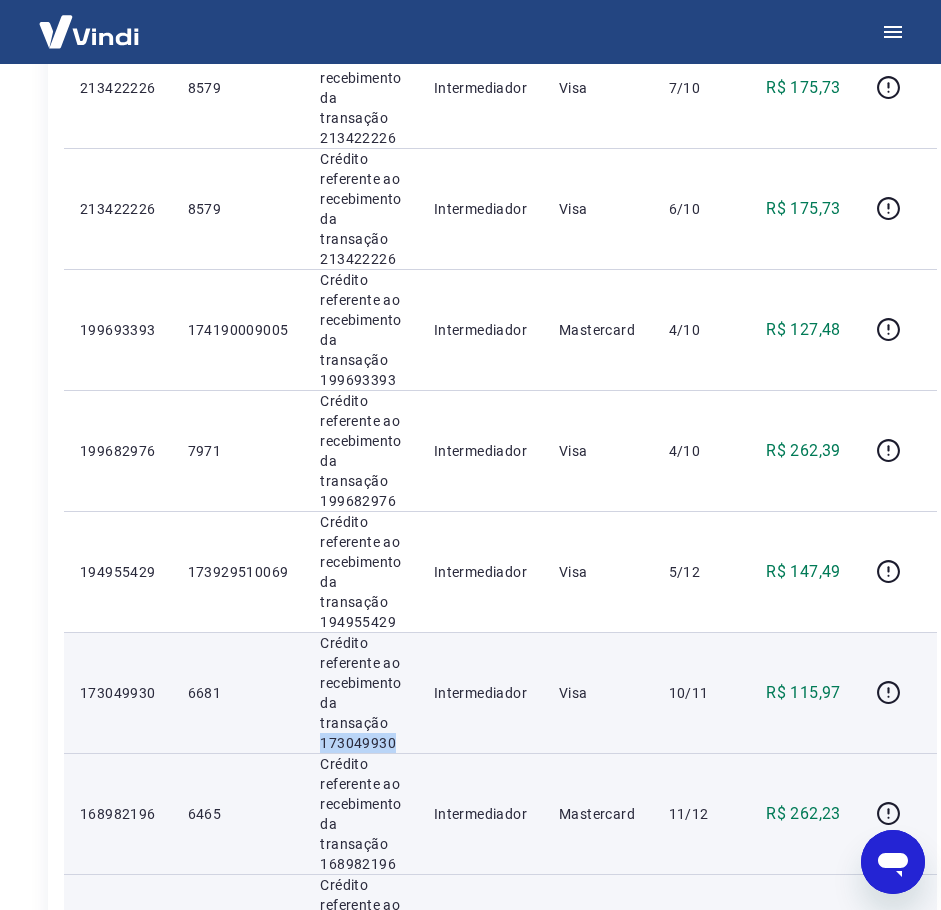 click on "Crédito referente ao recebimento da transação 173049930" at bounding box center [360, 693] 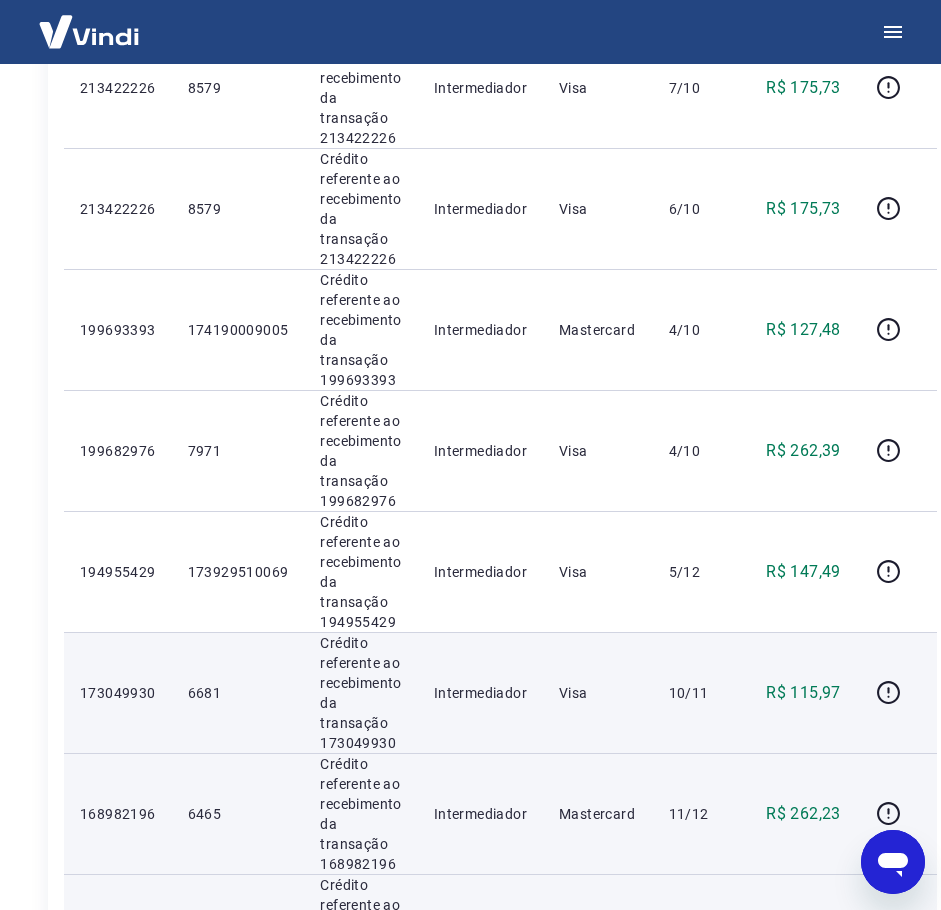 scroll, scrollTop: 1347, scrollLeft: 0, axis: vertical 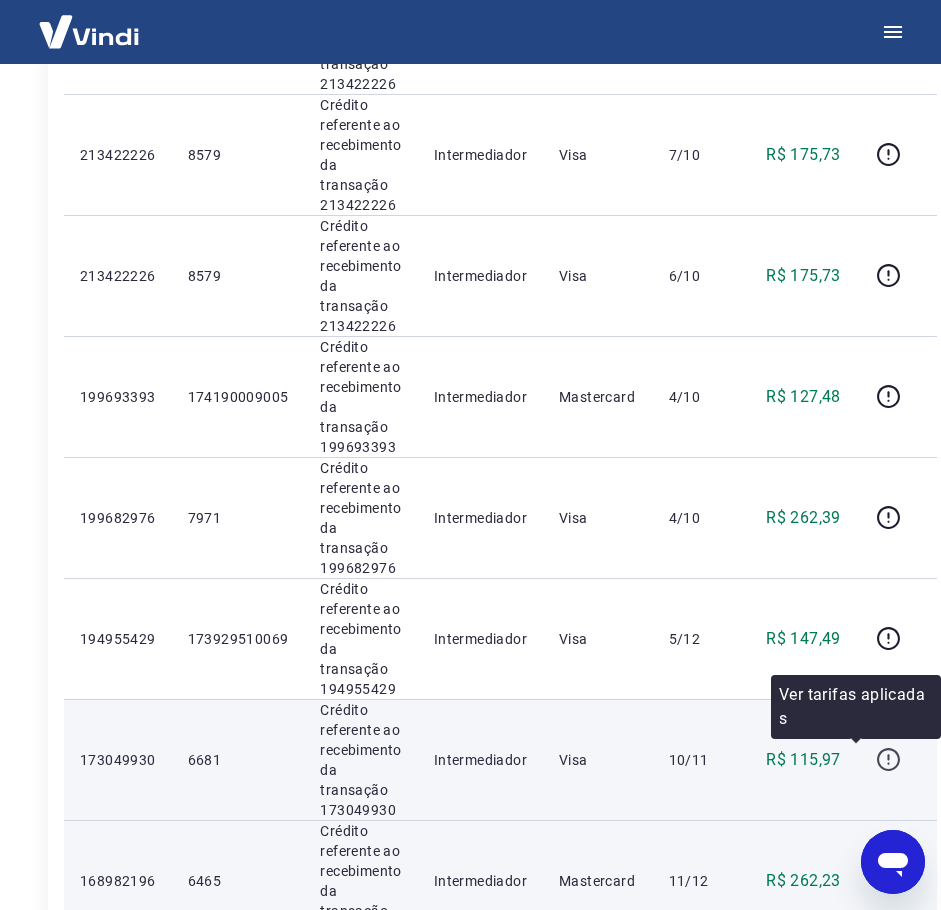 drag, startPoint x: 884, startPoint y: 737, endPoint x: 899, endPoint y: 743, distance: 16.155495 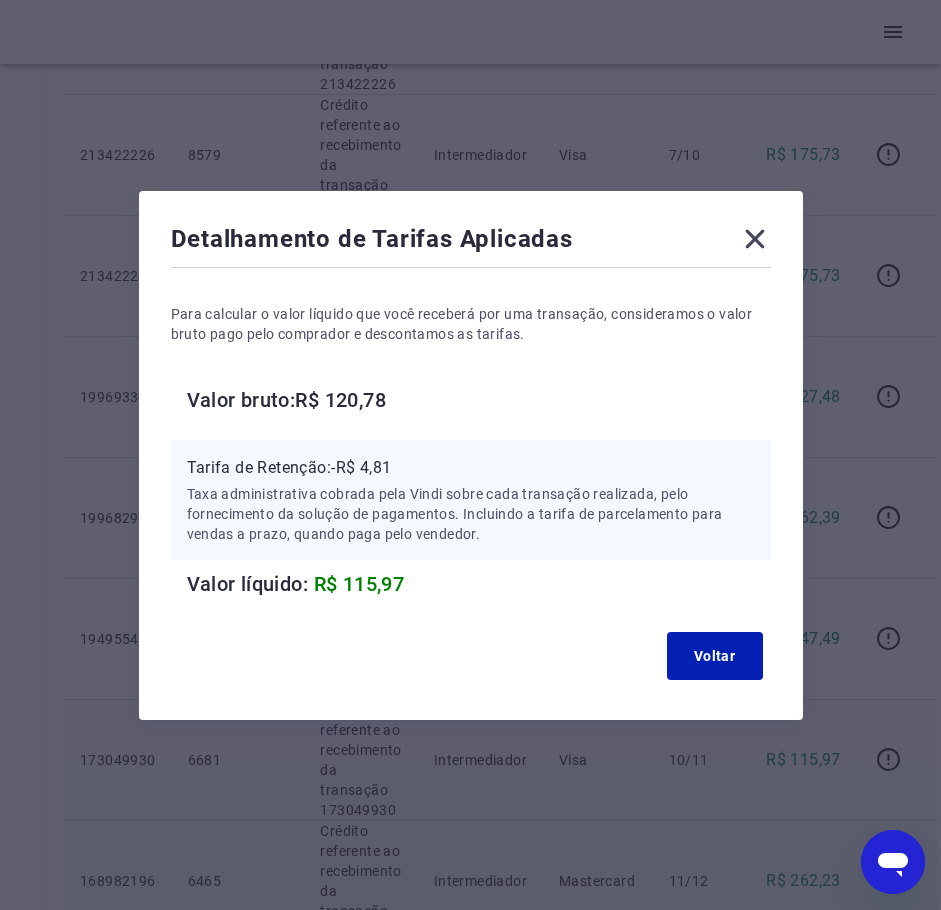 type 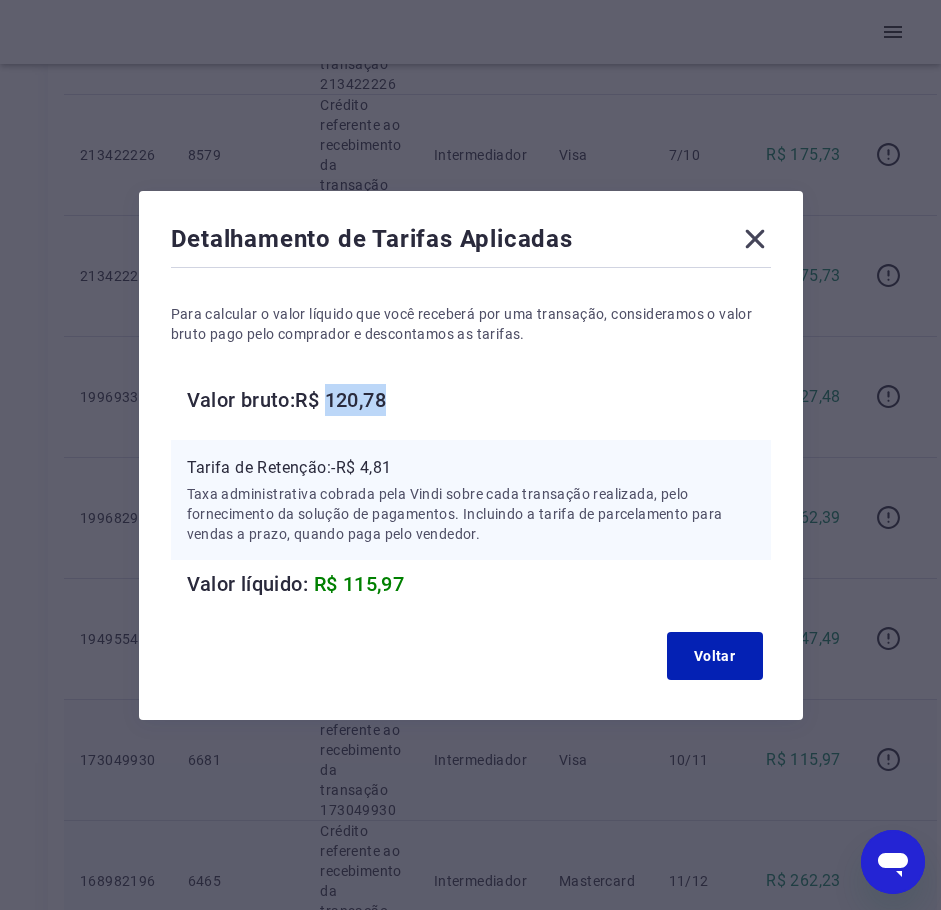 click on "Valor bruto:  R$ 120,78" at bounding box center (479, 400) 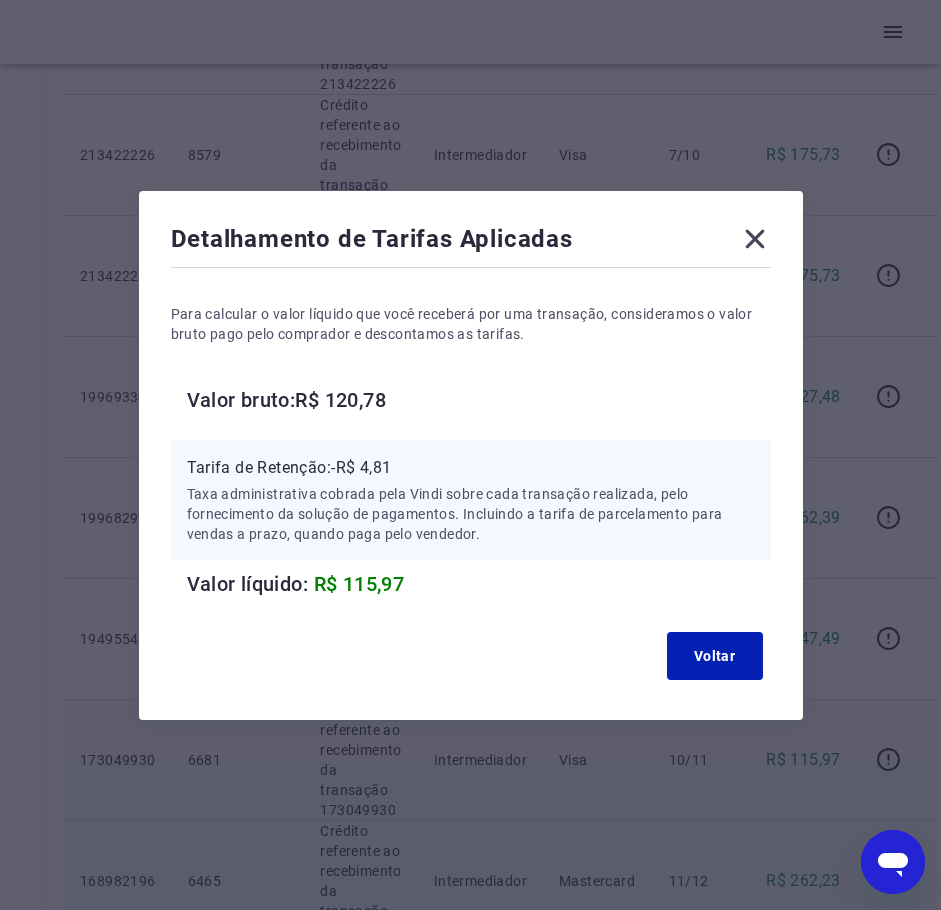 click on "Taxa administrativa cobrada pela Vindi sobre cada transação realizada, pelo fornecimento da solução de pagamentos. Incluindo a tarifa de parcelamento para vendas a prazo, quando paga pelo vendedor." at bounding box center [471, 514] 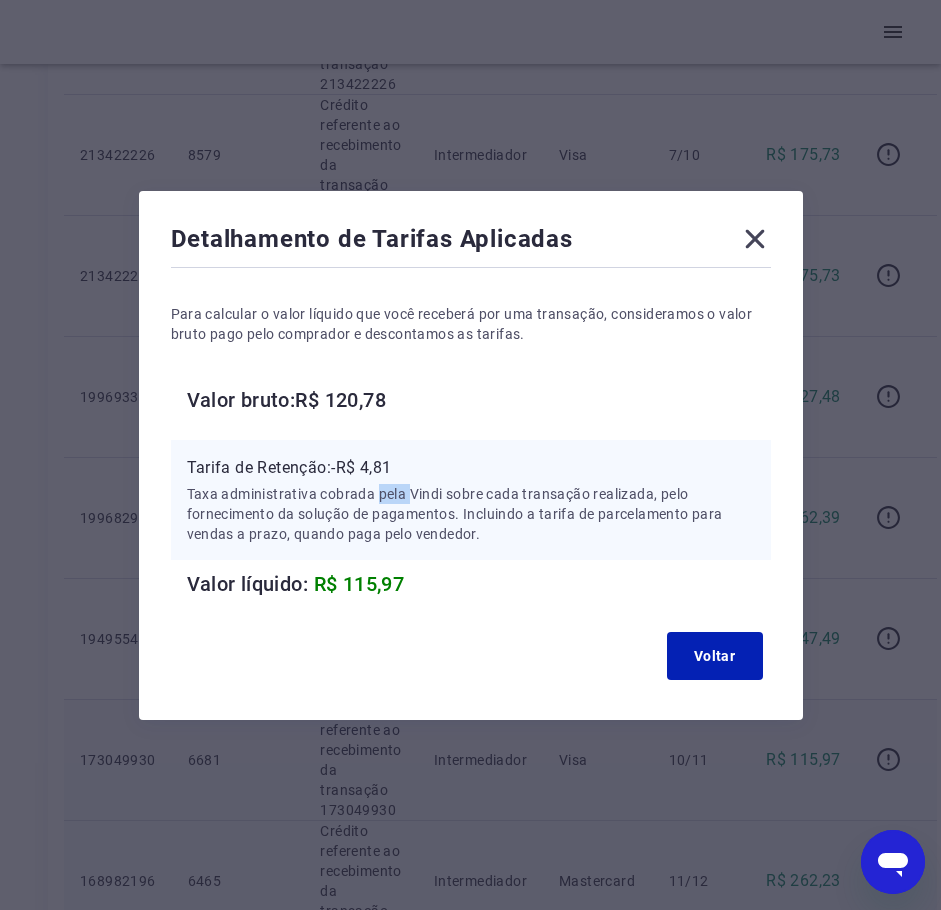 click on "Taxa administrativa cobrada pela Vindi sobre cada transação realizada, pelo fornecimento da solução de pagamentos. Incluindo a tarifa de parcelamento para vendas a prazo, quando paga pelo vendedor." at bounding box center (471, 514) 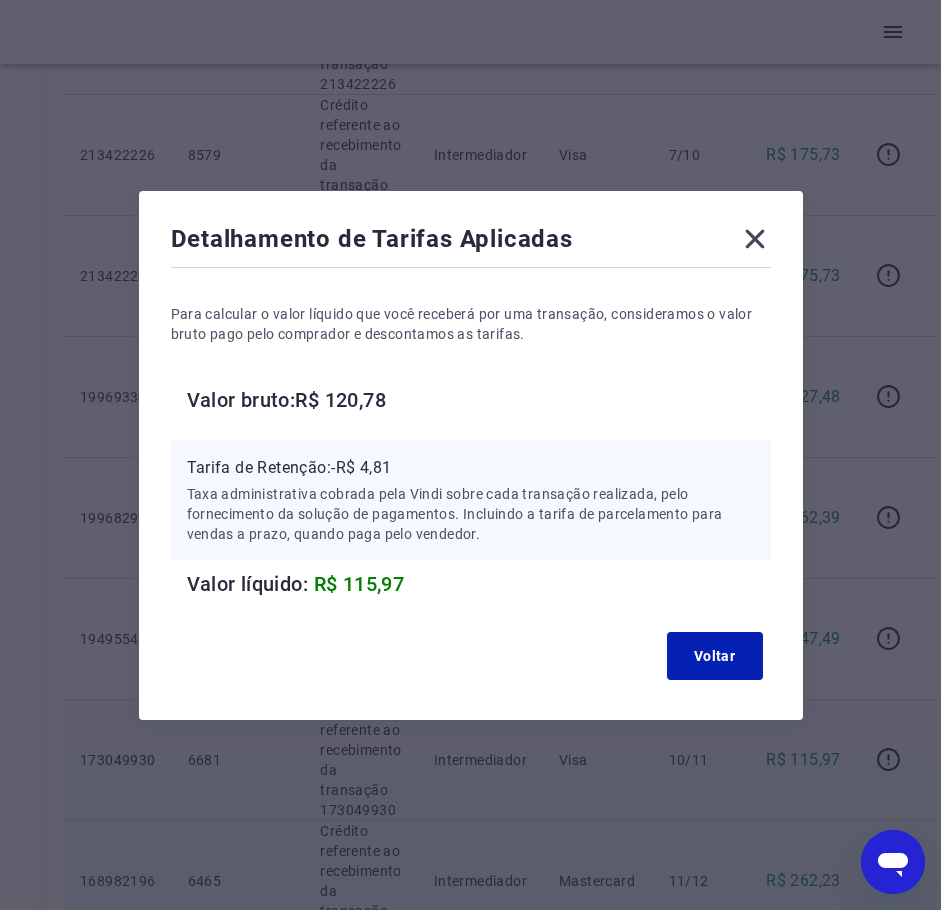 click on "Tarifa de Retenção:  -R$ 4,81" at bounding box center (471, 468) 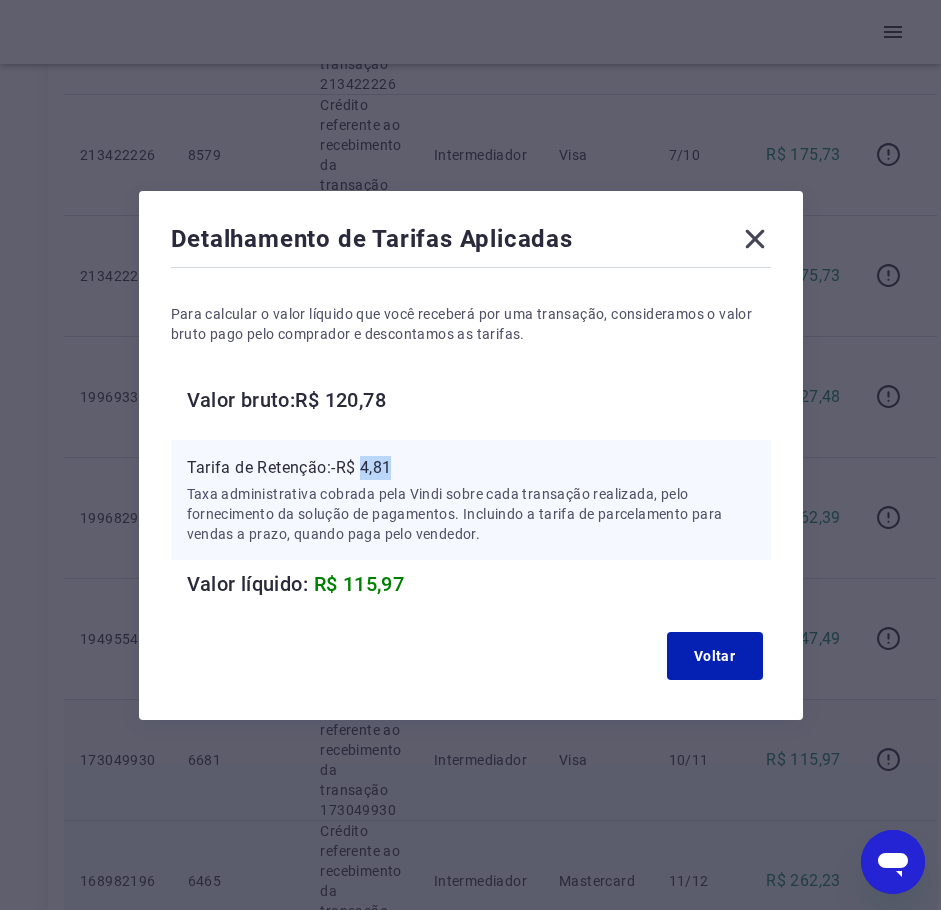 drag, startPoint x: 388, startPoint y: 467, endPoint x: 934, endPoint y: 411, distance: 548.86426 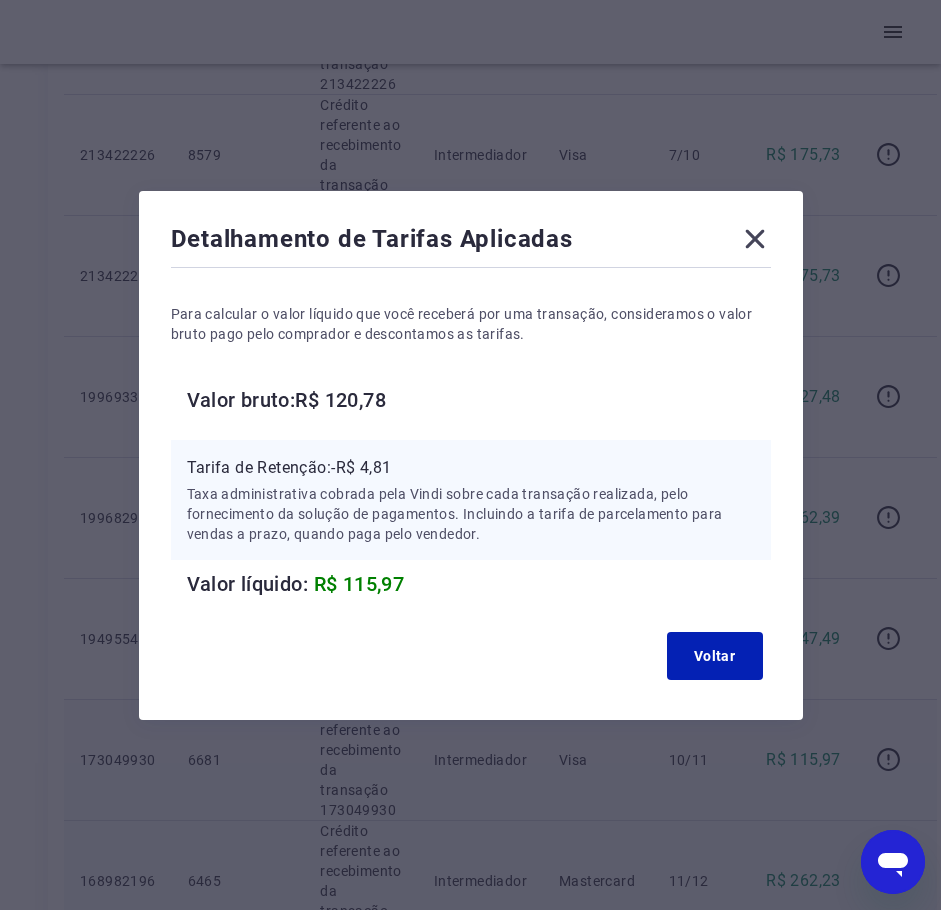 click on "Detalhamento de Tarifas Aplicadas Para calcular o valor líquido que você receberá por uma transação, consideramos o valor bruto pago pelo comprador e descontamos as tarifas. Valor bruto:  R$ 120,78 Tarifa de Retenção:  -R$ 4,81 Taxa administrativa cobrada pela Vindi sobre cada transação realizada, pelo fornecimento da solução de pagamentos. Incluindo a tarifa de parcelamento para vendas a prazo, quando paga pelo vendedor. Valor líquido:   R$ 115,97 Voltar" at bounding box center [471, 455] 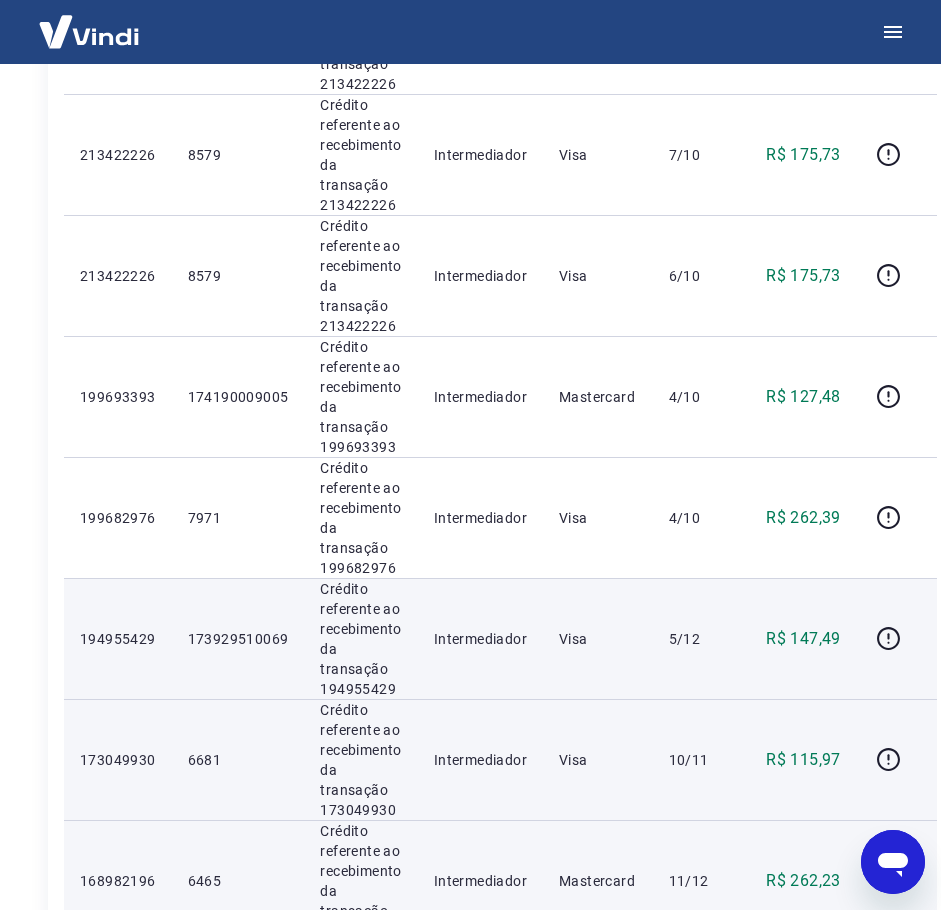 click on "Crédito referente ao recebimento da transação 194955429" at bounding box center [360, 639] 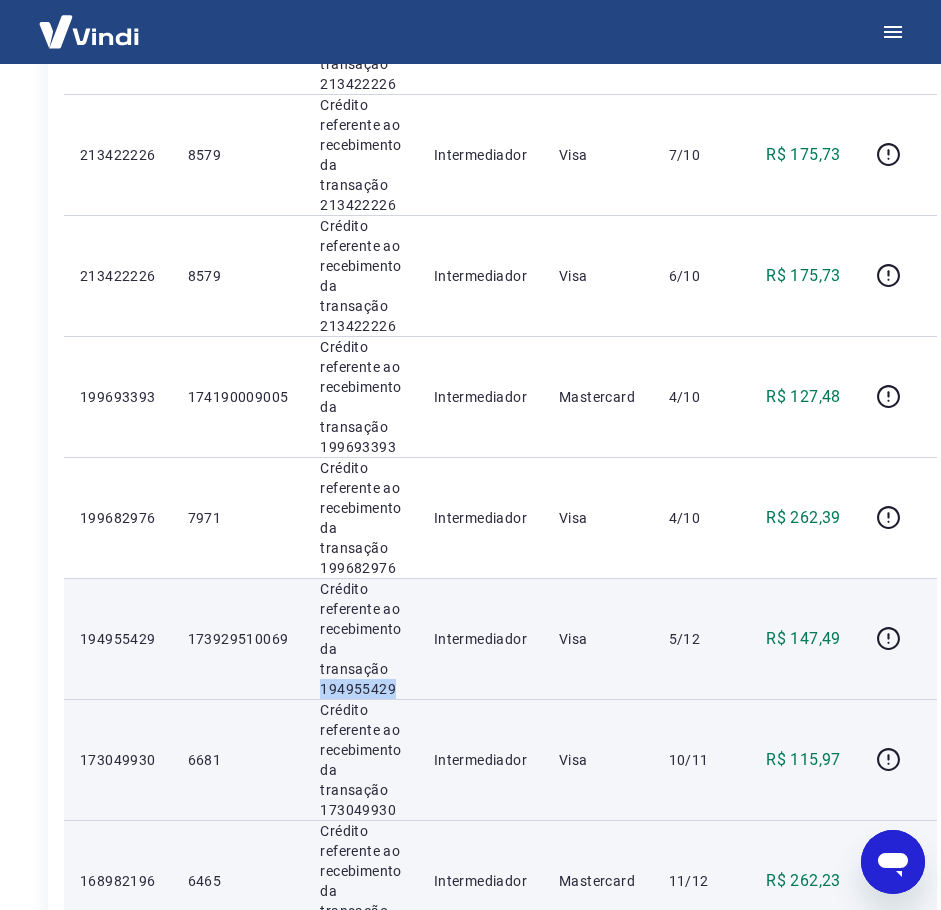 click on "Crédito referente ao recebimento da transação 194955429" at bounding box center (360, 639) 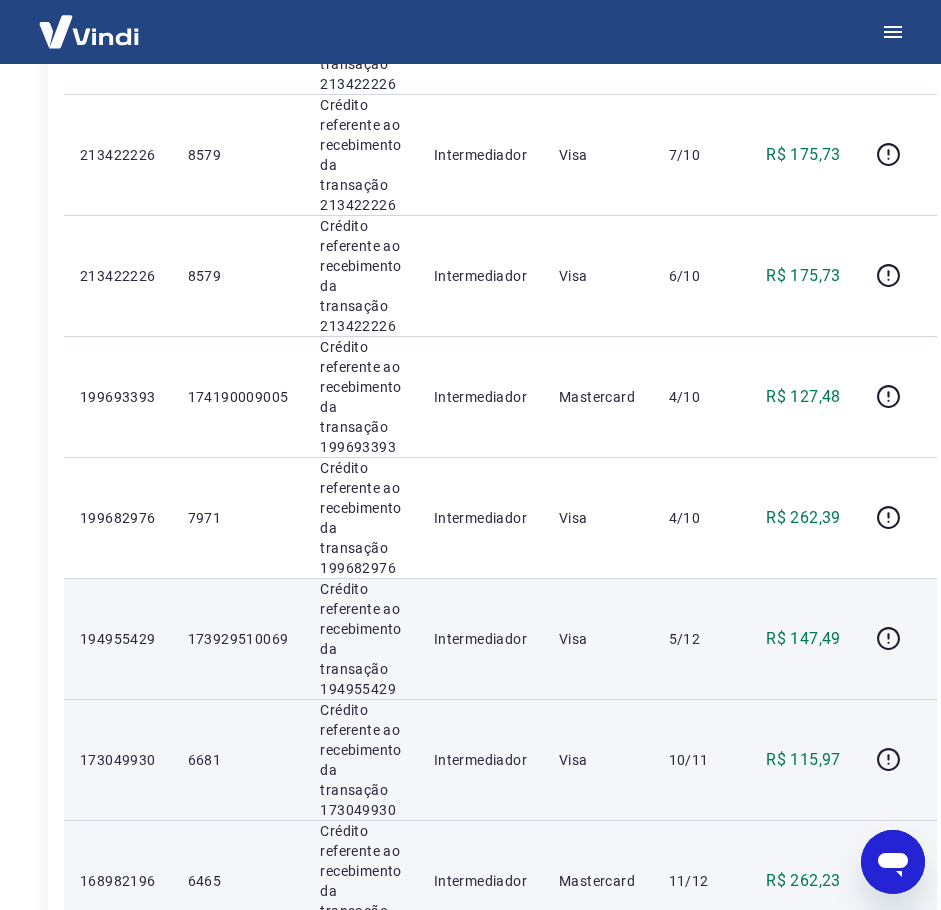 scroll, scrollTop: 1214, scrollLeft: 0, axis: vertical 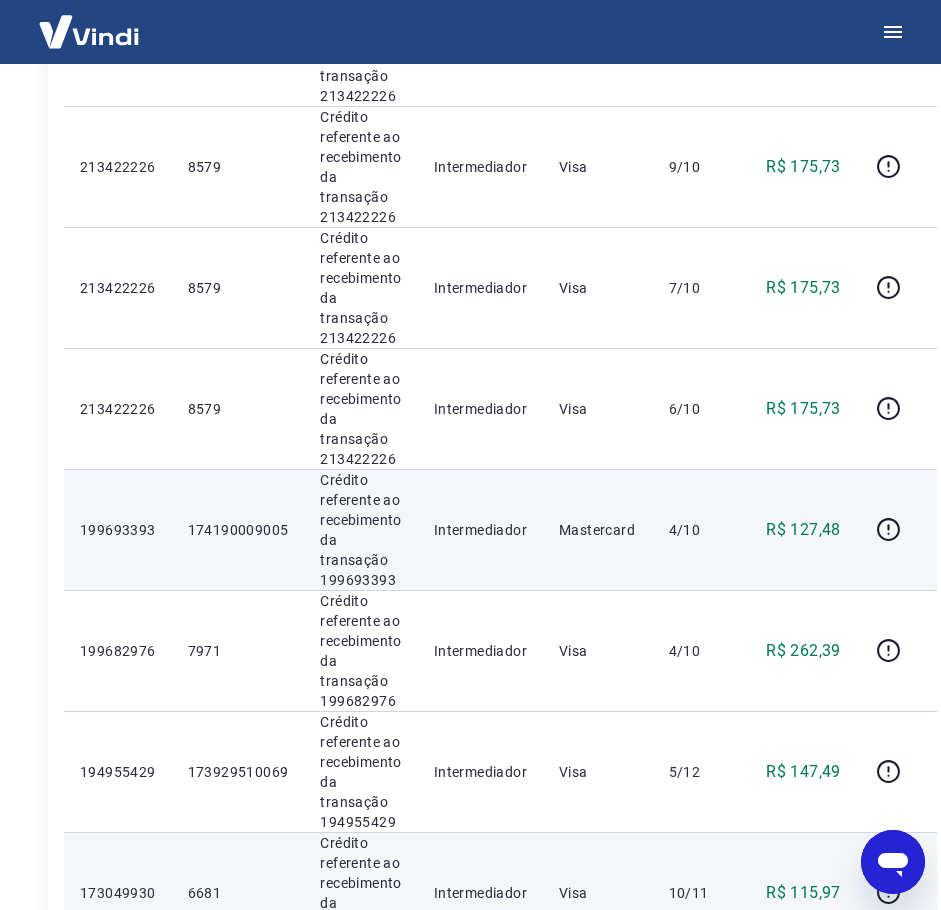 click on "Intermediador" at bounding box center (480, 529) 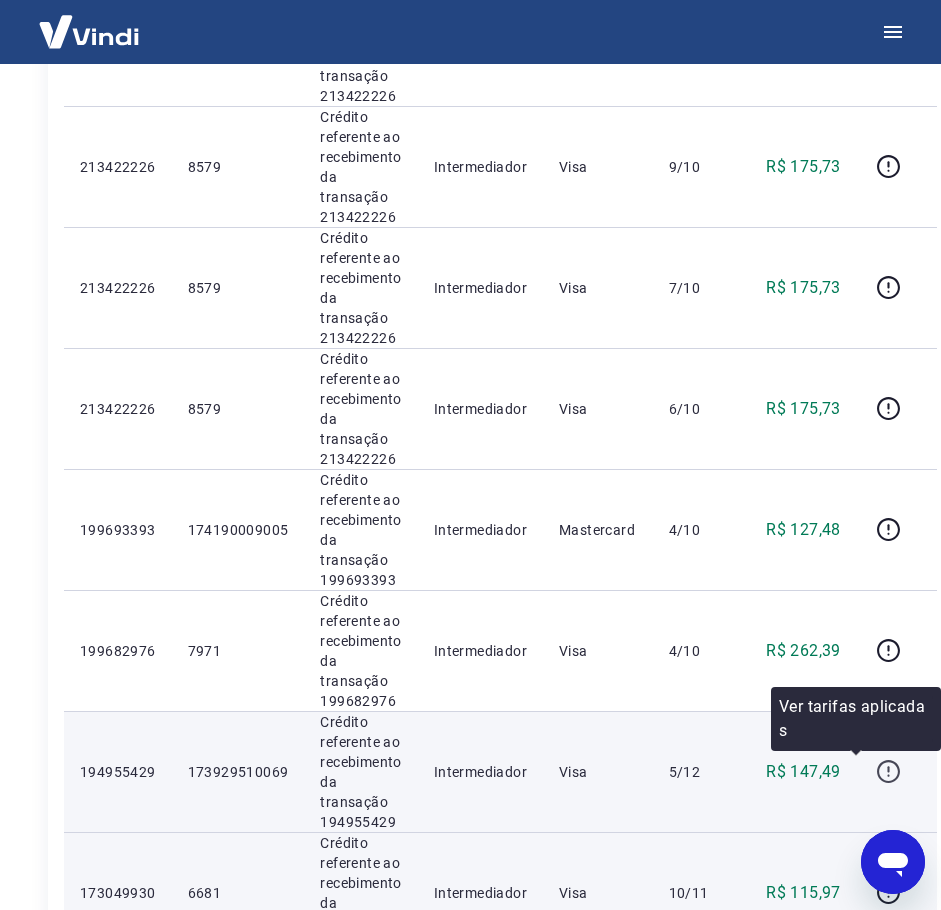 click 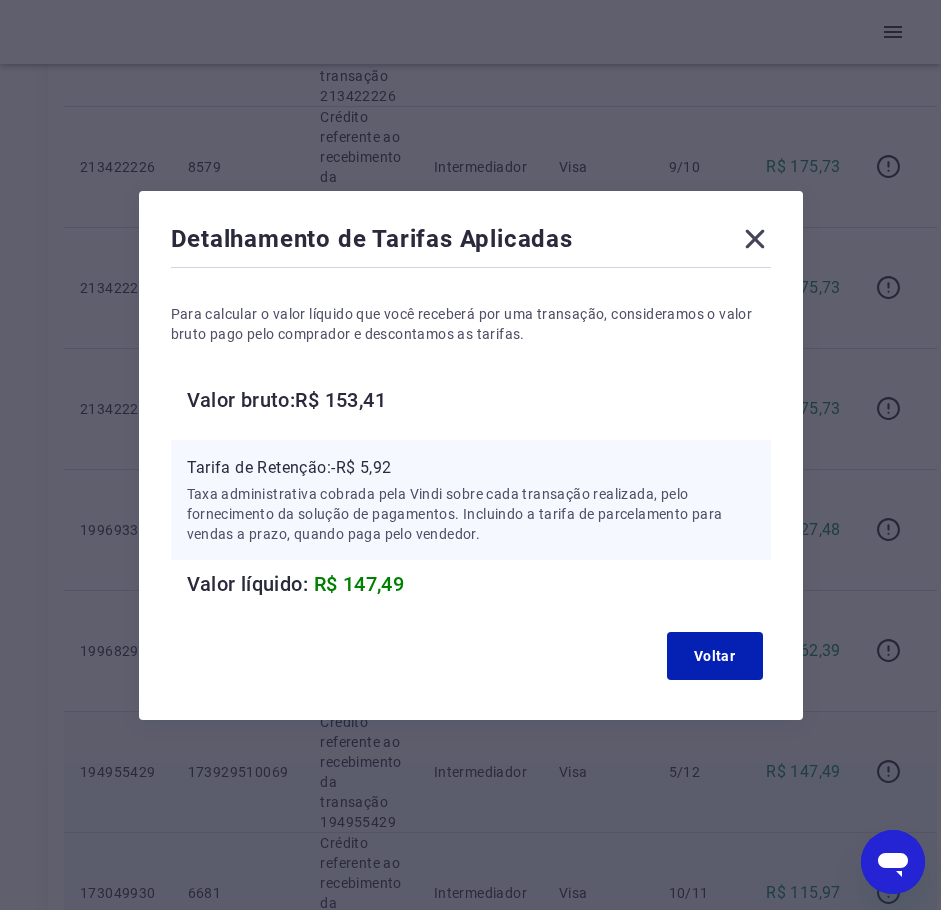 click on "Valor bruto:  R$ 153,41" at bounding box center [479, 400] 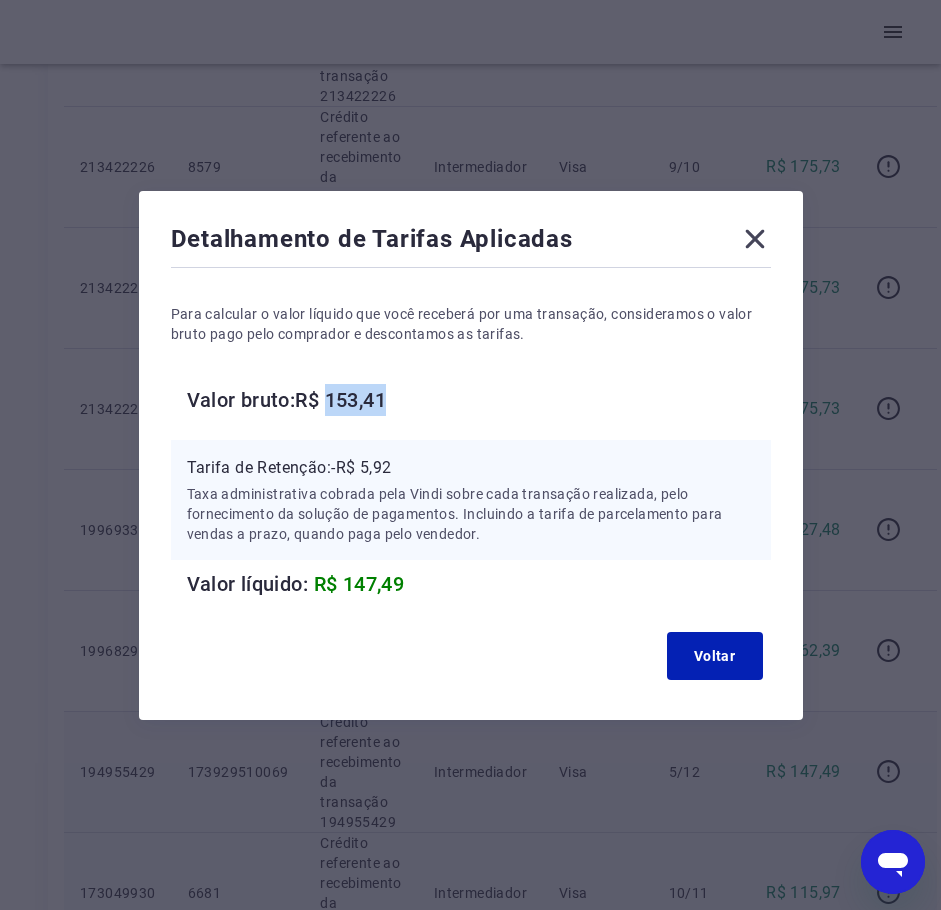 click on "Valor bruto:  R$ 153,41" at bounding box center [479, 400] 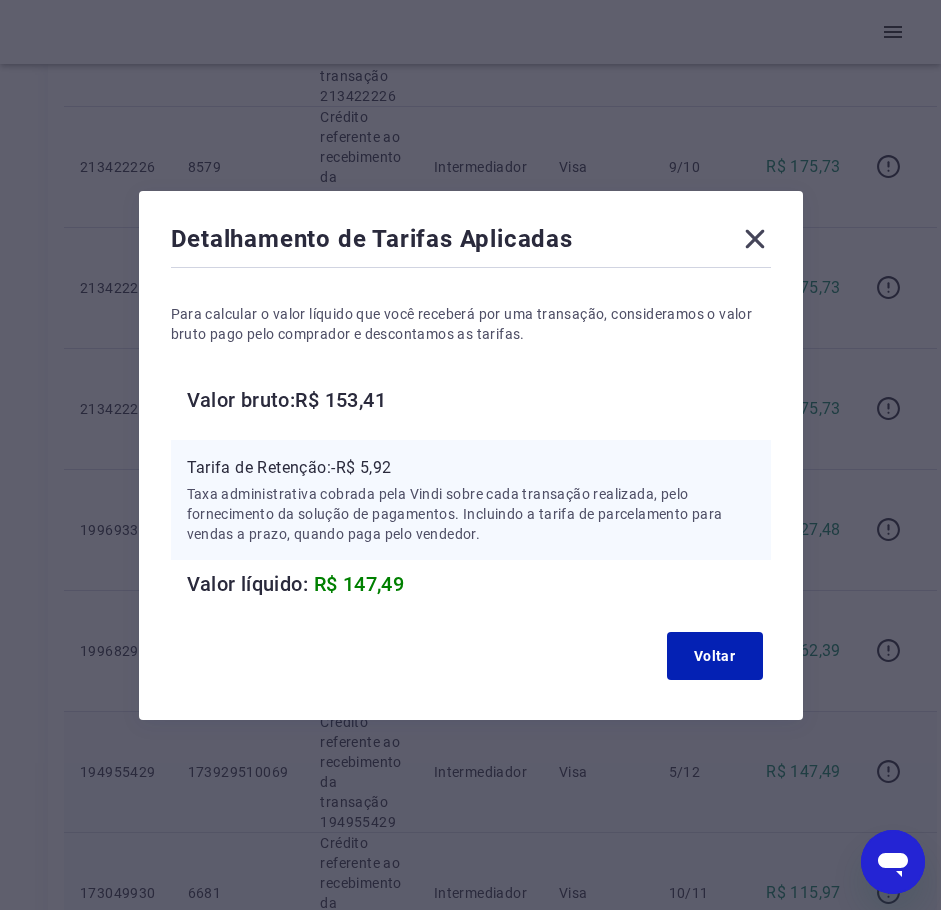 click on "Tarifa de Retenção:  -R$ 5,92" at bounding box center (471, 468) 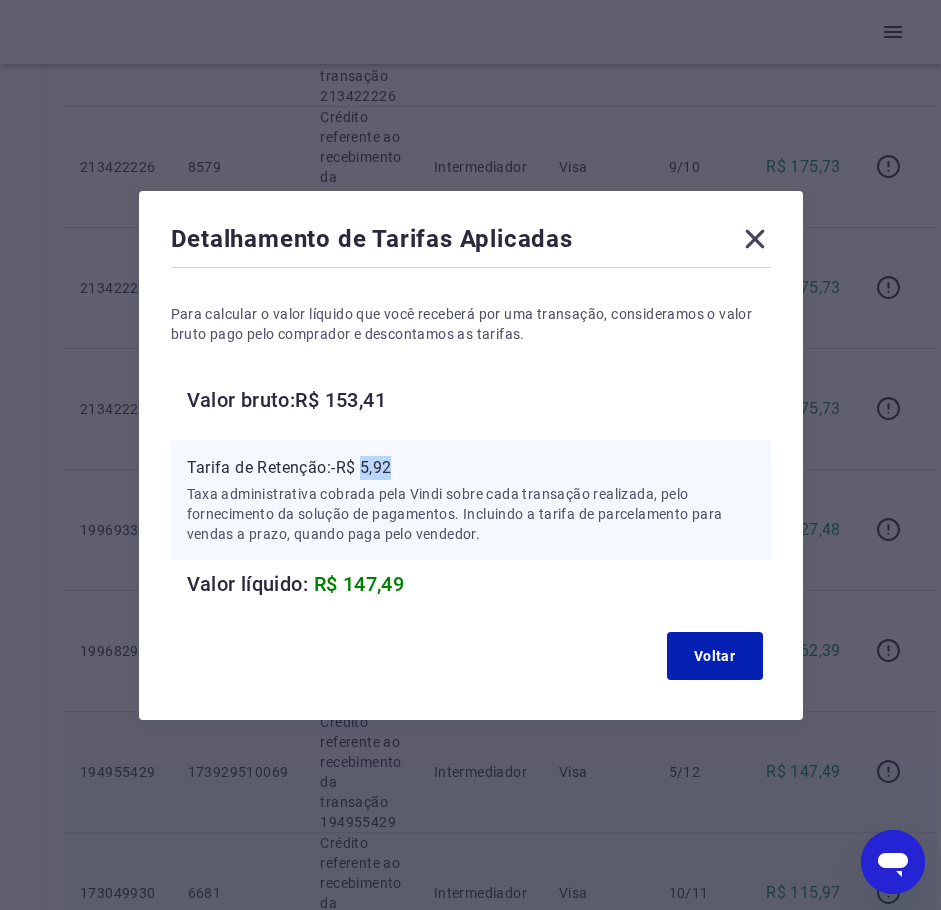 click on "Tarifa de Retenção:  -R$ 5,92" at bounding box center [471, 468] 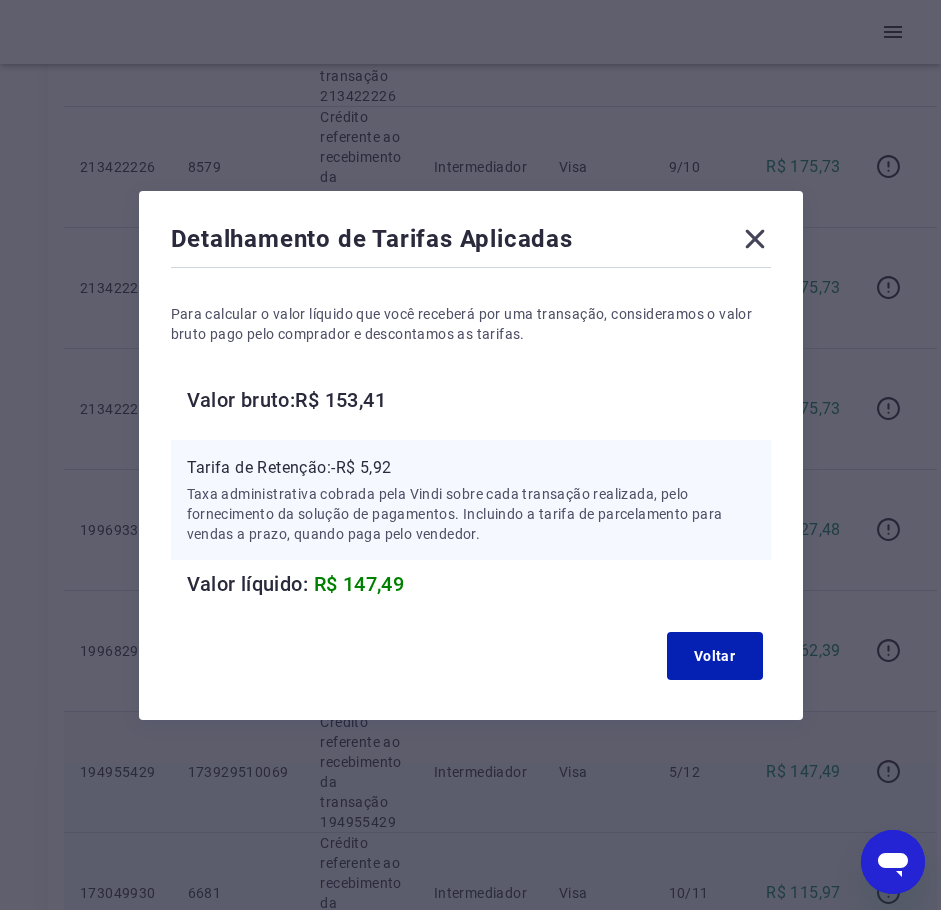 click 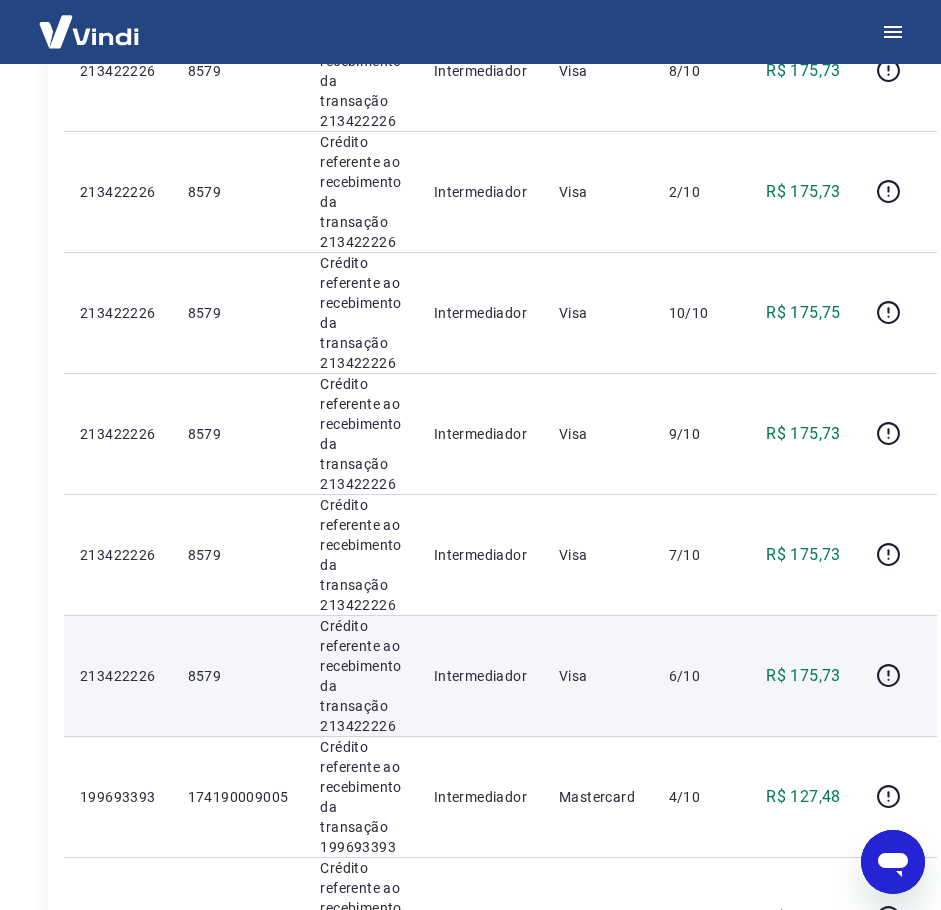 scroll, scrollTop: 1214, scrollLeft: 0, axis: vertical 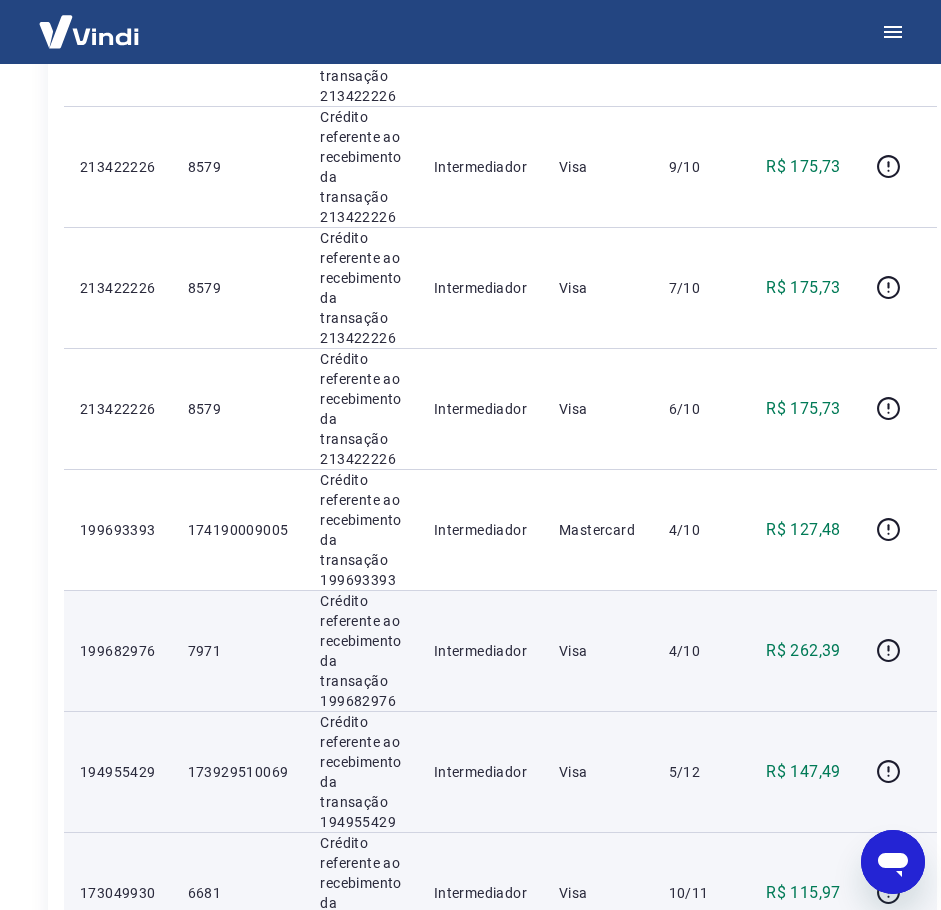 click on "Crédito referente ao recebimento da transação 199682976" at bounding box center (360, 651) 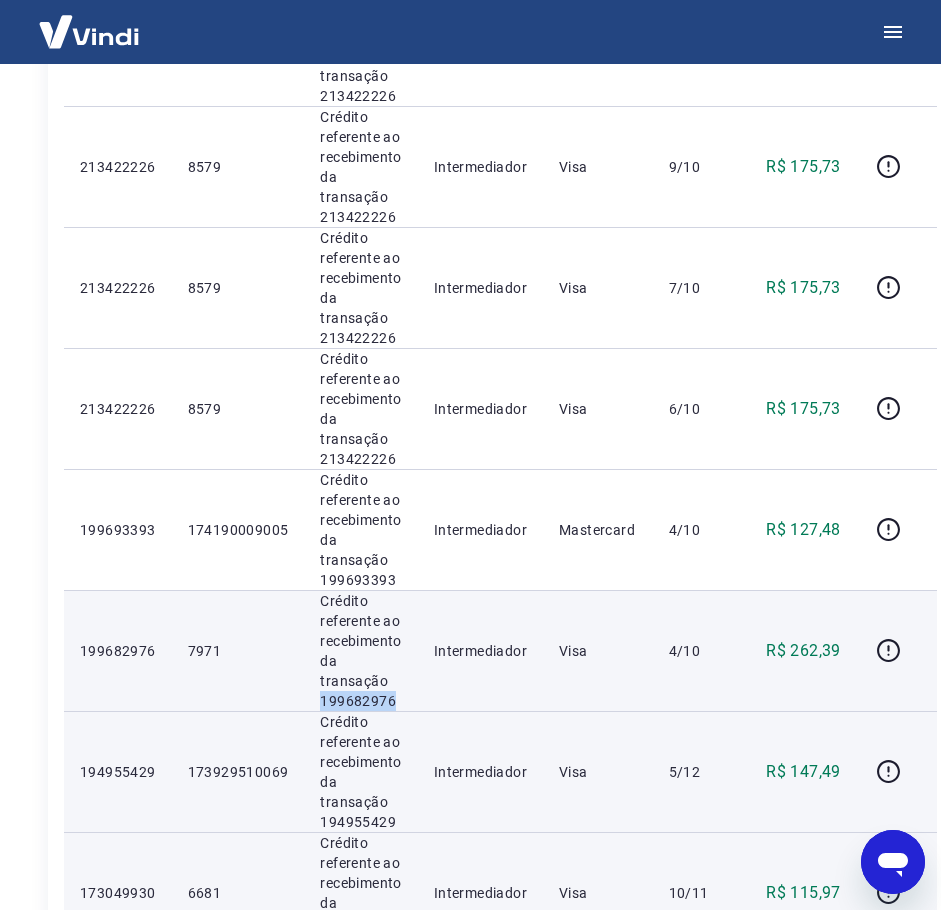 click on "Crédito referente ao recebimento da transação 199682976" at bounding box center [360, 651] 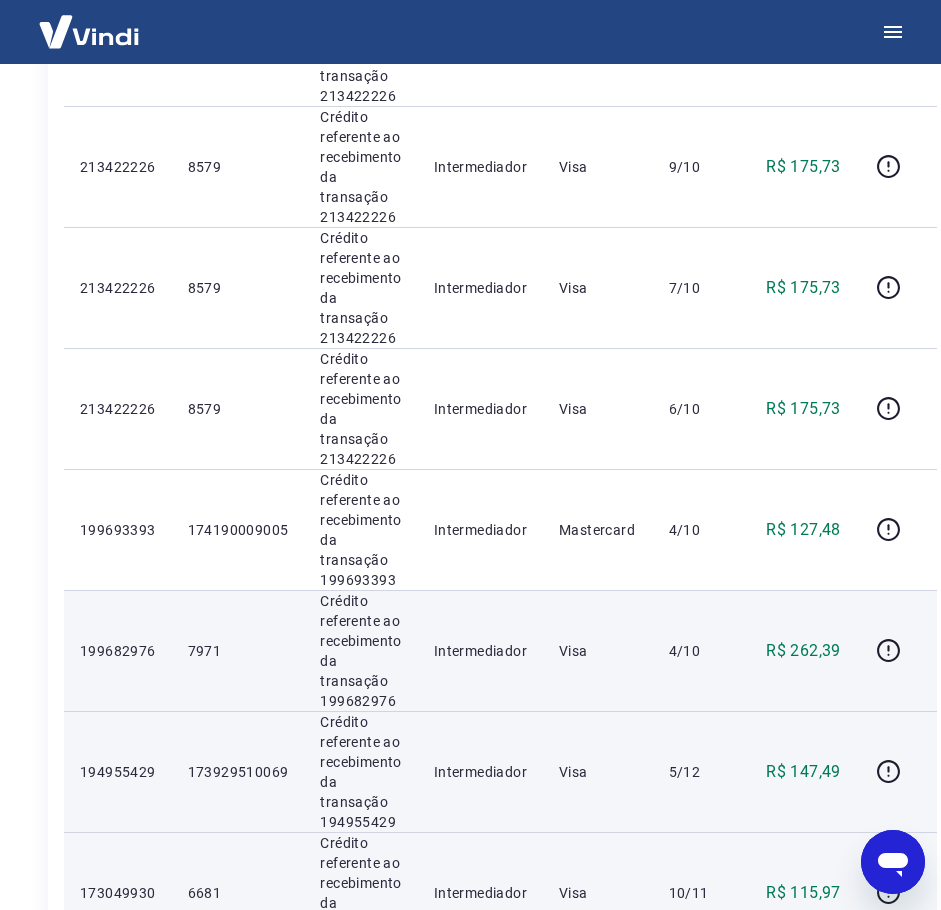 scroll, scrollTop: 1081, scrollLeft: 0, axis: vertical 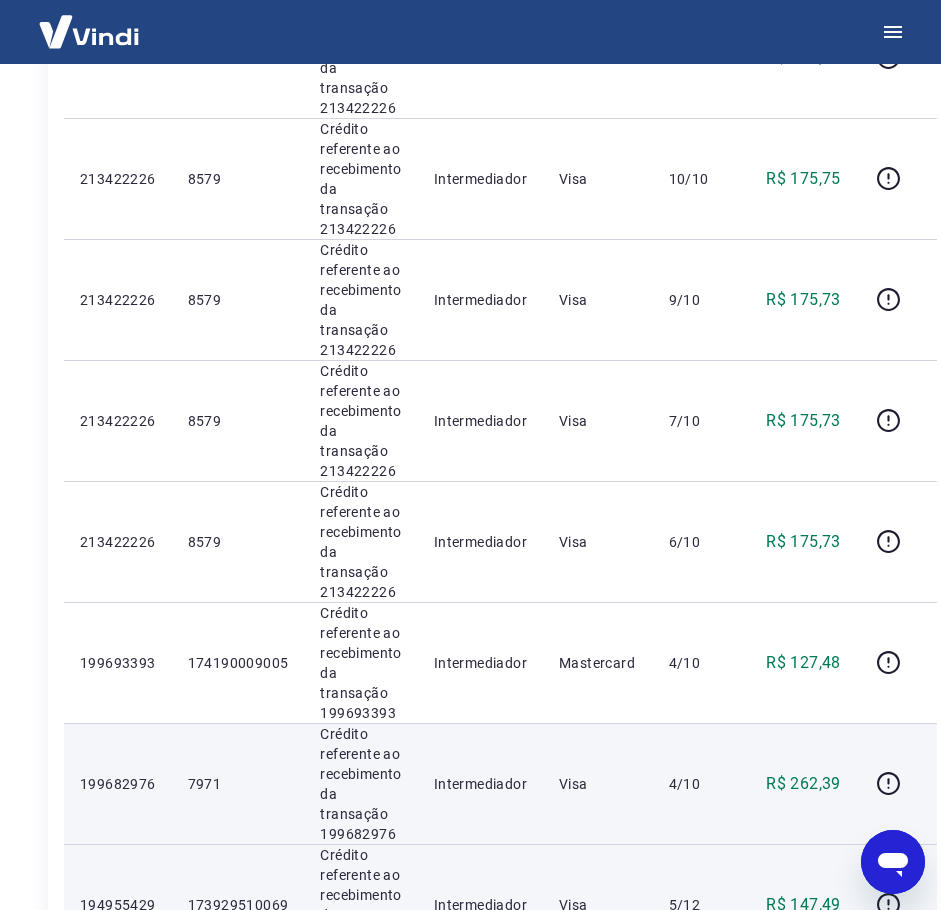 click at bounding box center [897, 783] 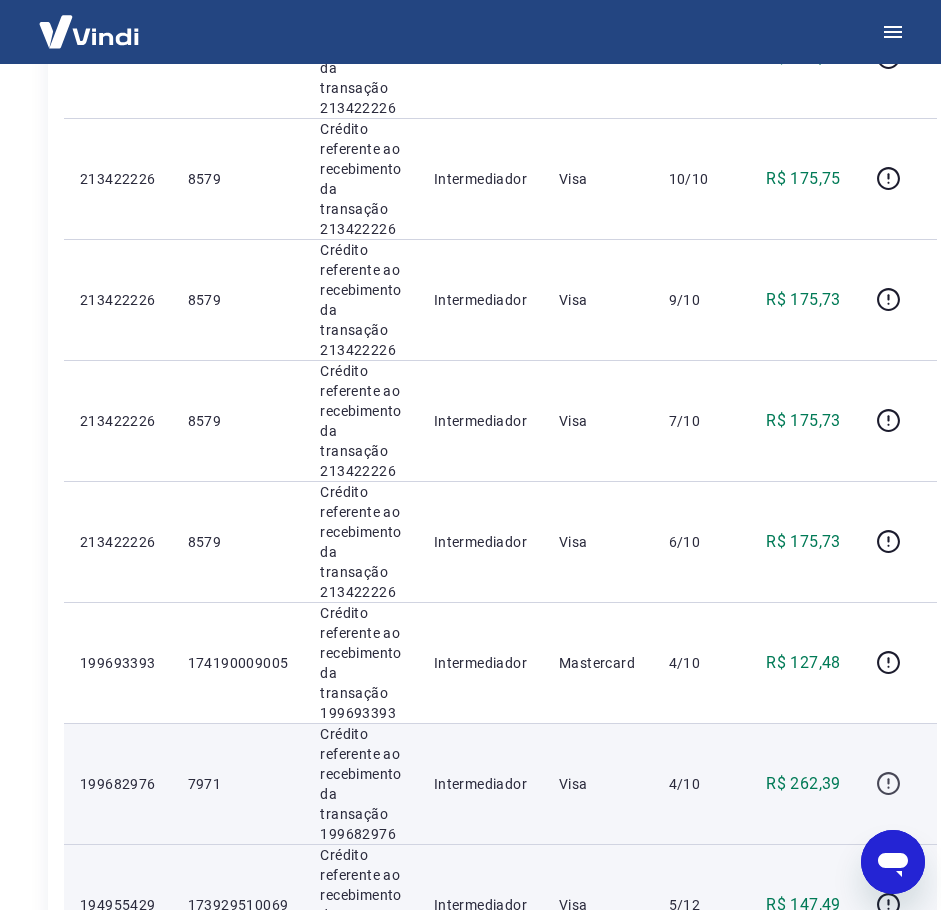 click 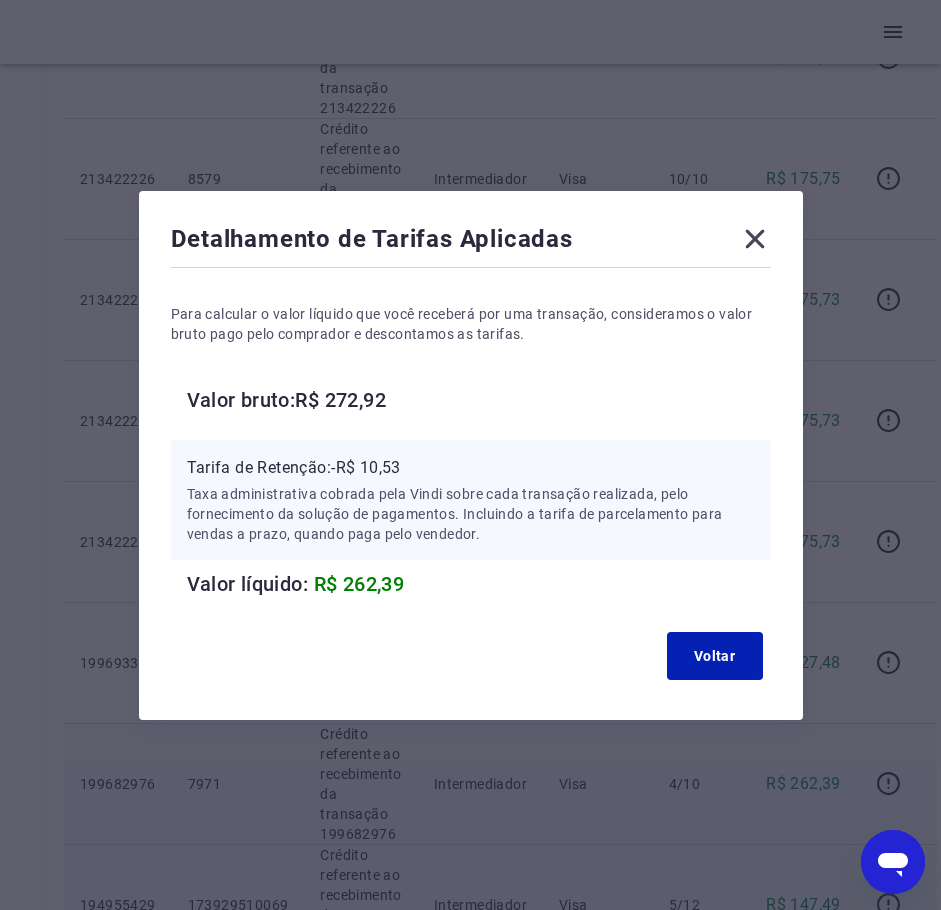 click on "Valor bruto:  R$ 272,92" at bounding box center [479, 400] 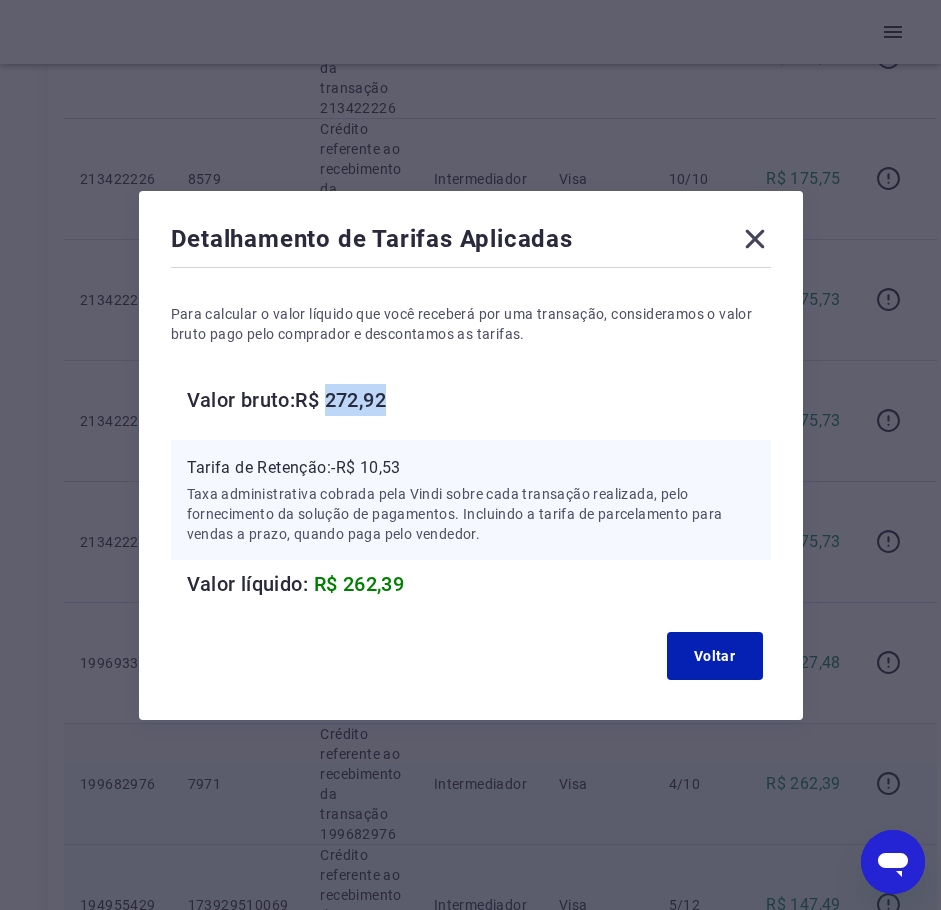click on "Valor bruto:  R$ 272,92" at bounding box center [479, 400] 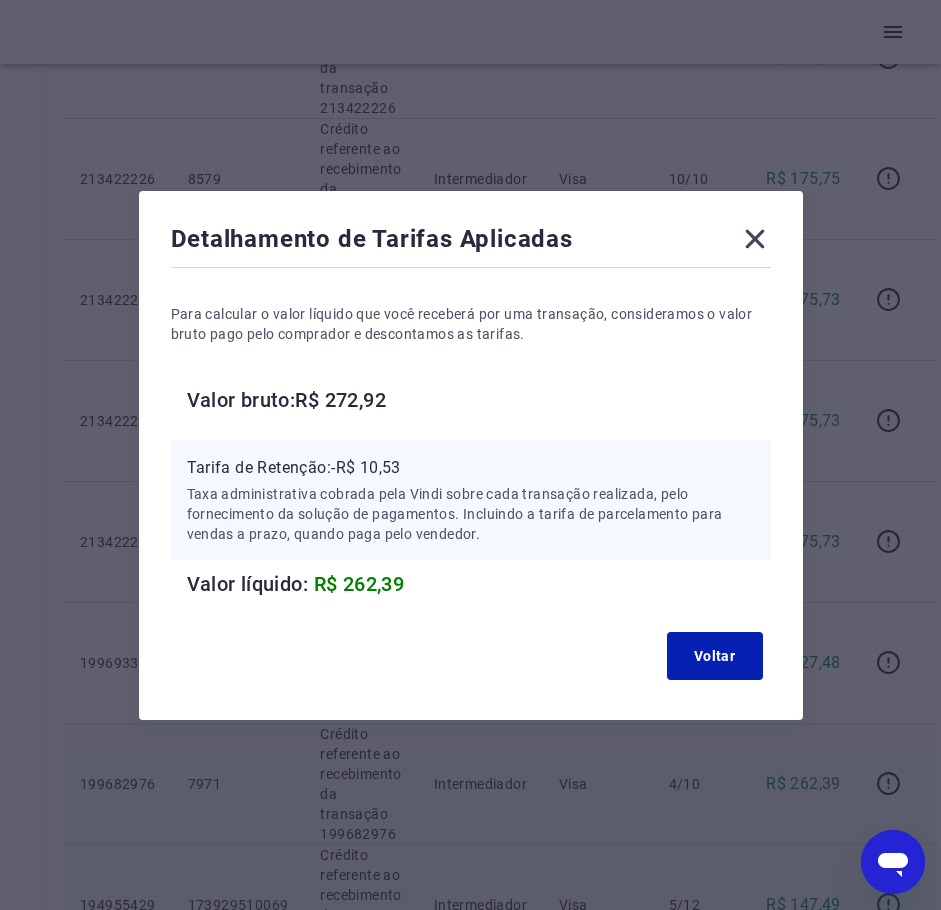 click on "Tarifa de Retenção:  -R$ 10,53" at bounding box center (471, 468) 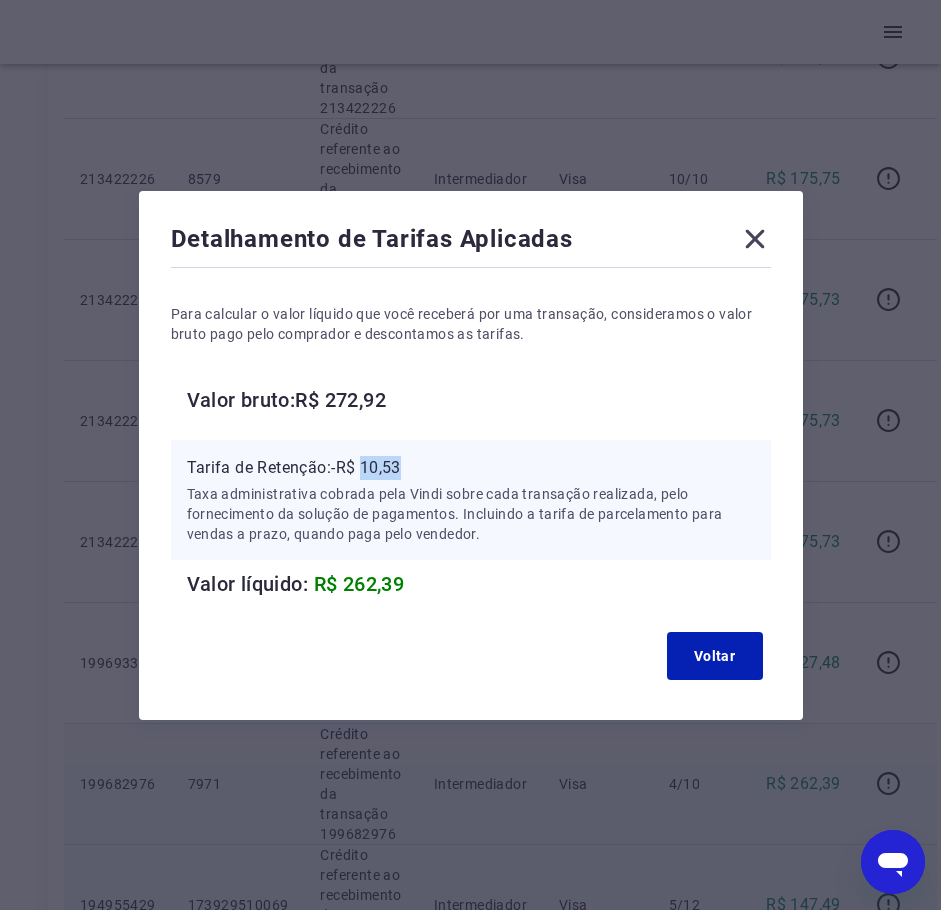 click on "Tarifa de Retenção:  -R$ 10,53" at bounding box center [471, 468] 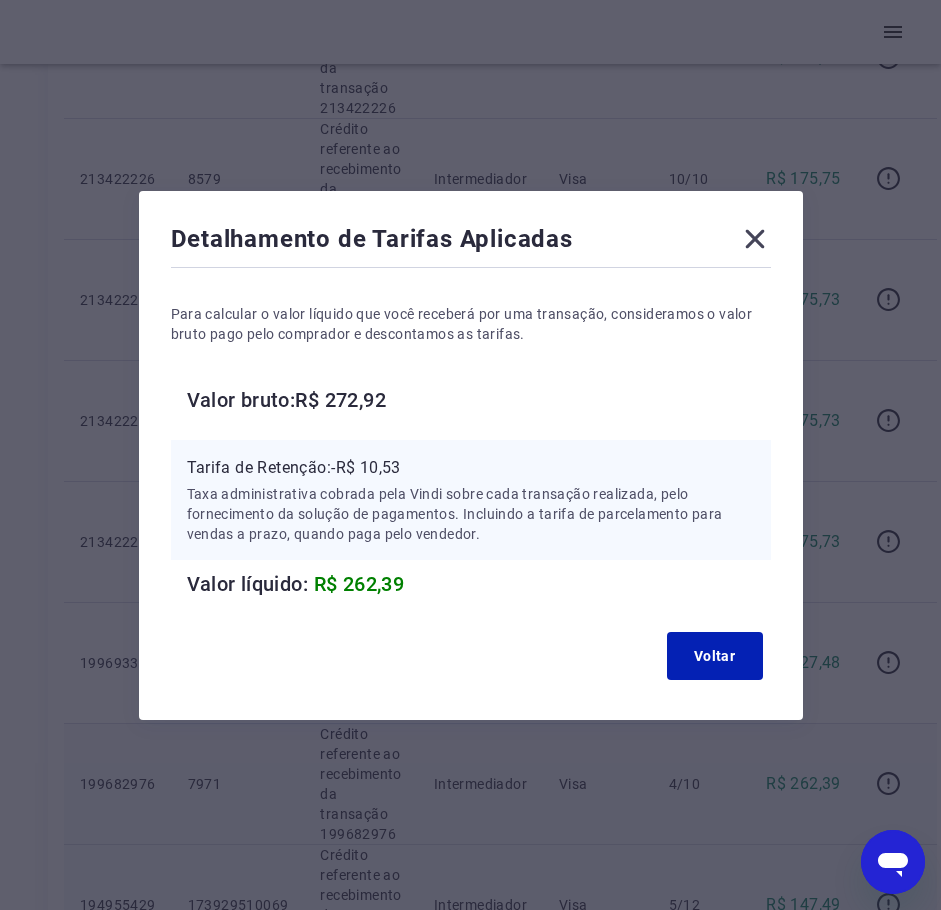 click 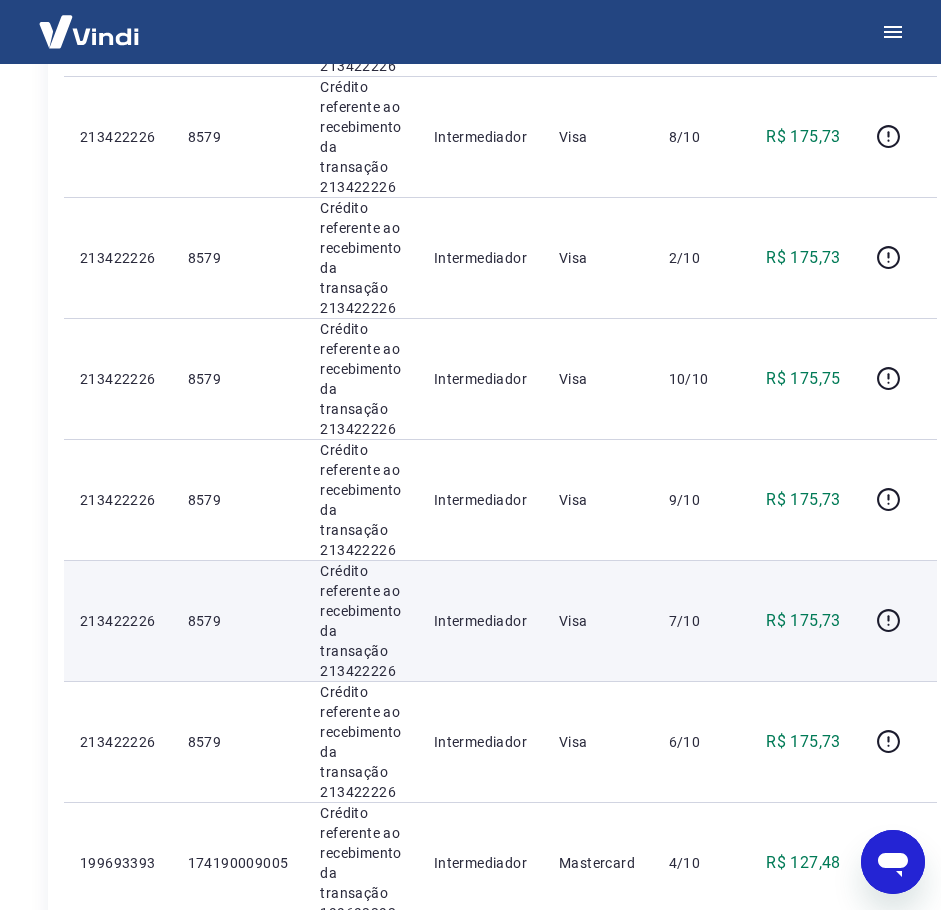scroll, scrollTop: 1147, scrollLeft: 0, axis: vertical 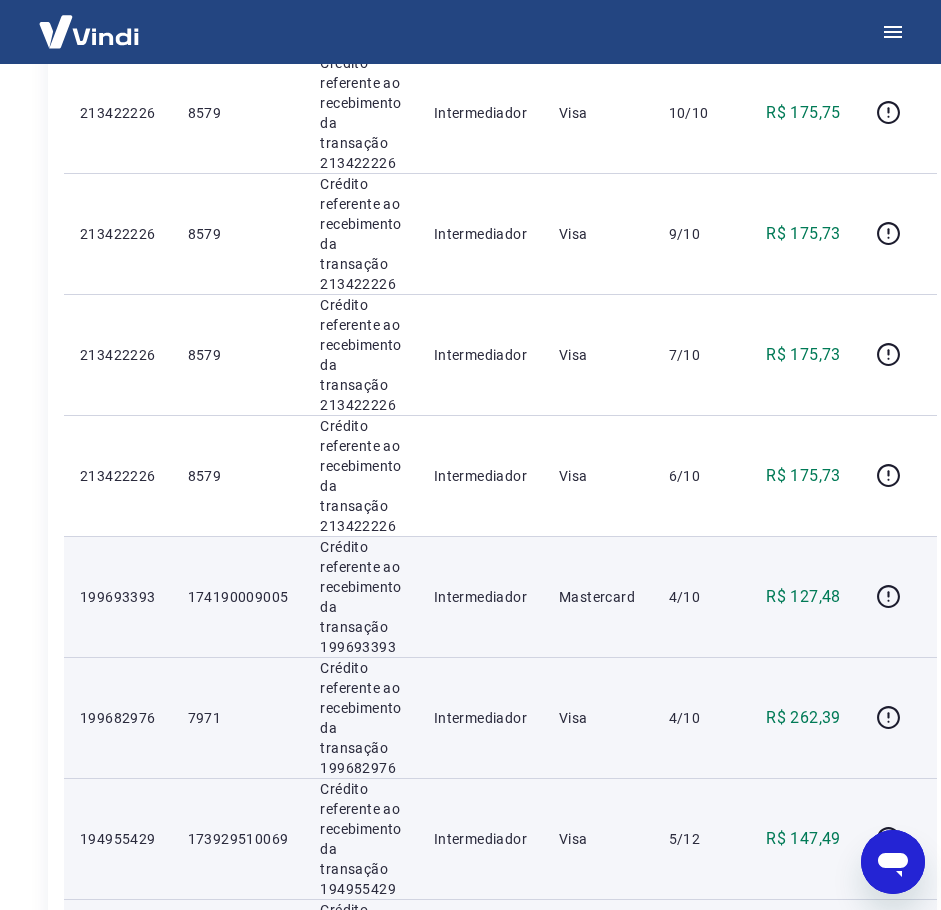 click on "Crédito referente ao recebimento da transação 199693393" at bounding box center [360, 597] 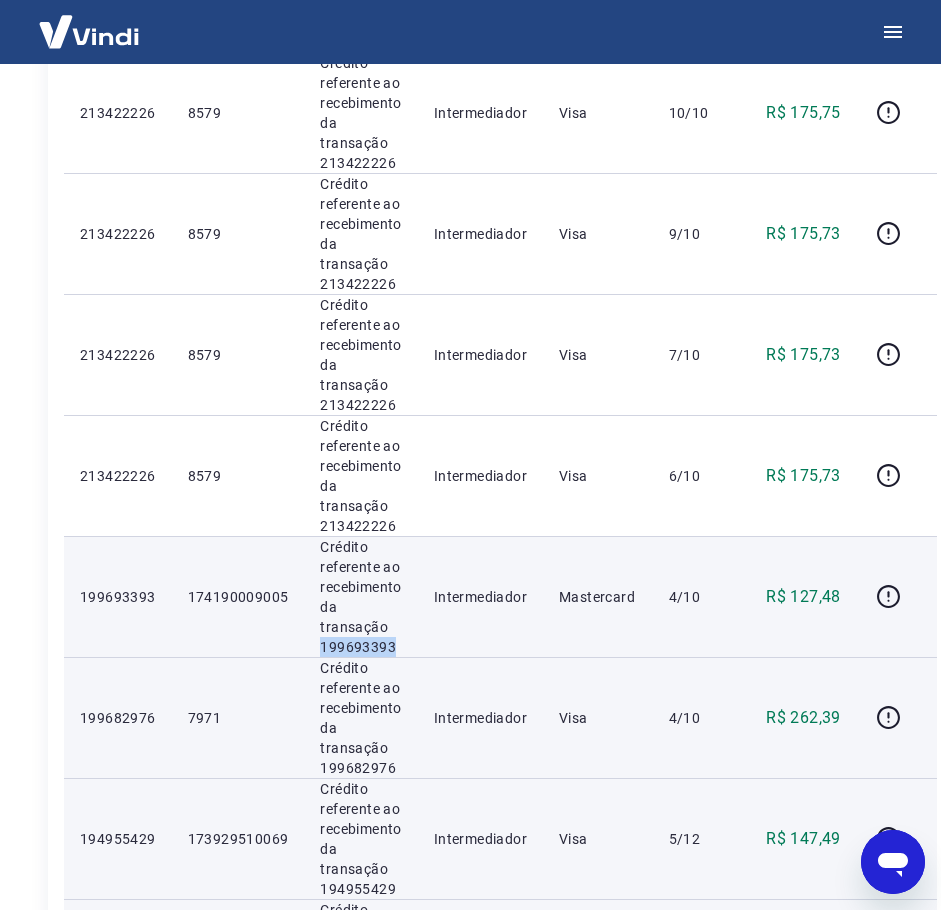 click on "Crédito referente ao recebimento da transação 199693393" at bounding box center (360, 597) 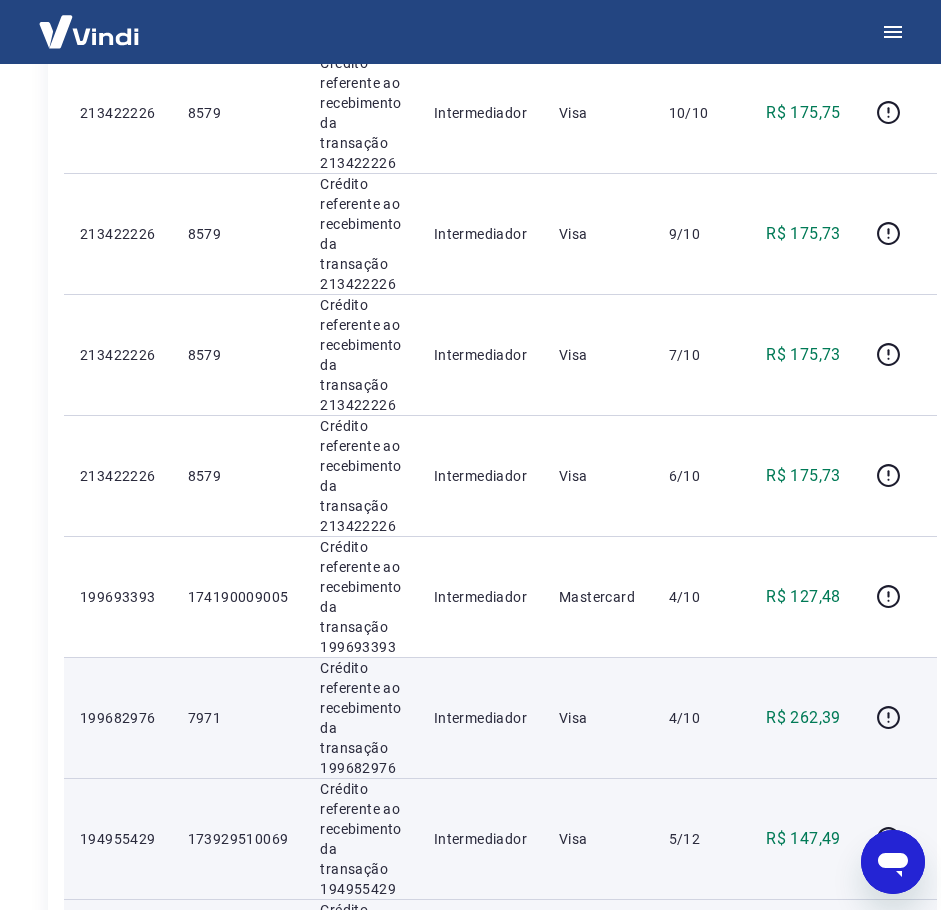 scroll, scrollTop: 1014, scrollLeft: 0, axis: vertical 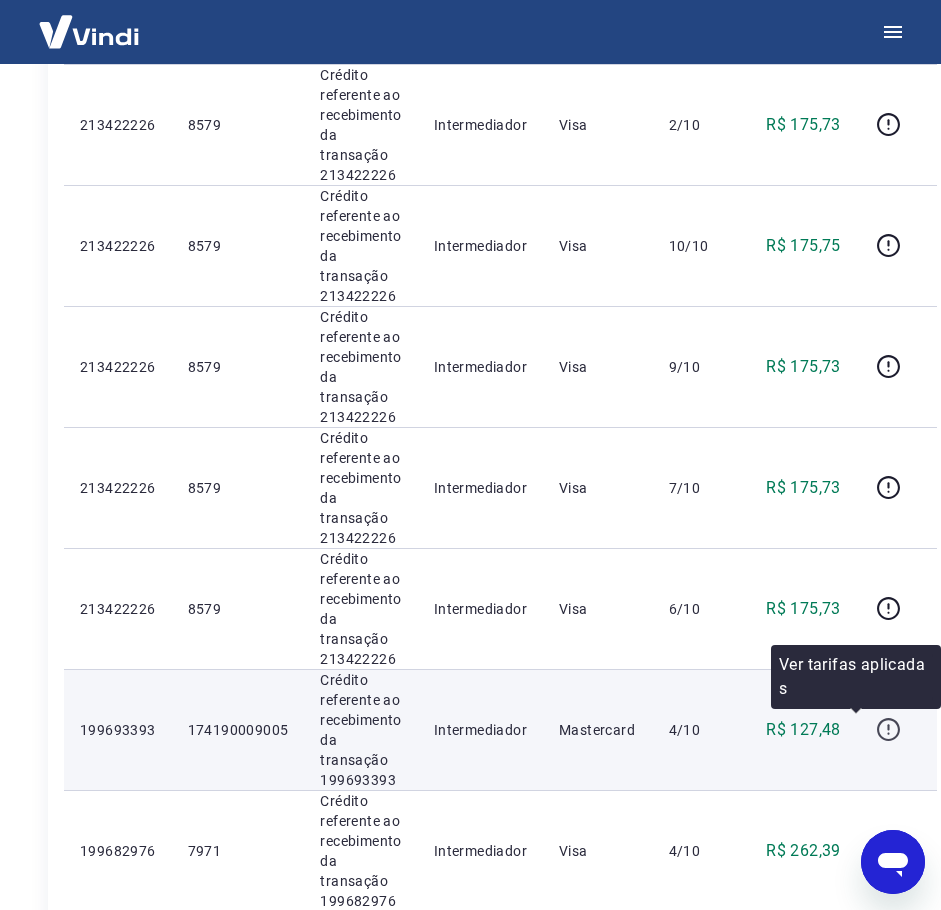 click 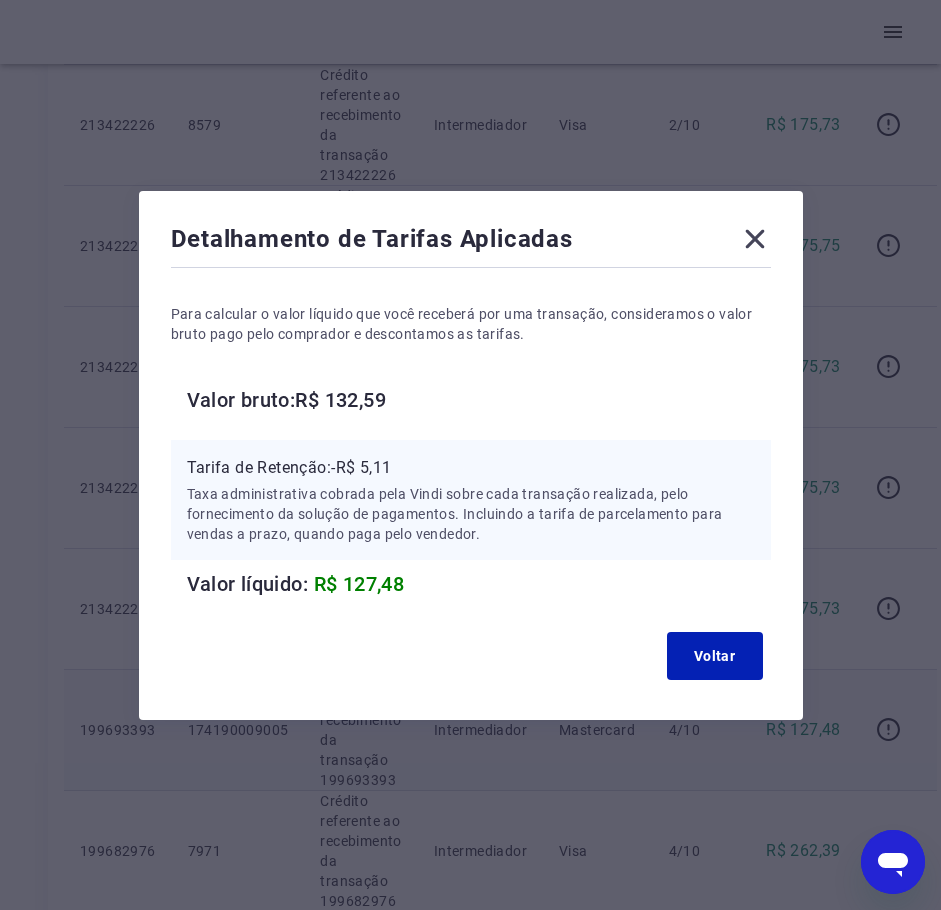click on "Valor bruto:  R$ 132,59" at bounding box center [479, 400] 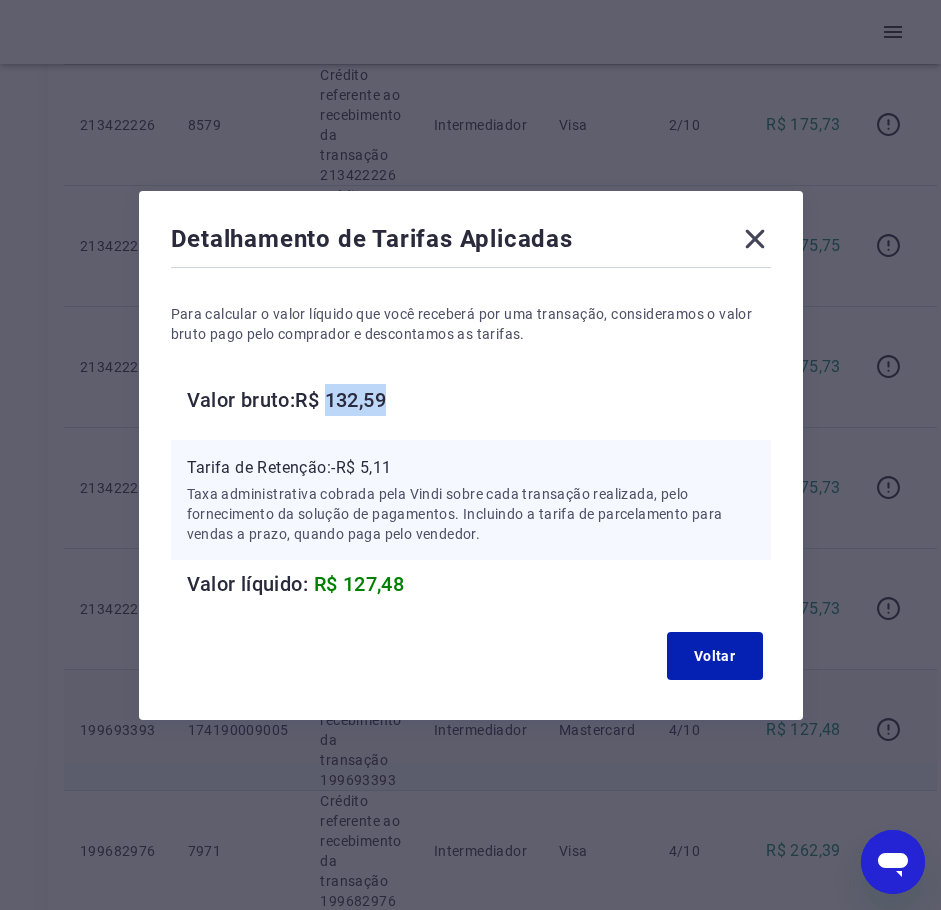 click on "Valor bruto:  R$ 132,59" at bounding box center (479, 400) 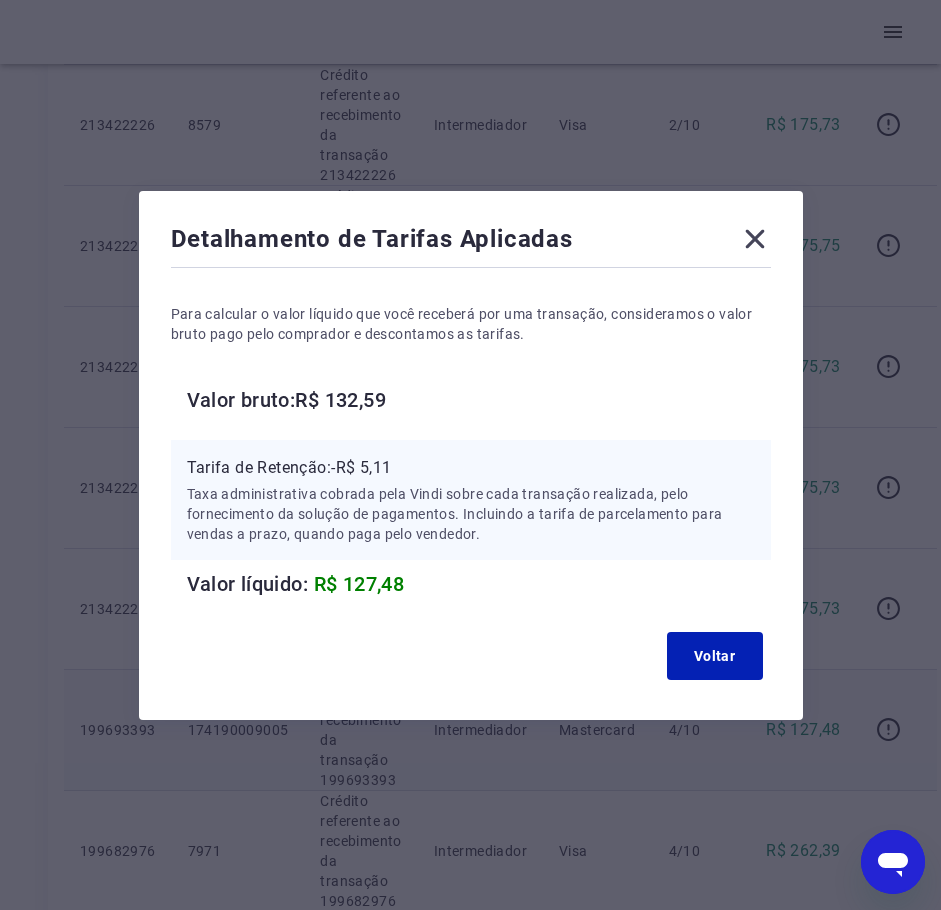 click on "Tarifa de Retenção:  -R$ 5,11" at bounding box center (471, 468) 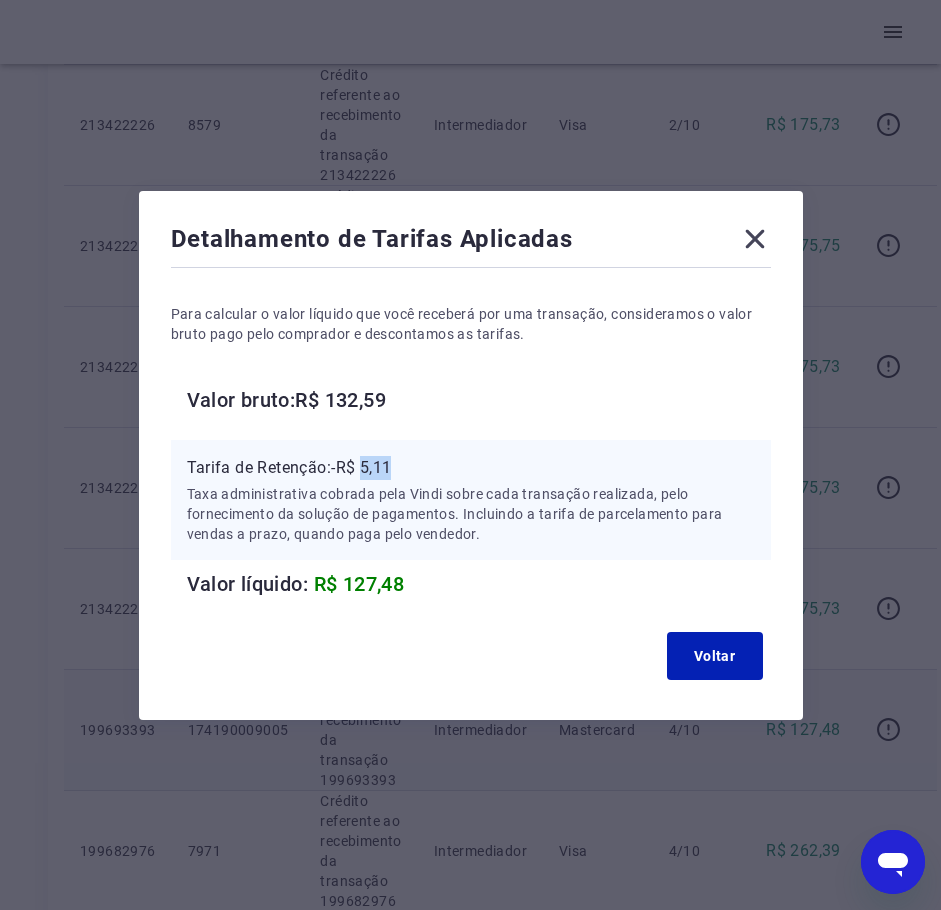 click on "Tarifa de Retenção:  -R$ 5,11" at bounding box center [471, 468] 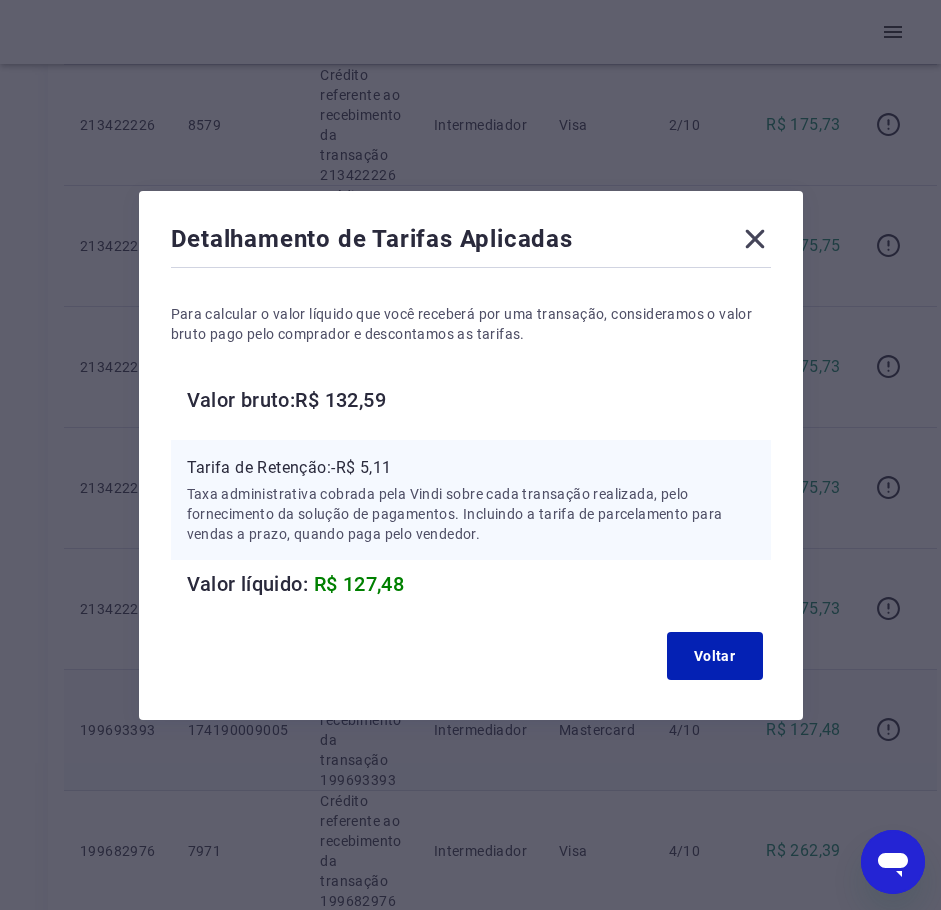 click 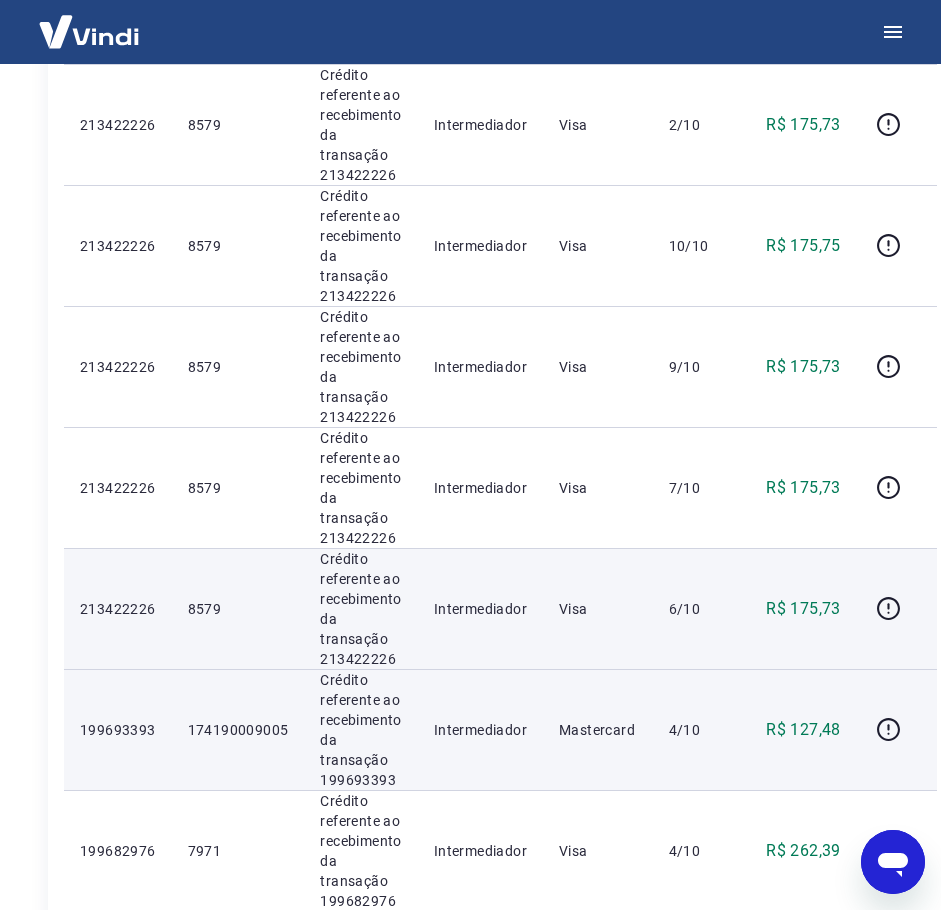 click on "Crédito referente ao recebimento da transação 213422226" at bounding box center (360, 609) 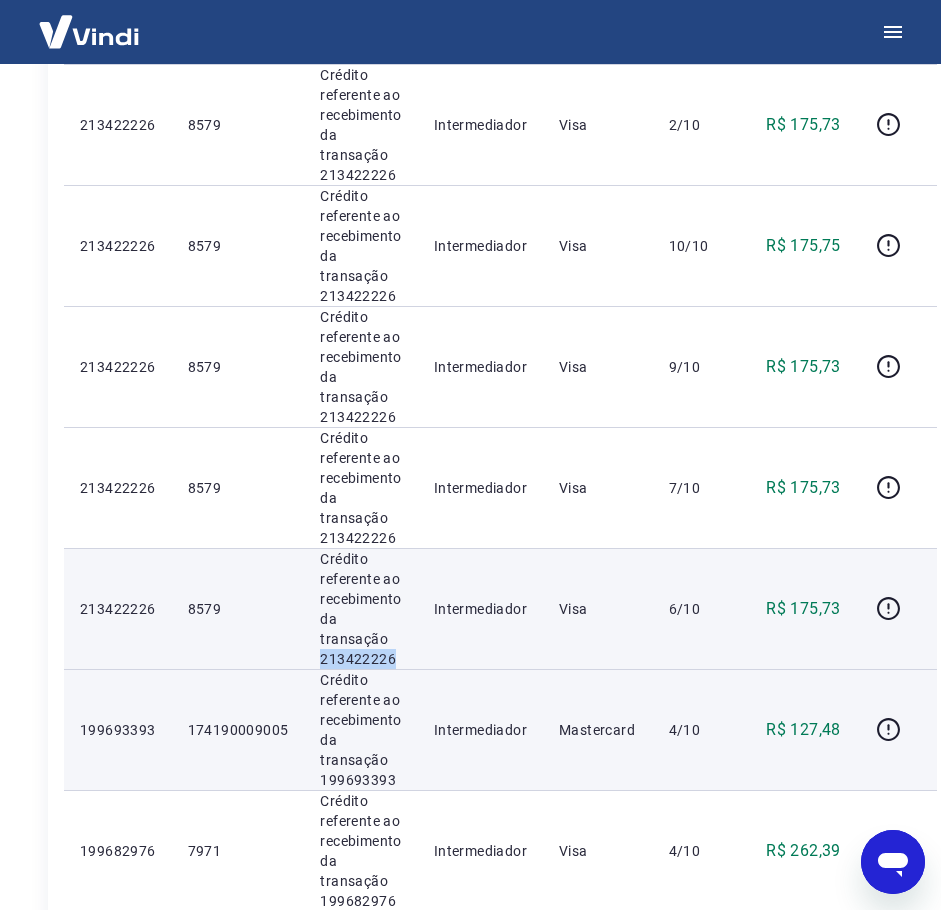 click on "Crédito referente ao recebimento da transação 213422226" at bounding box center [360, 609] 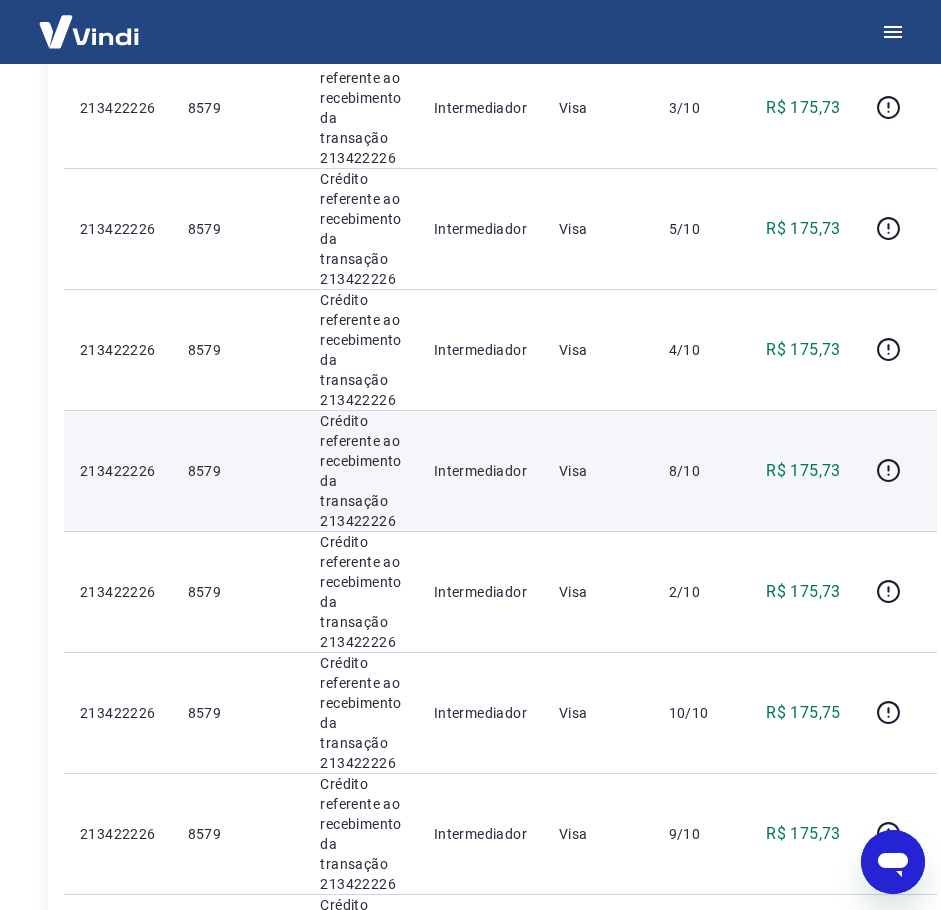 scroll, scrollTop: 681, scrollLeft: 0, axis: vertical 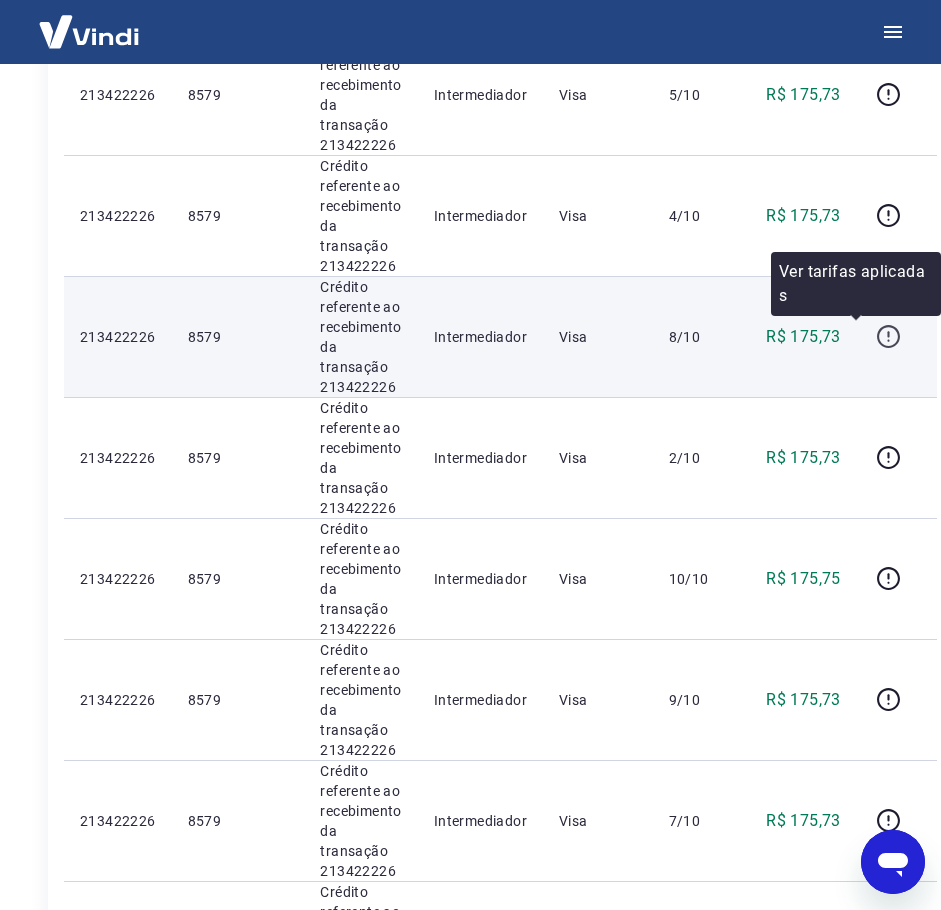click 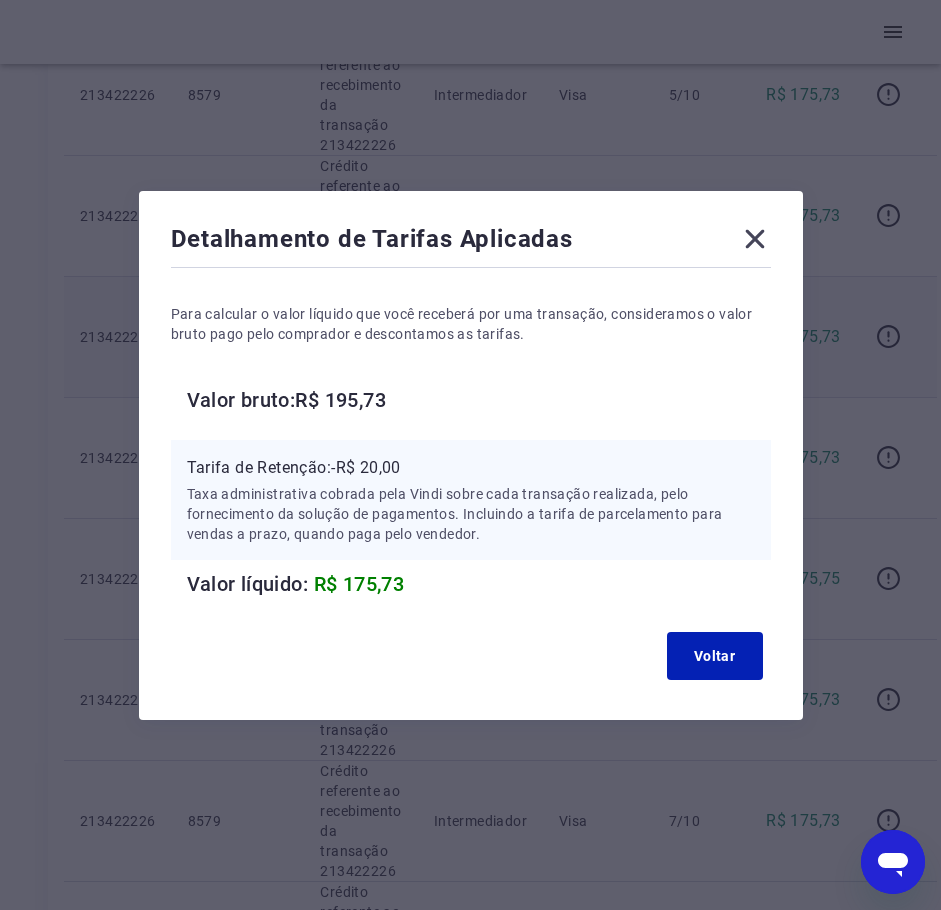 click 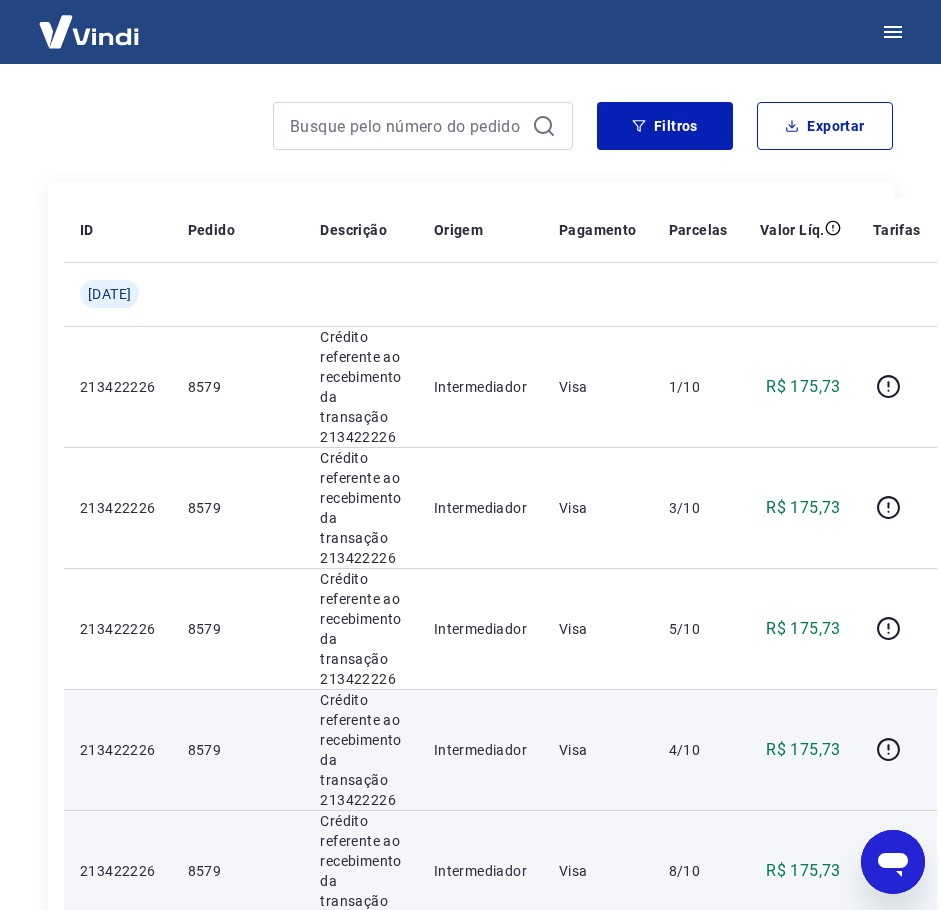 scroll, scrollTop: 0, scrollLeft: 0, axis: both 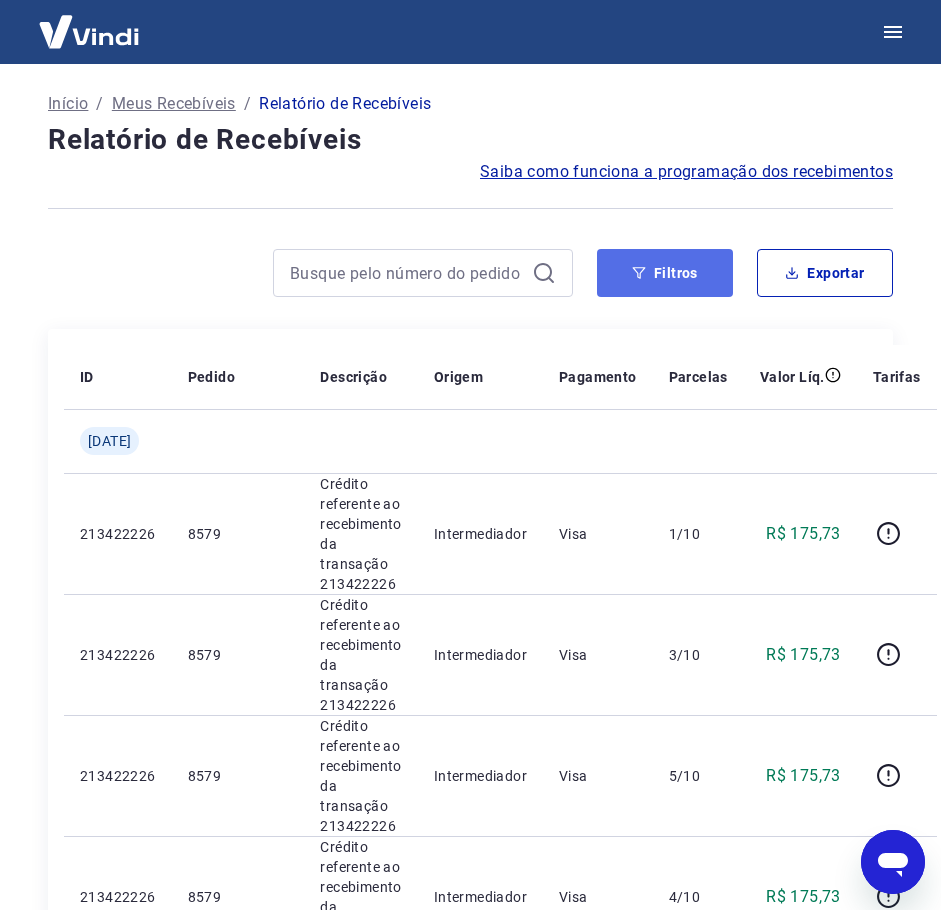 click on "Filtros" at bounding box center [665, 273] 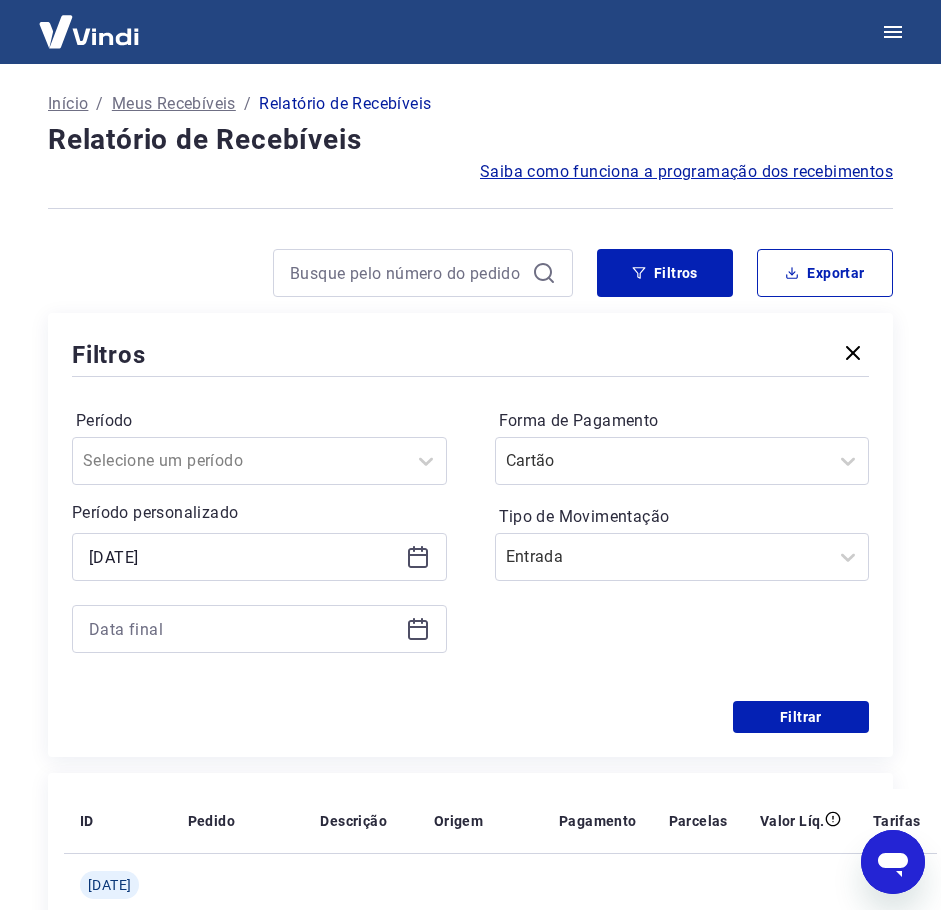 click on "Período personalizado [DATE]" at bounding box center (259, 577) 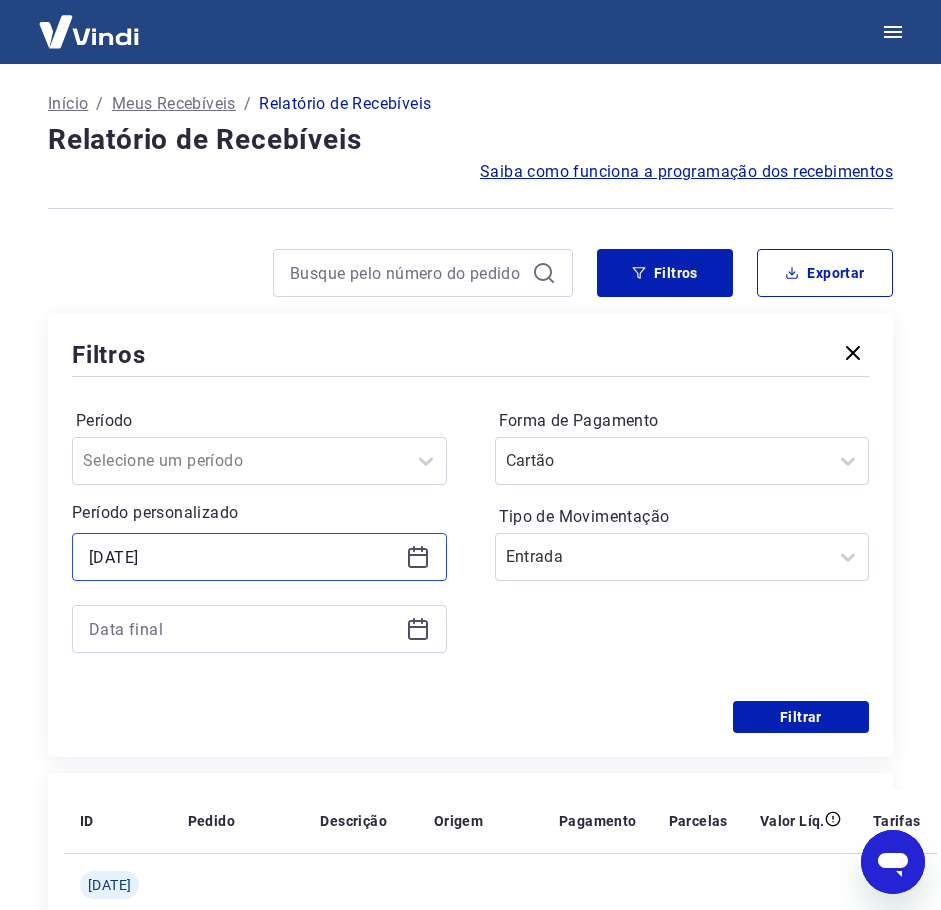 click on "[DATE]" at bounding box center [243, 557] 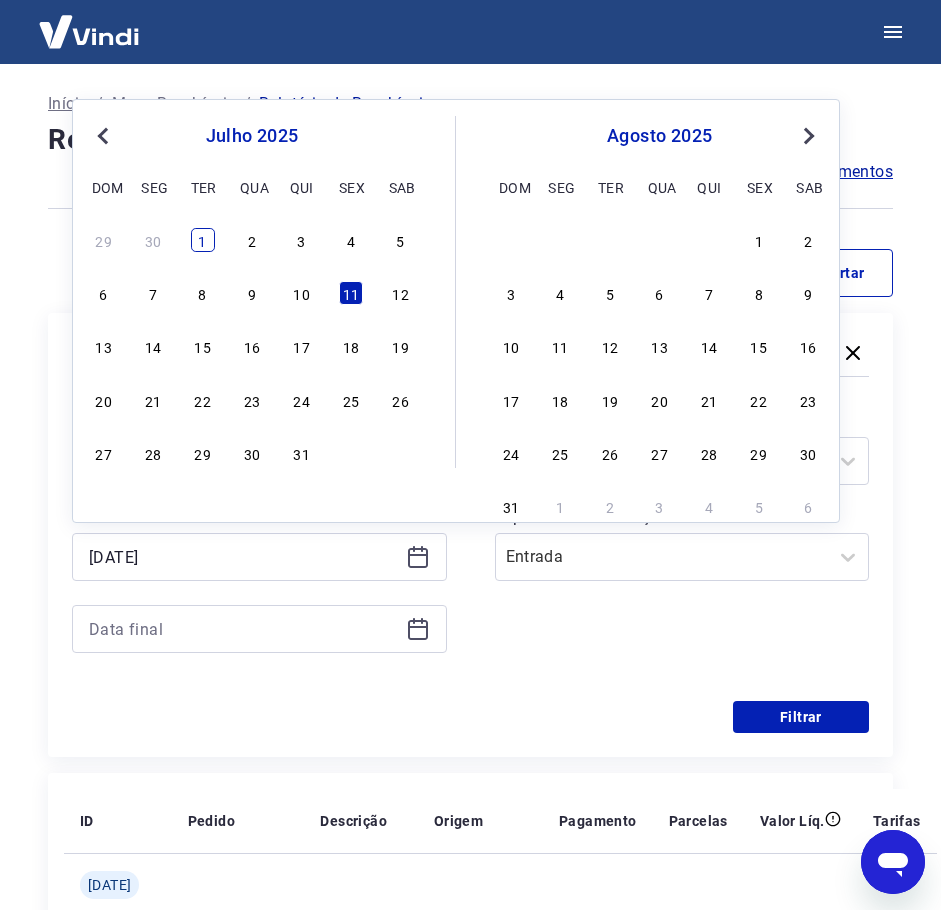 click on "1" at bounding box center [203, 240] 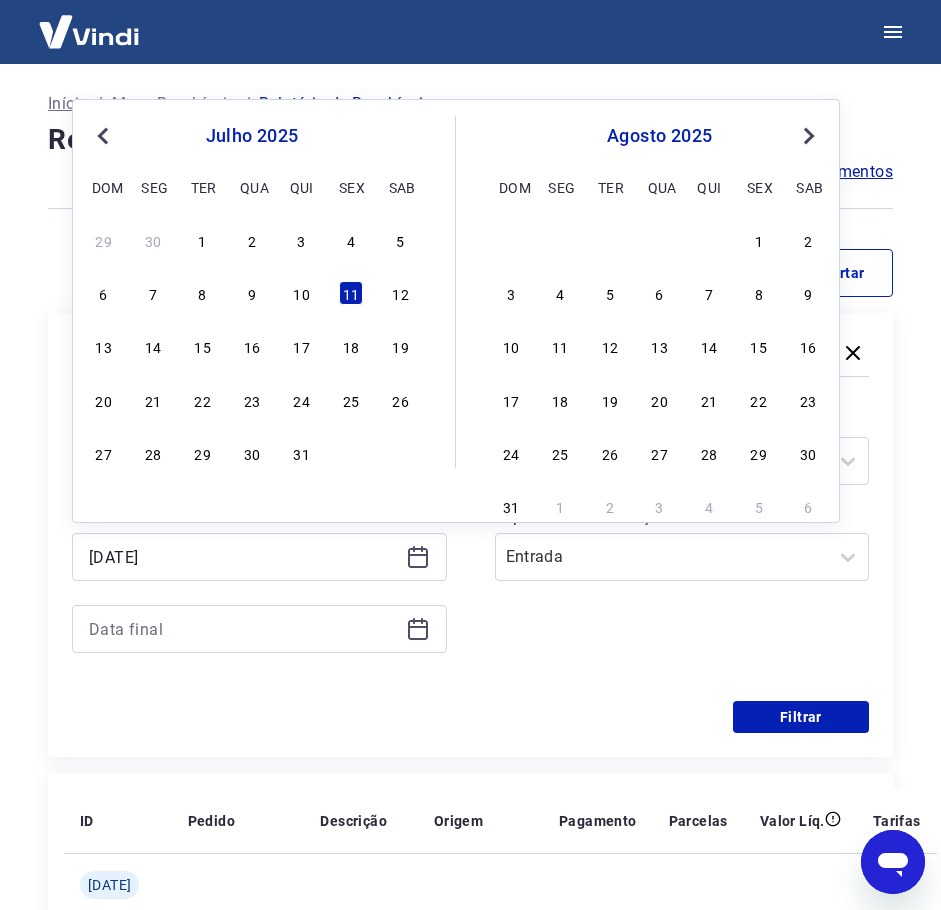 type on "[DATE]" 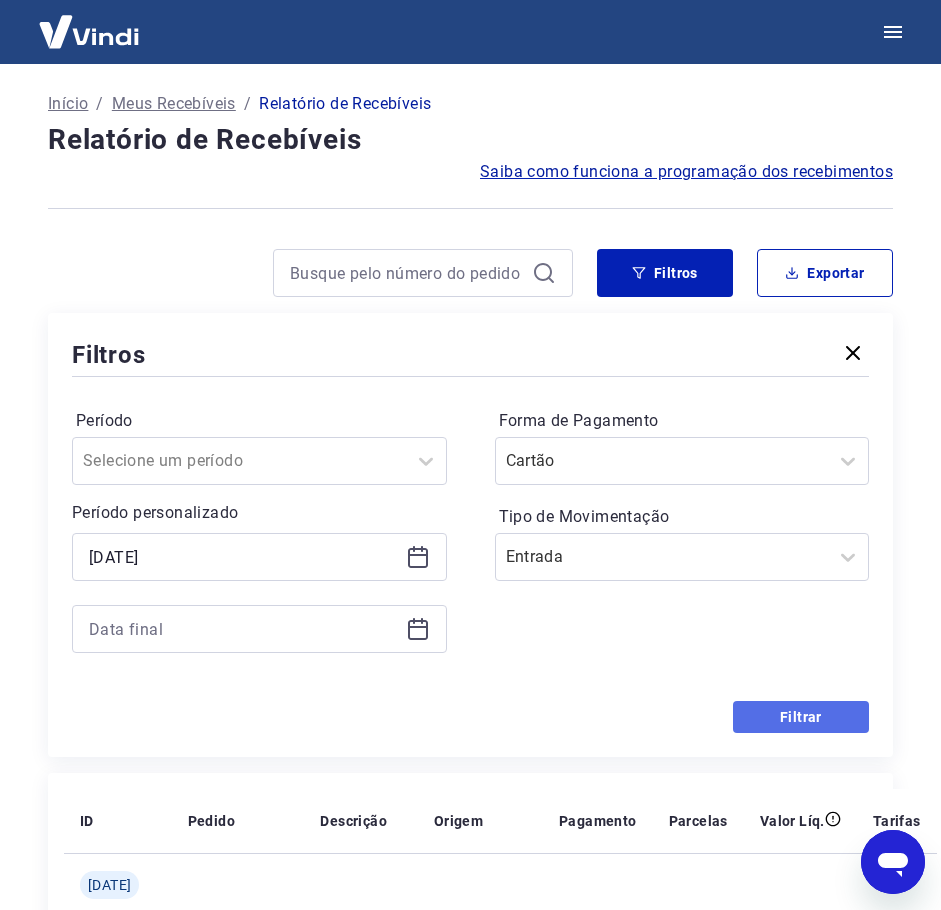 click on "Filtrar" at bounding box center [801, 717] 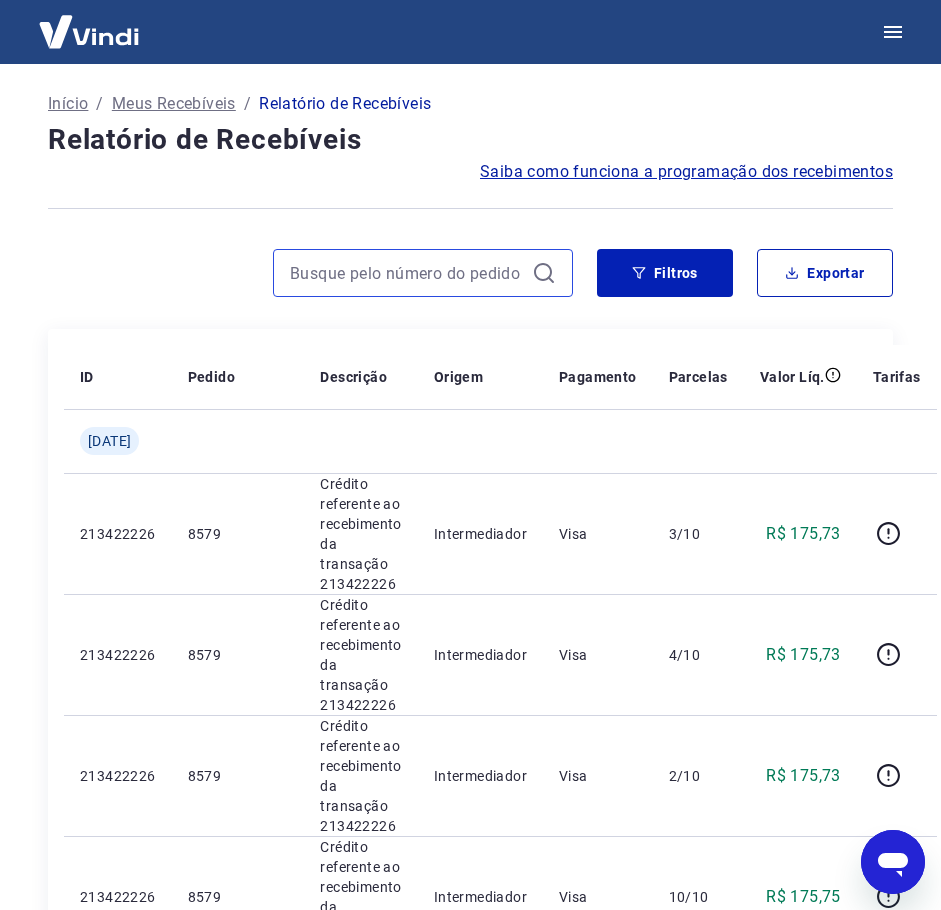 paste on "8511" 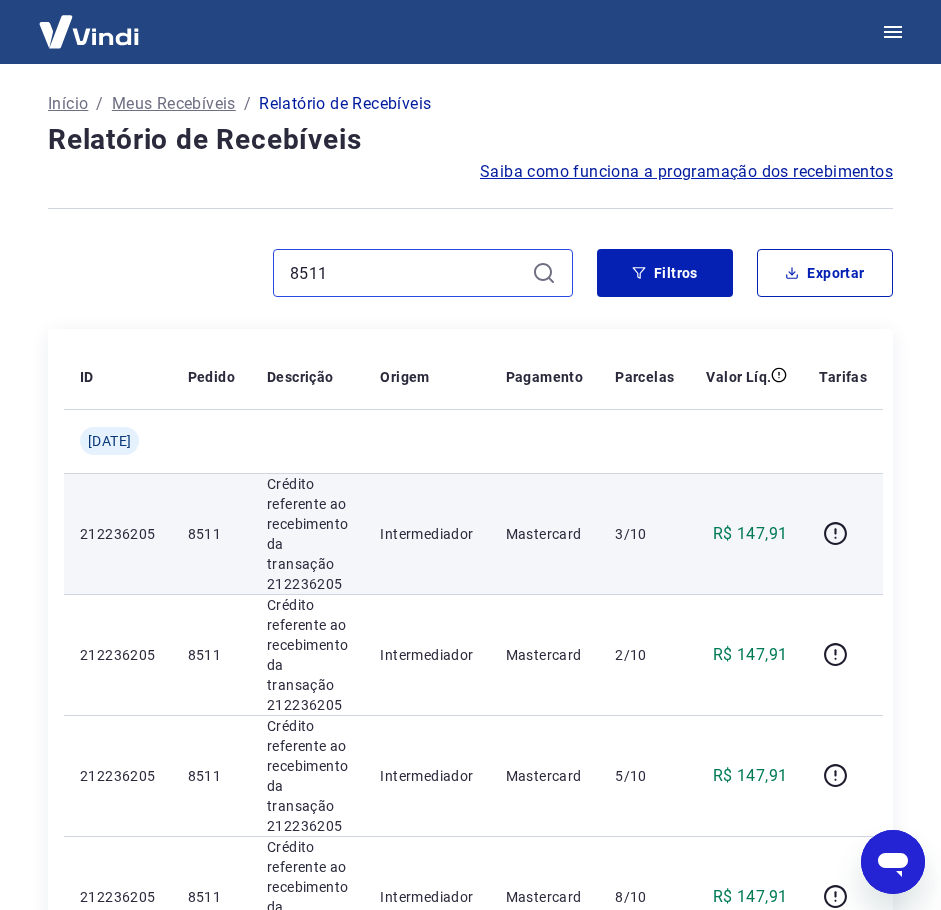 type on "8511" 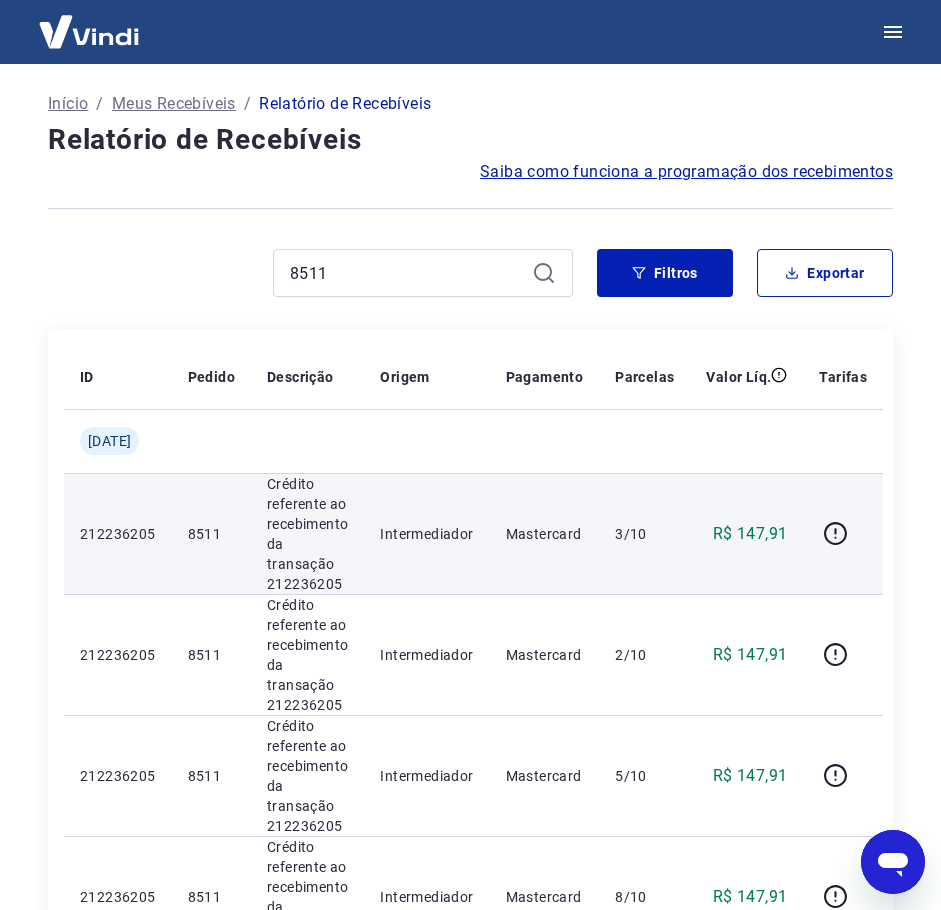 click on "Crédito referente ao recebimento da transação 212236205" at bounding box center (307, 534) 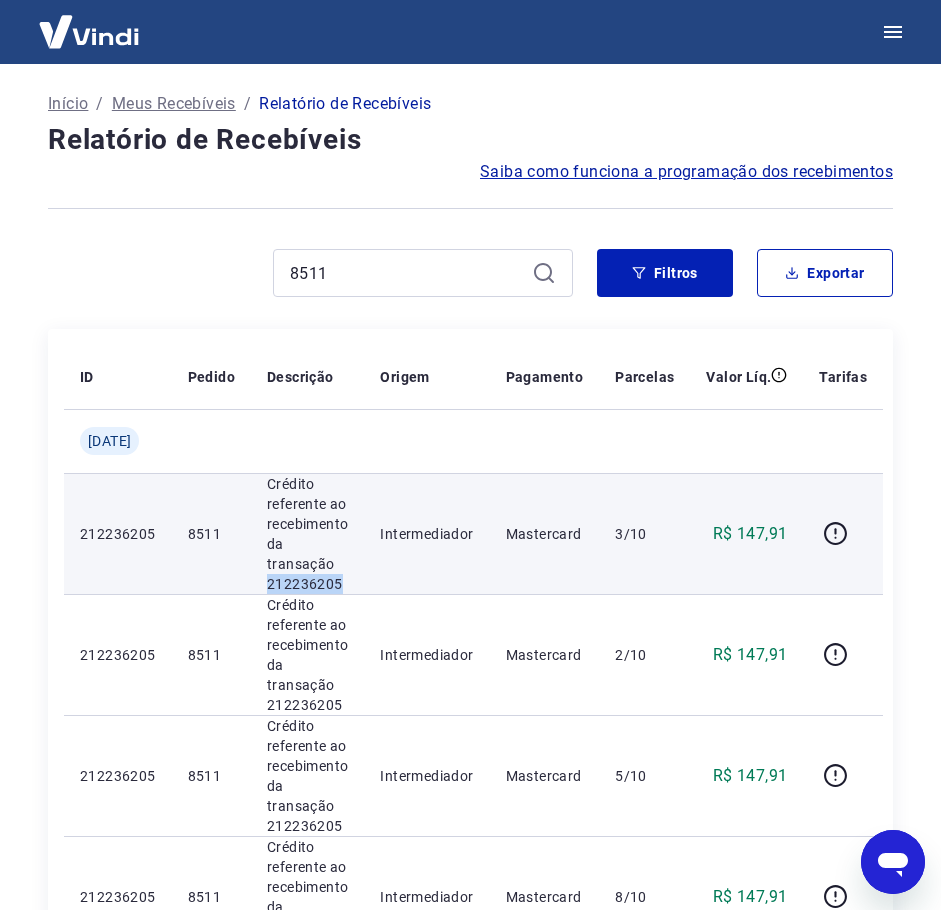 click on "Crédito referente ao recebimento da transação 212236205" at bounding box center [307, 534] 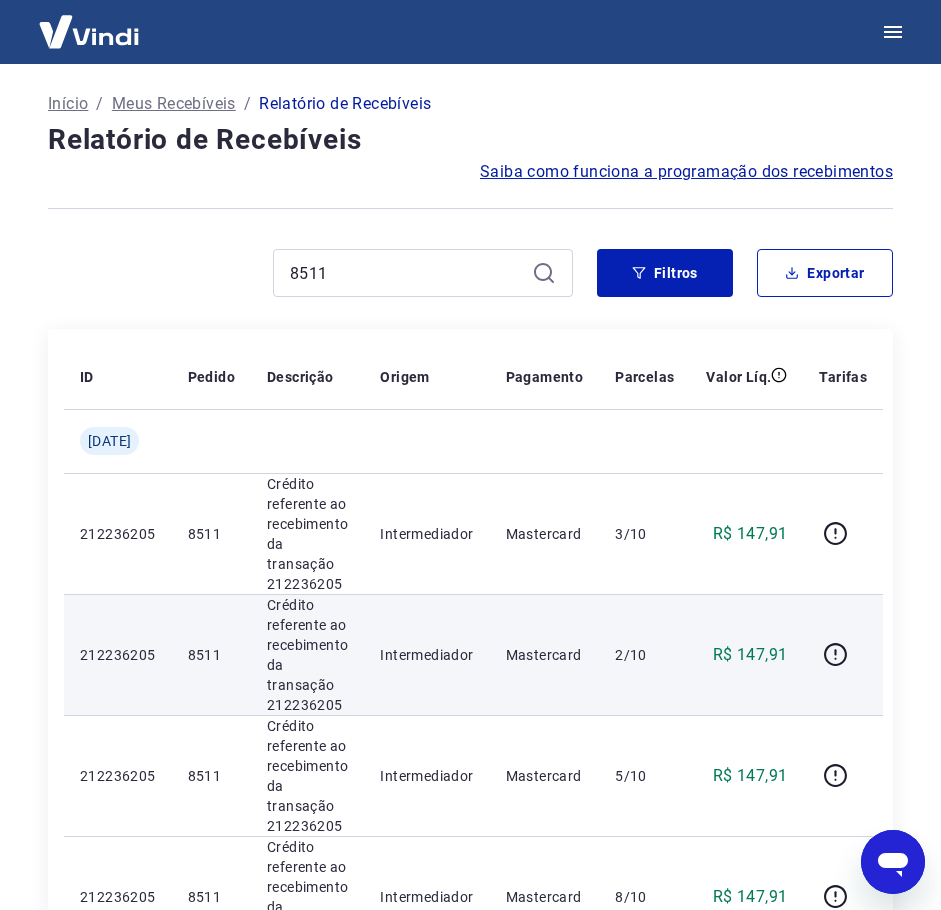 click on "R$ 147,91" at bounding box center (746, 654) 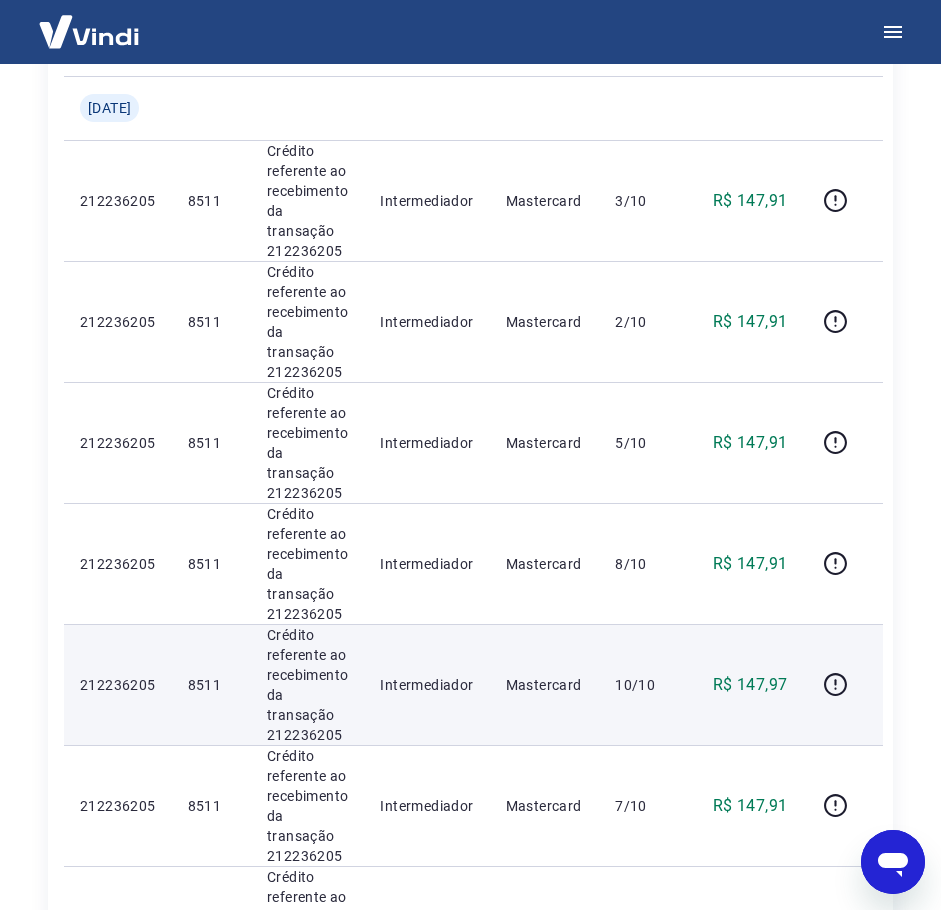 scroll, scrollTop: 67, scrollLeft: 0, axis: vertical 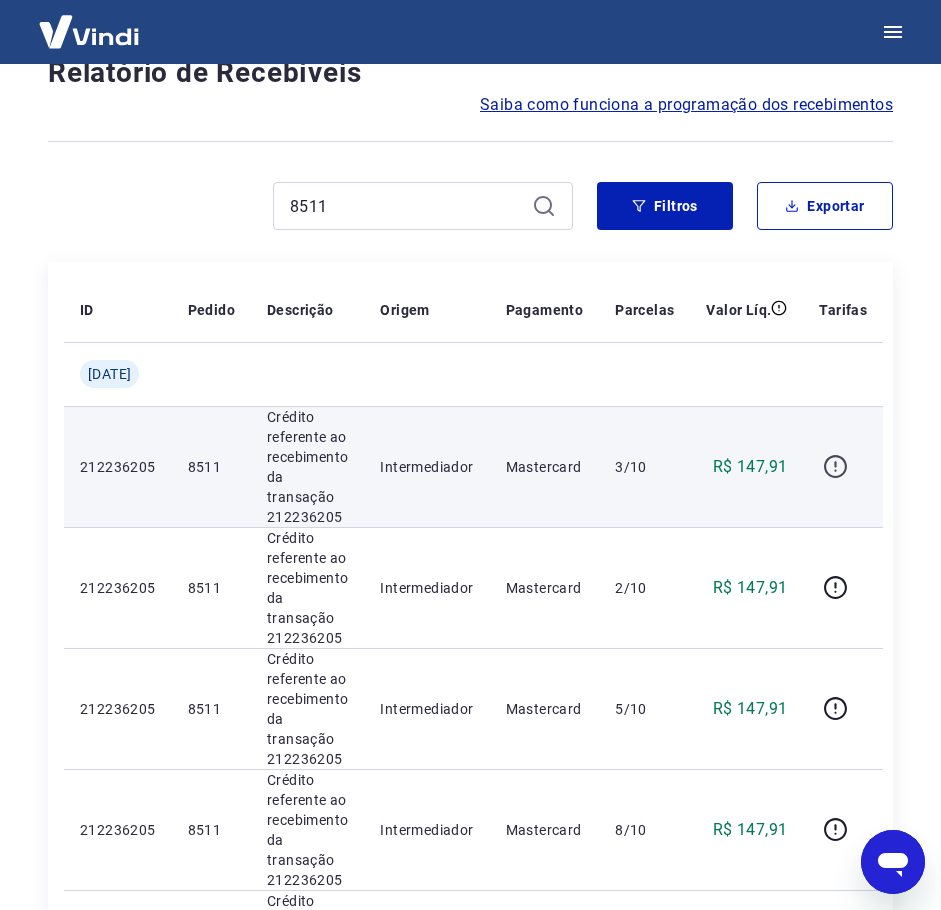 click 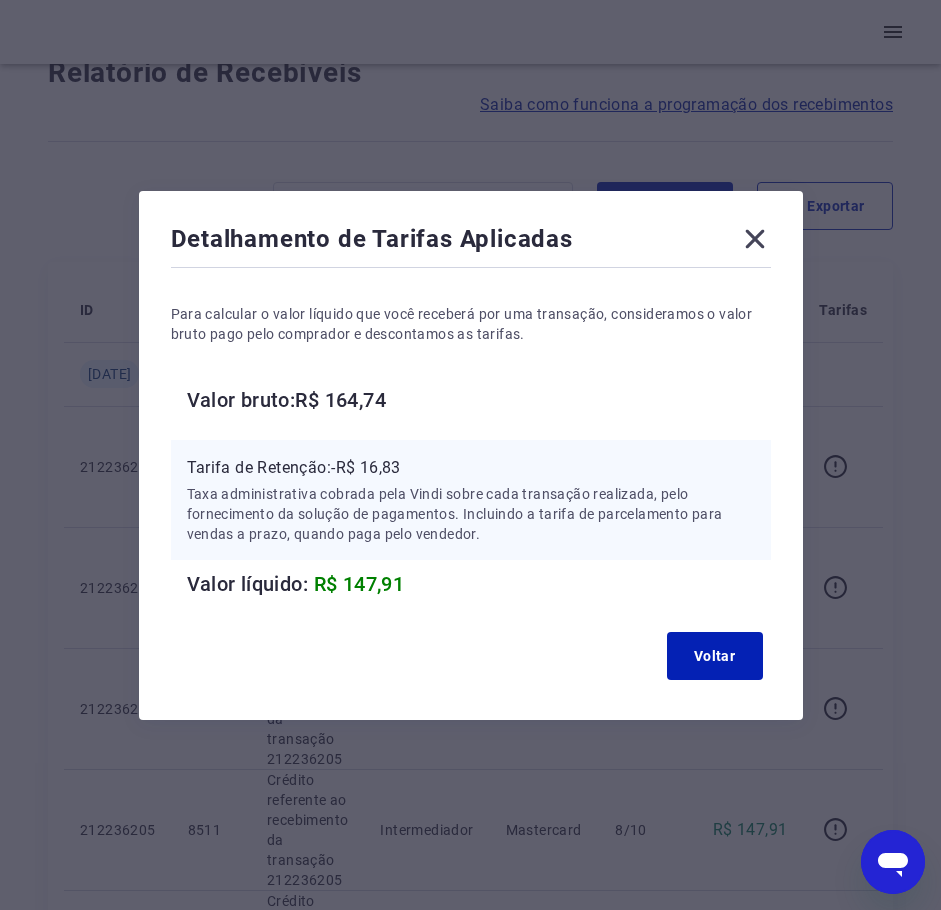 click 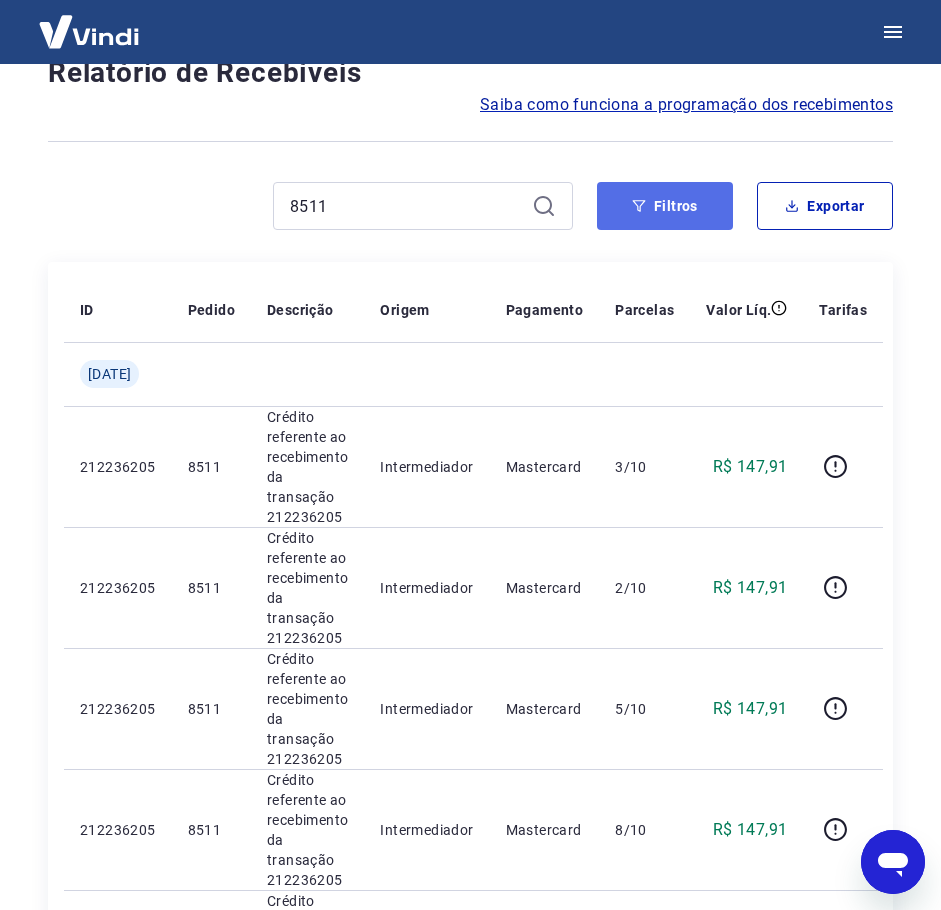click on "Filtros" at bounding box center (665, 206) 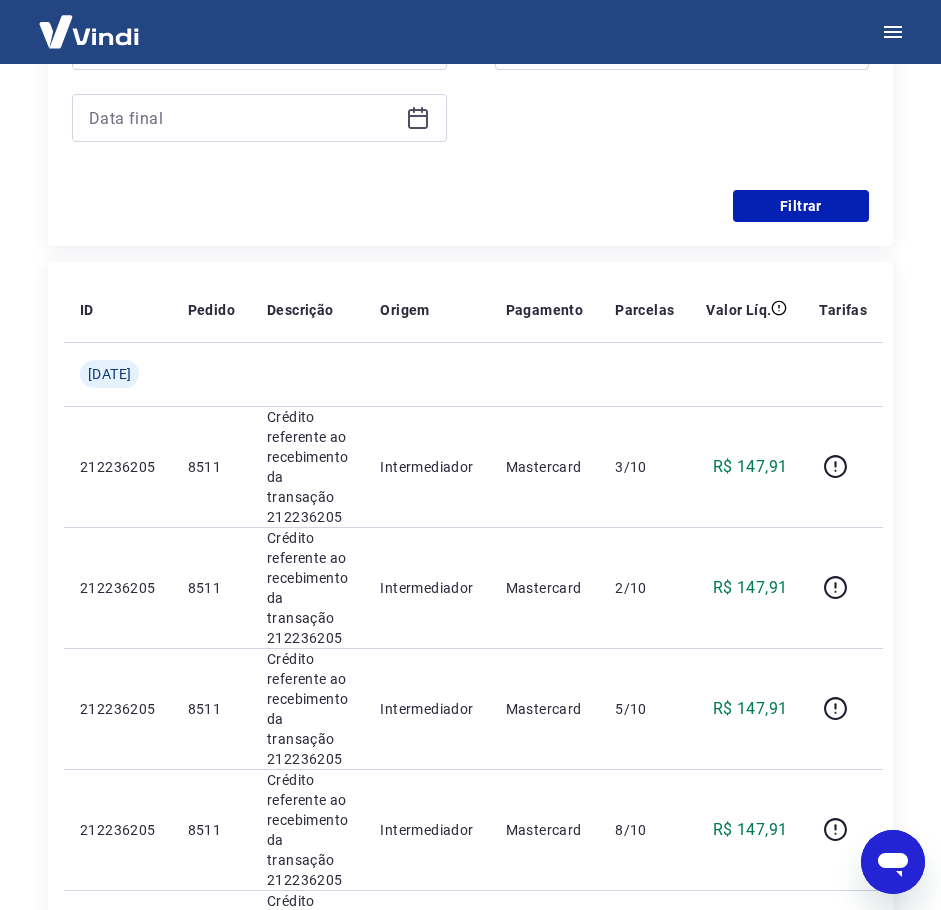 scroll, scrollTop: 311, scrollLeft: 0, axis: vertical 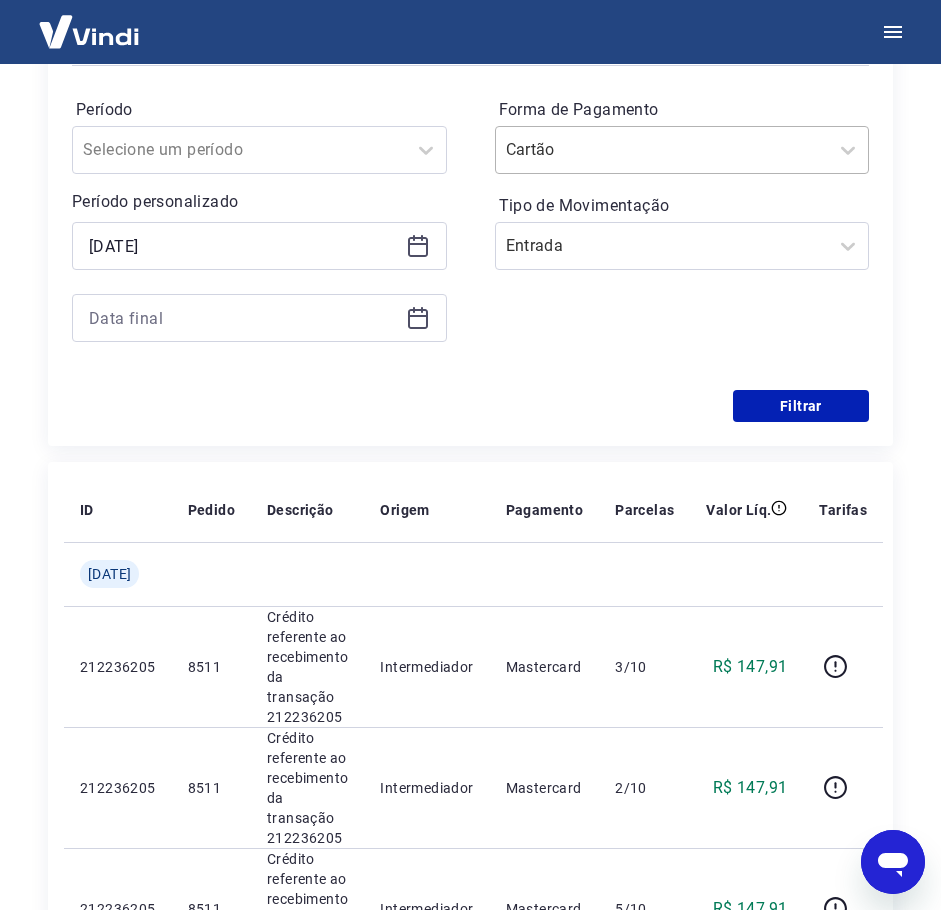 click on "Forma de Pagamento" at bounding box center (607, 150) 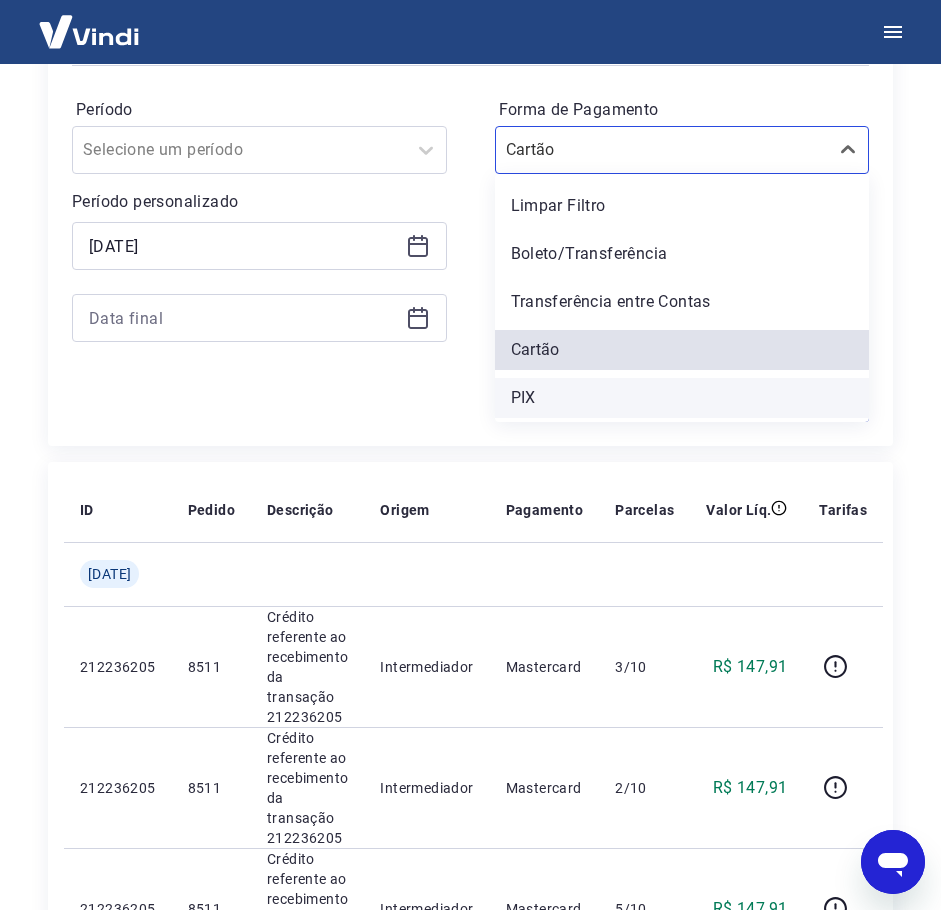 click on "PIX" at bounding box center [682, 398] 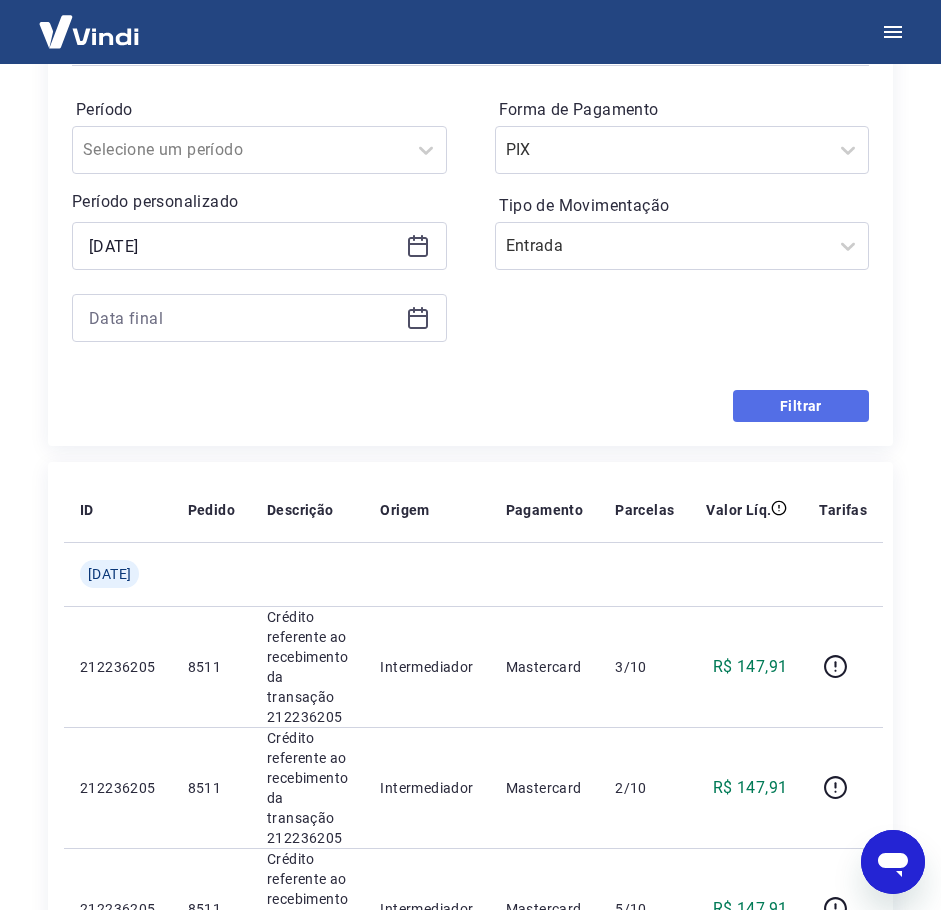 click on "Filtrar" at bounding box center (801, 406) 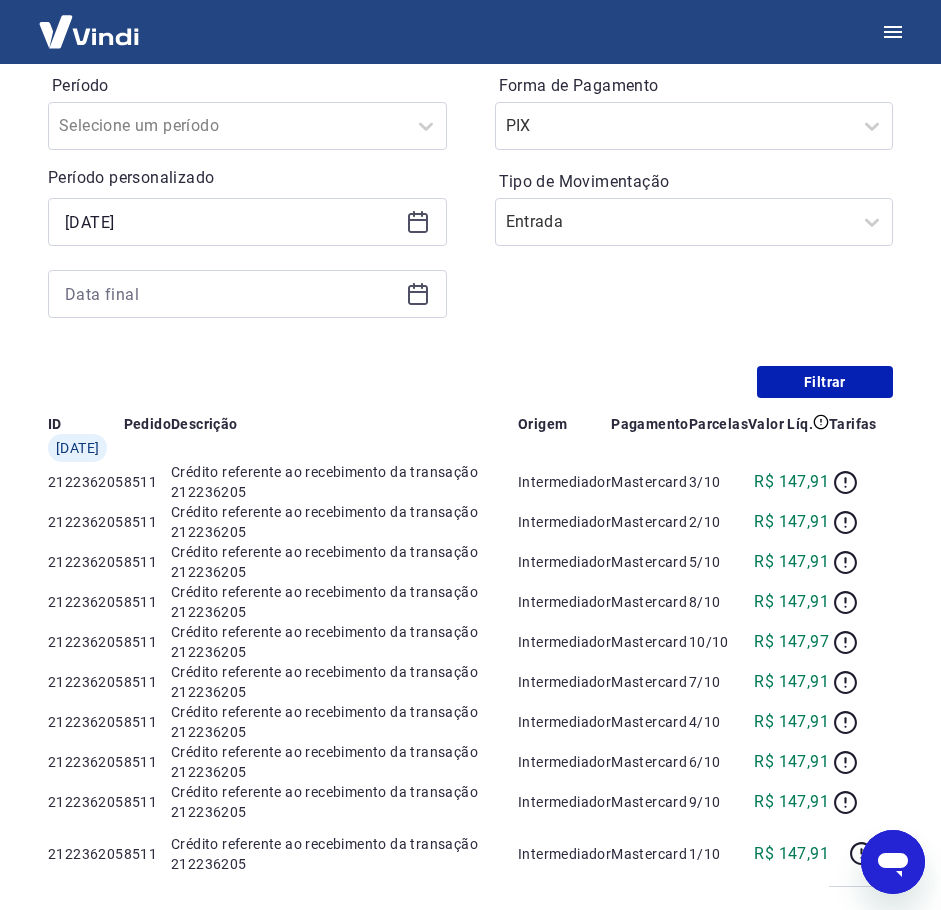 scroll, scrollTop: 0, scrollLeft: 0, axis: both 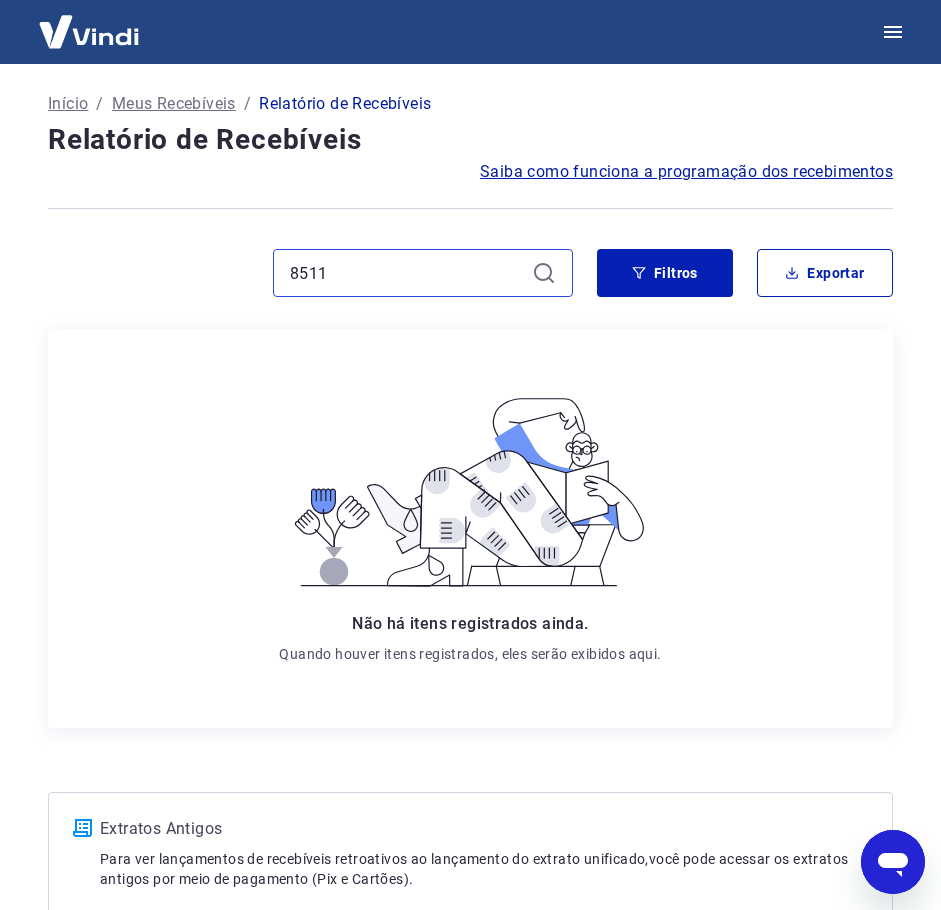 click on "8511" at bounding box center (407, 273) 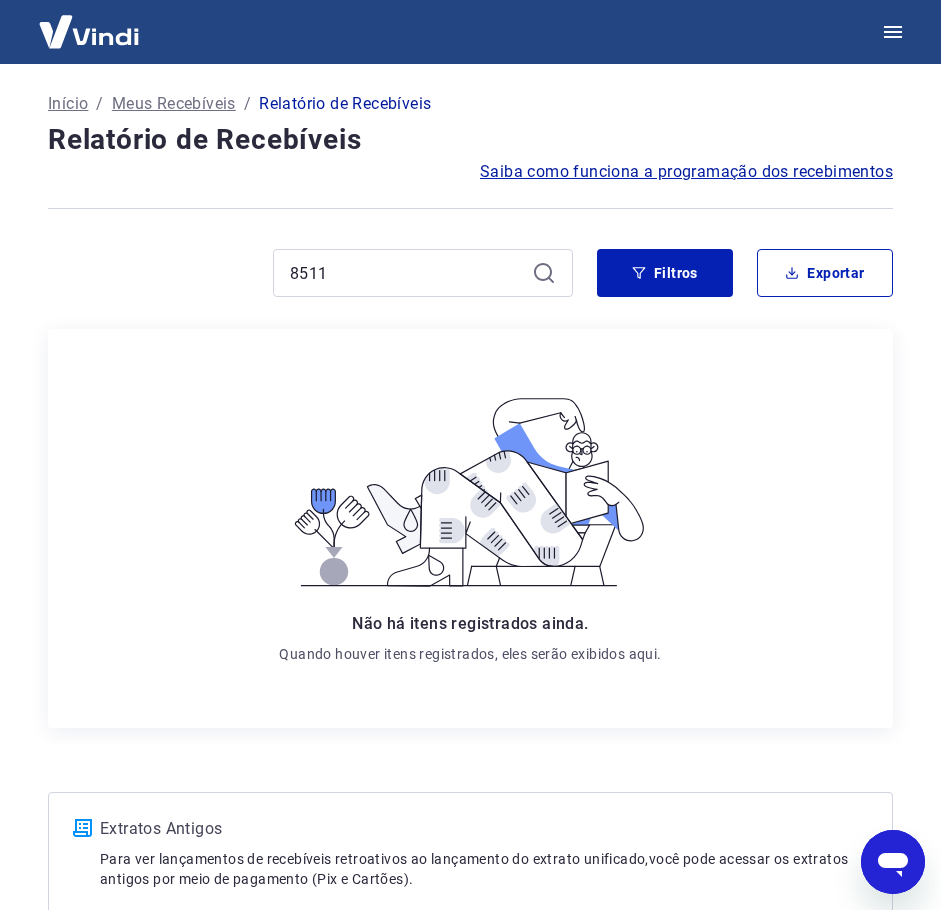 click on "Início / Meus Recebíveis / Relatório de Recebíveis Relatório de Recebíveis Saiba como funciona a programação dos recebimentos Saiba como funciona a programação dos recebimentos 8511 Filtros Exportar Não há itens registrados ainda. Quando houver itens registrados, eles serão exibidos aqui.   Extratos Antigos Para ver lançamentos de recebíveis retroativos ao lançamento do extrato unificado,   você pode acessar os extratos antigos por meio de pagamento (Pix e Cartões). Acesse Extratos Antigos" at bounding box center [470, 537] 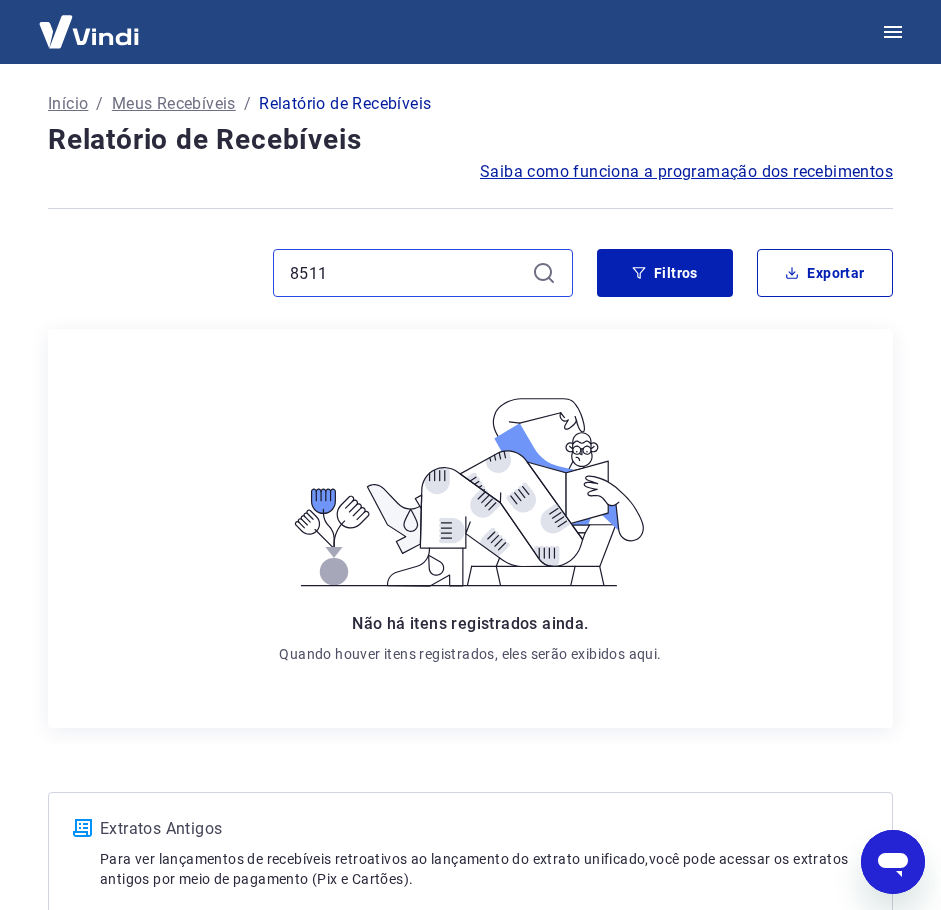 click on "8511" at bounding box center (407, 273) 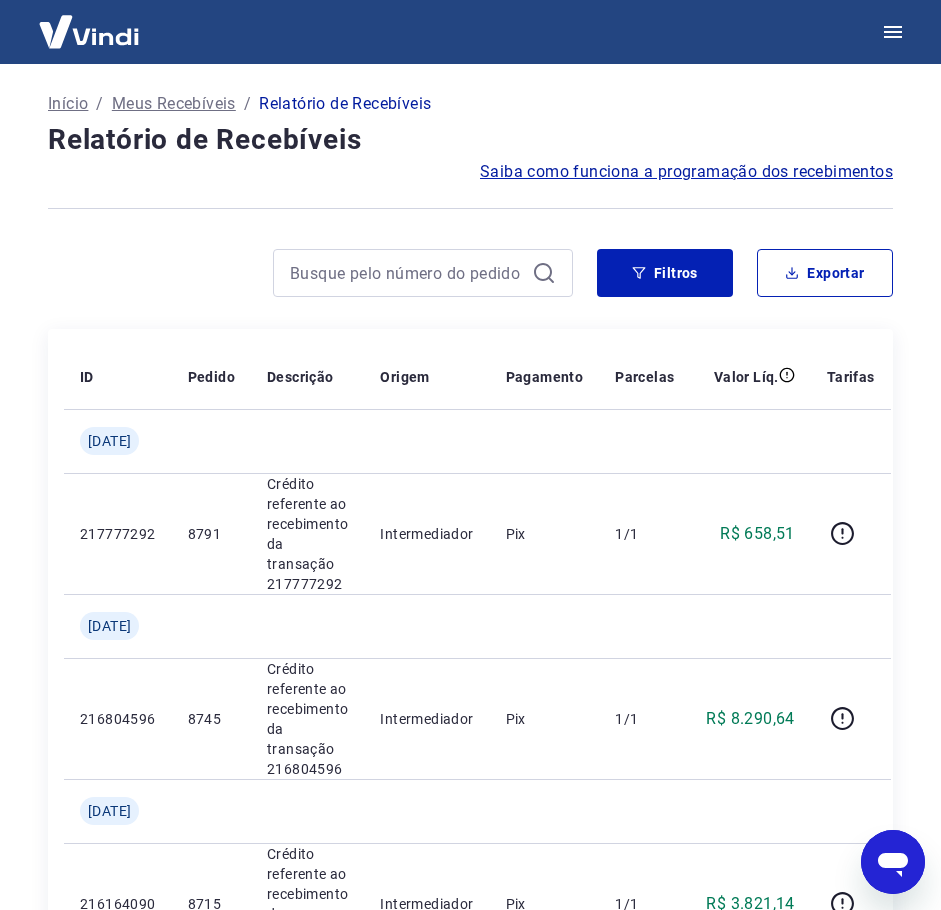 click on "Início / Meus Recebíveis / Relatório de Recebíveis Relatório de Recebíveis Saiba como funciona a programação dos recebimentos Saiba como funciona a programação dos recebimentos Filtros Exportar ID Pedido Descrição Origem Pagamento Parcelas Valor Líq. Tarifas [DATE] 217777292 8791 Crédito referente ao recebimento da transação 217777292 Intermediador Pix 1/1 R$ 658,51 [DATE] 216804596 8745 Crédito referente ao recebimento da transação 216804596 Intermediador Pix 1/1 R$ 8.290,64 [DATE] 216164090 8715 Crédito referente ao recebimento da transação 216164090 Intermediador Pix 1/1 R$ 3.821,14 1 - 3 de 3 1   Extratos Antigos Para ver lançamentos de recebíveis retroativos ao lançamento do extrato unificado,   você pode acessar os extratos antigos por meio de pagamento (Pix e Cartões). Acesse Extratos Antigos" at bounding box center [470, 697] 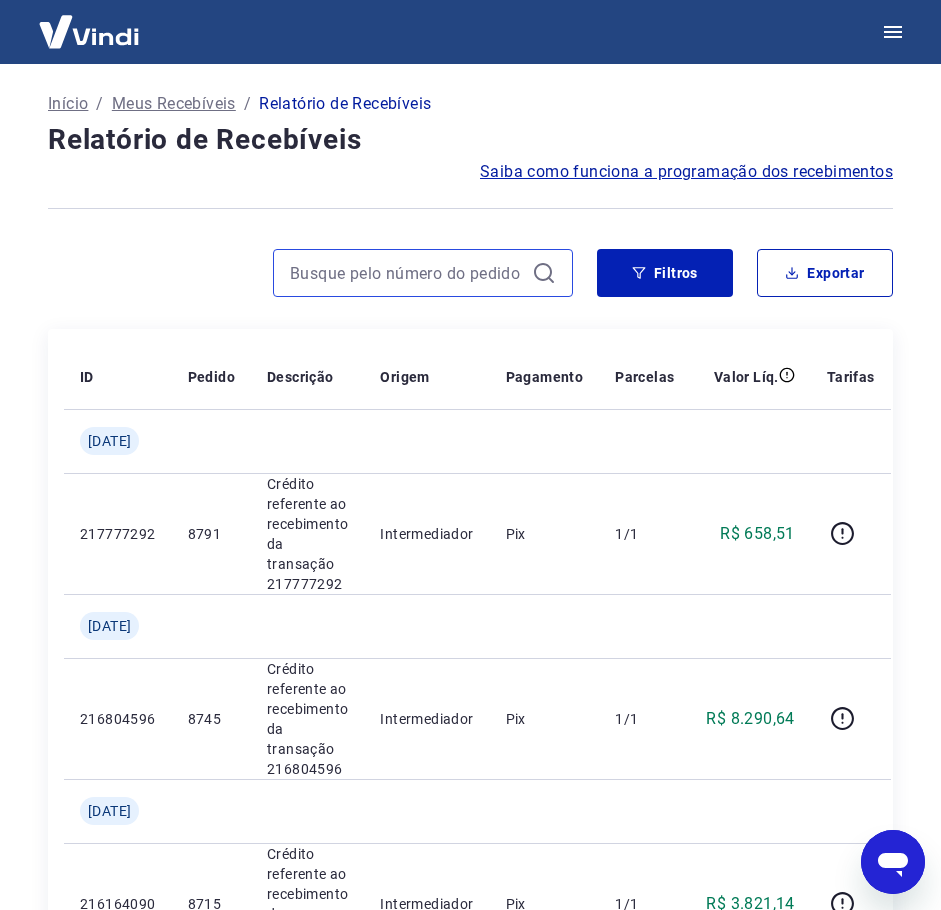 paste on "8693" 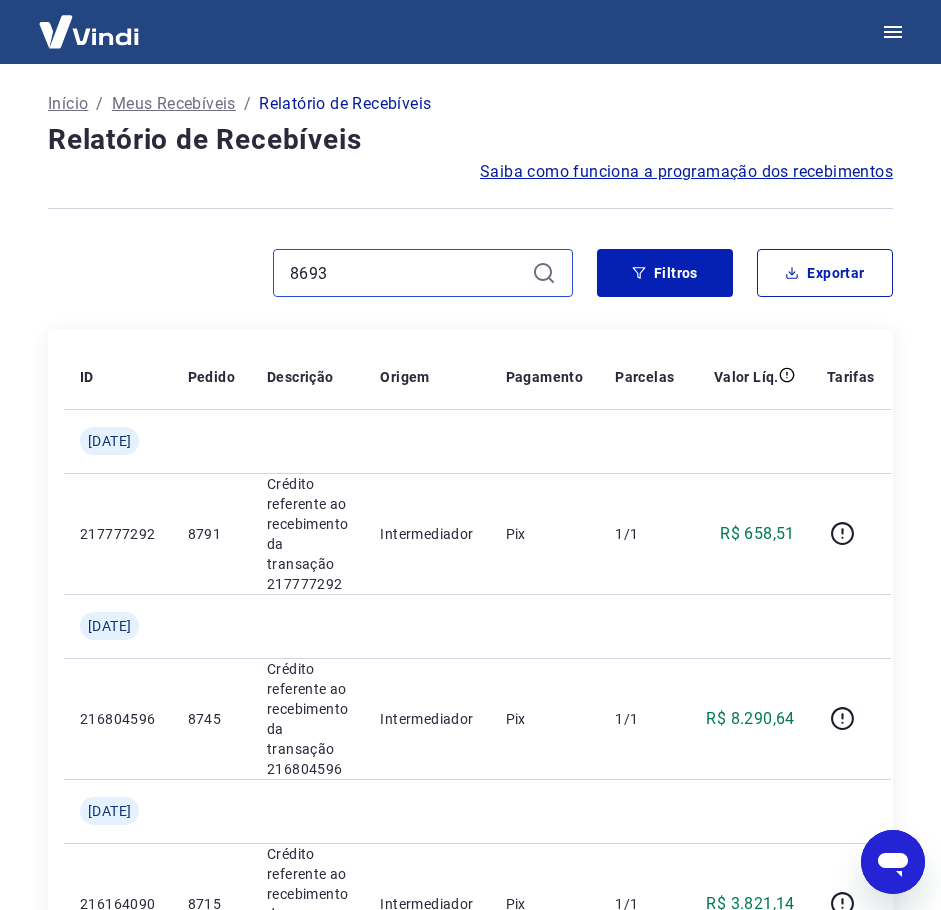 type on "8693" 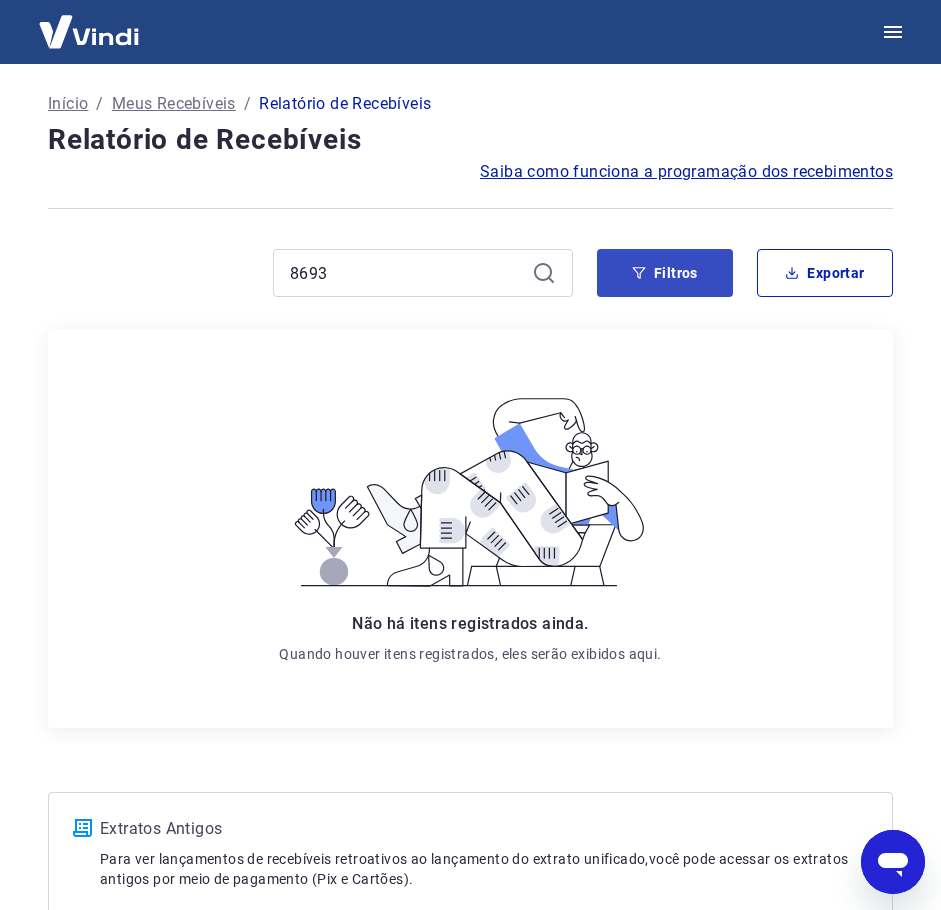 drag, startPoint x: 748, startPoint y: 248, endPoint x: 695, endPoint y: 262, distance: 54.81788 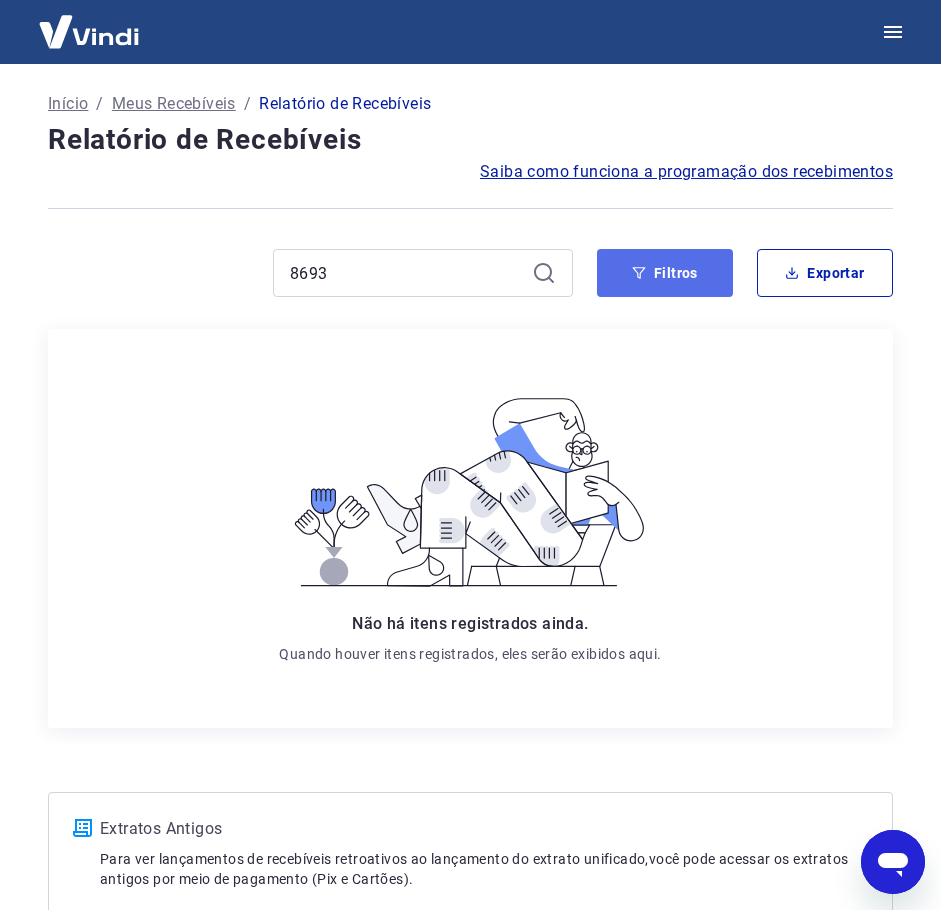 click on "Filtros" at bounding box center (665, 273) 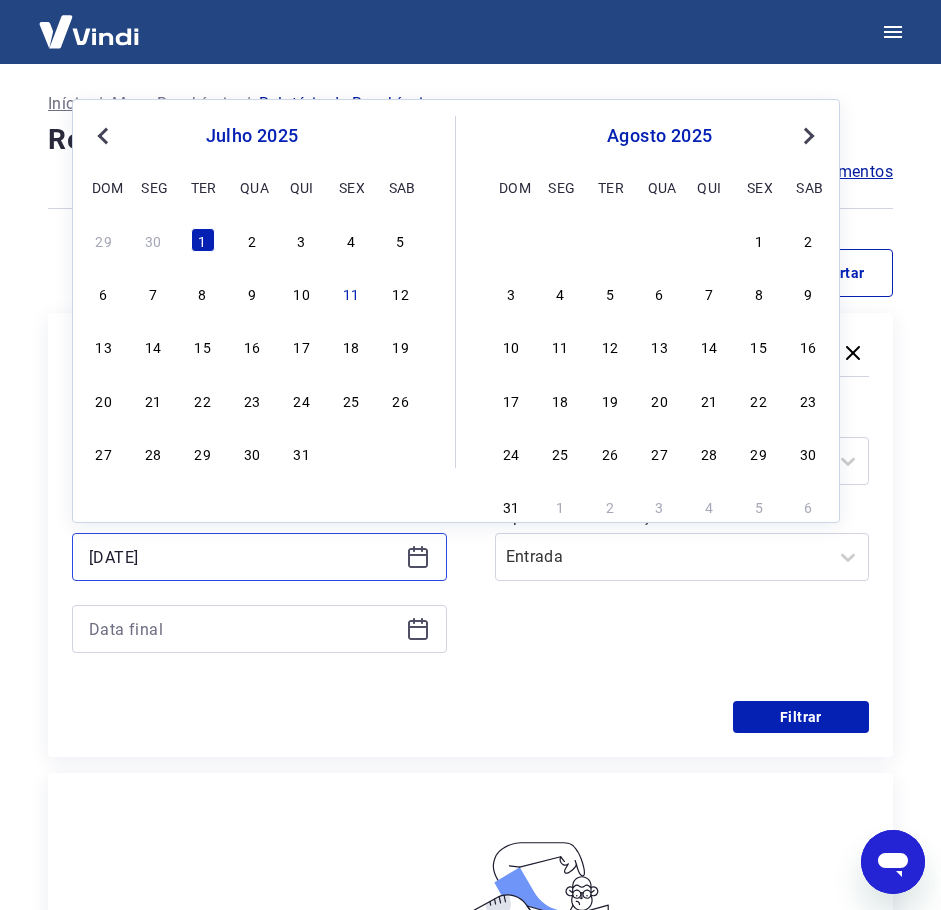 click on "[DATE]" at bounding box center (243, 557) 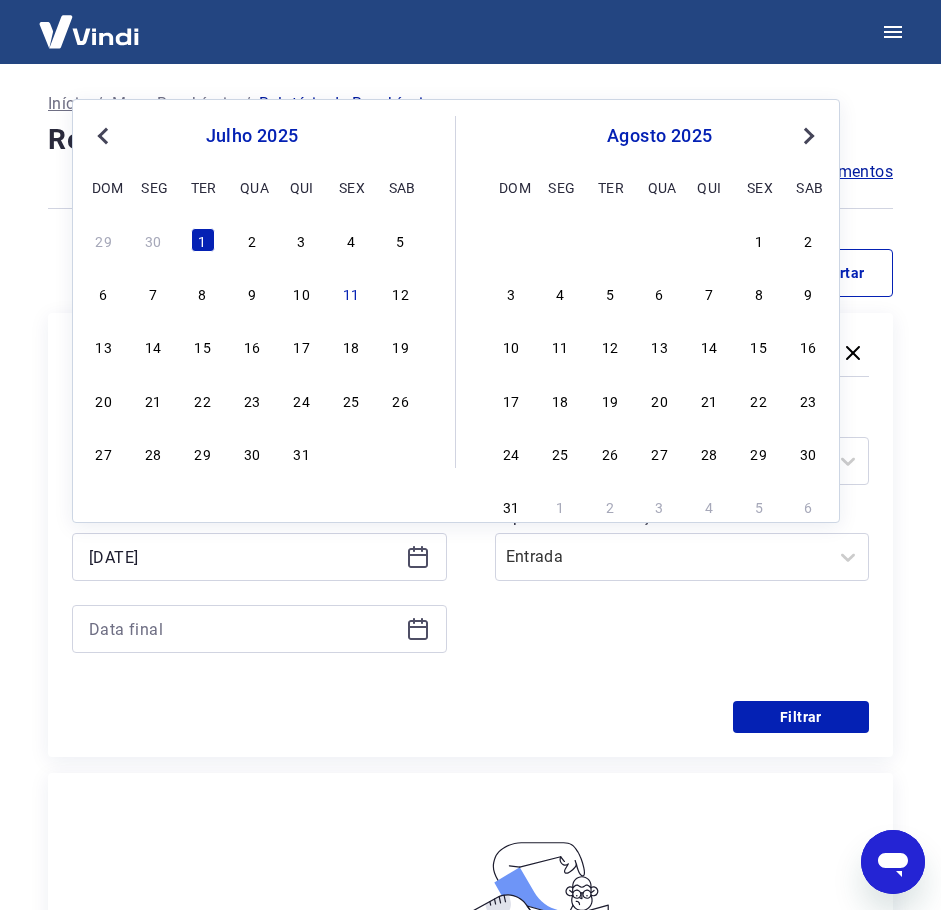 click on "Previous Month" at bounding box center (103, 136) 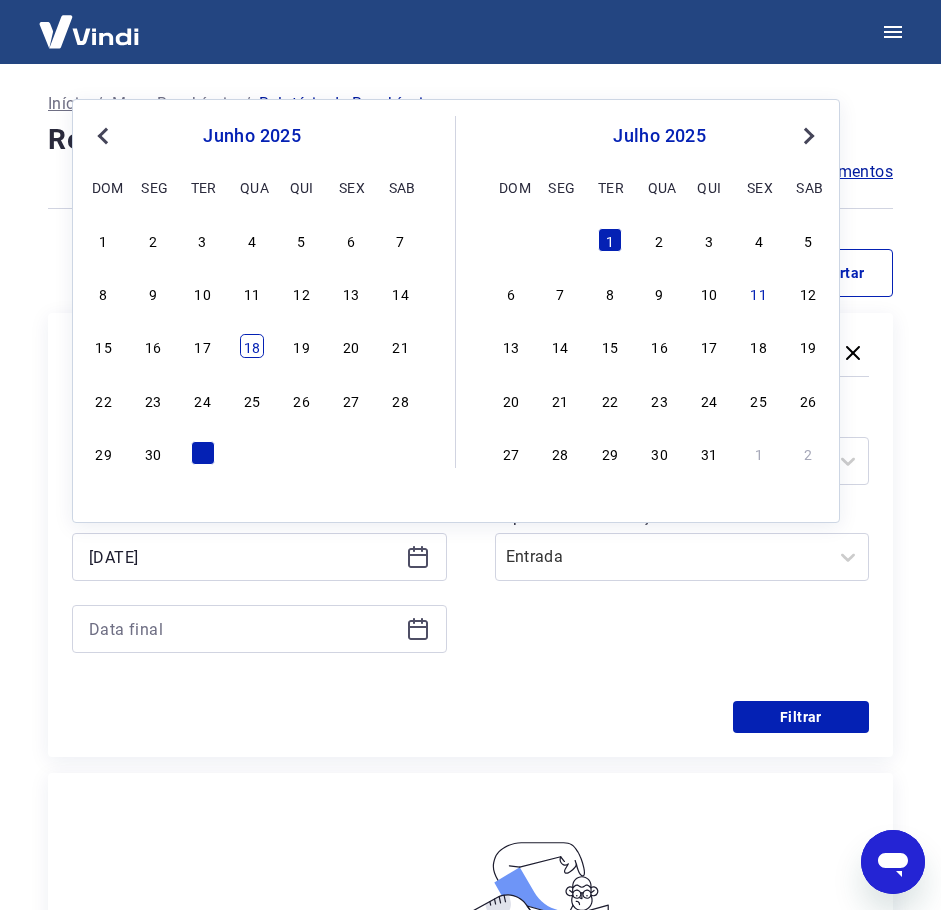 click on "18" at bounding box center (252, 346) 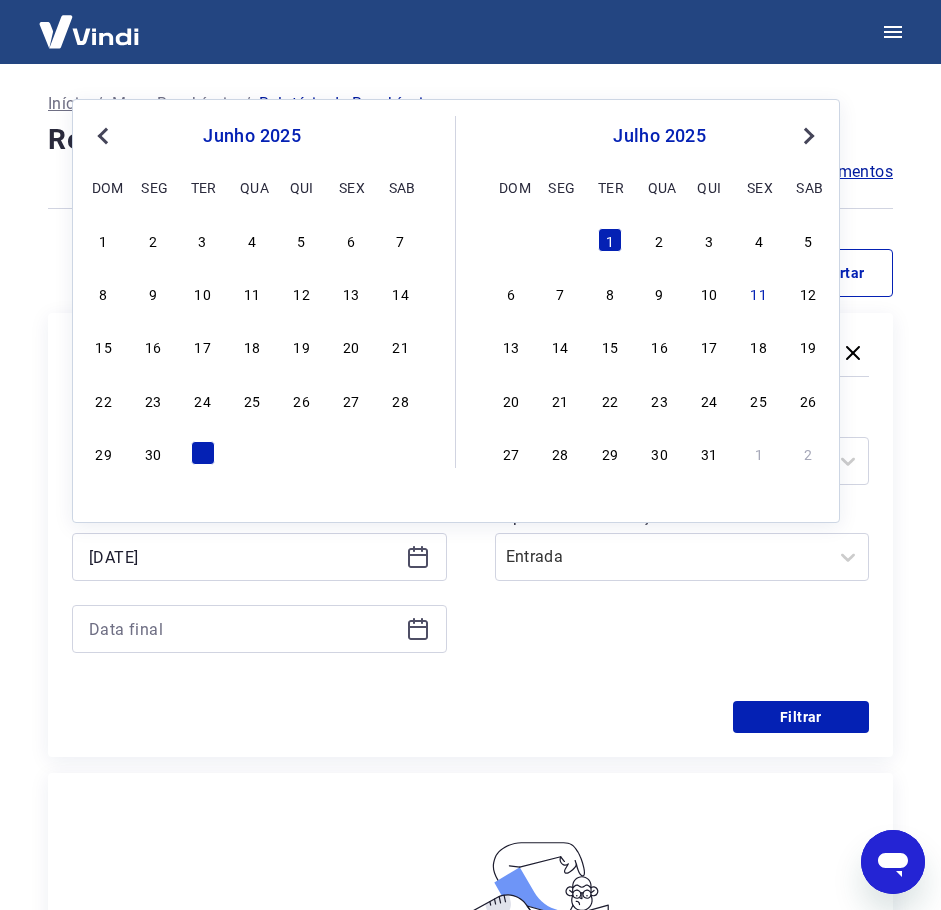 type on "[DATE]" 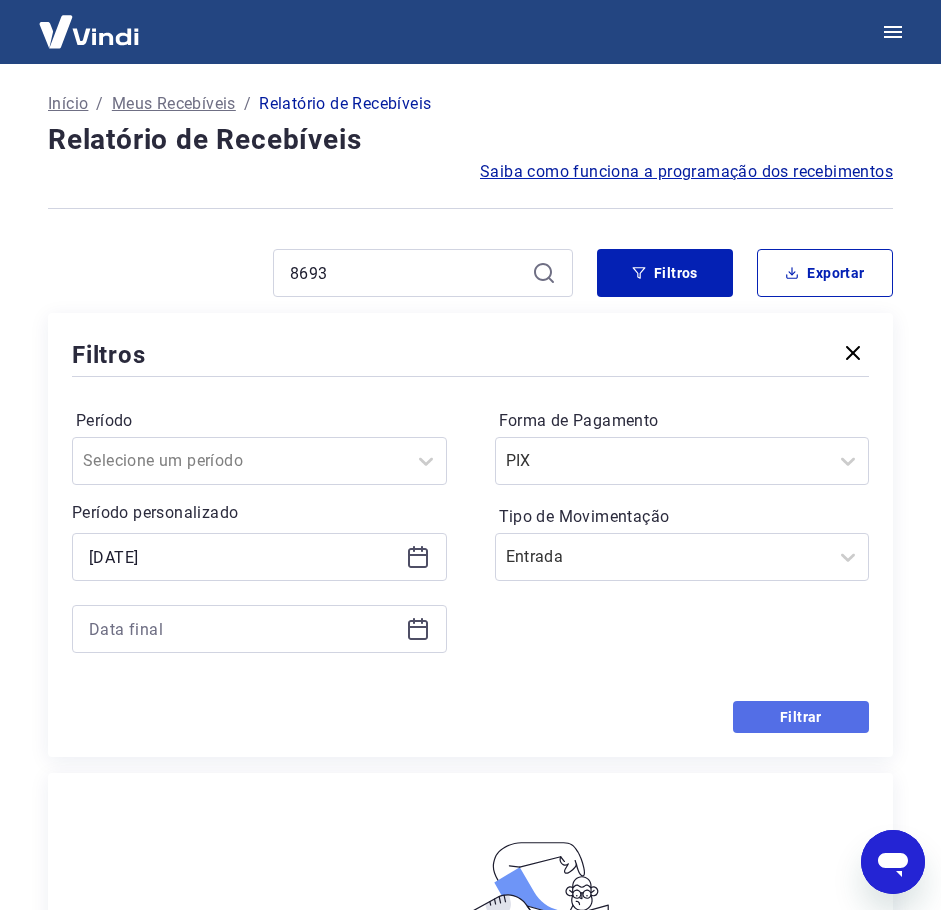 click on "Filtrar" at bounding box center (801, 717) 